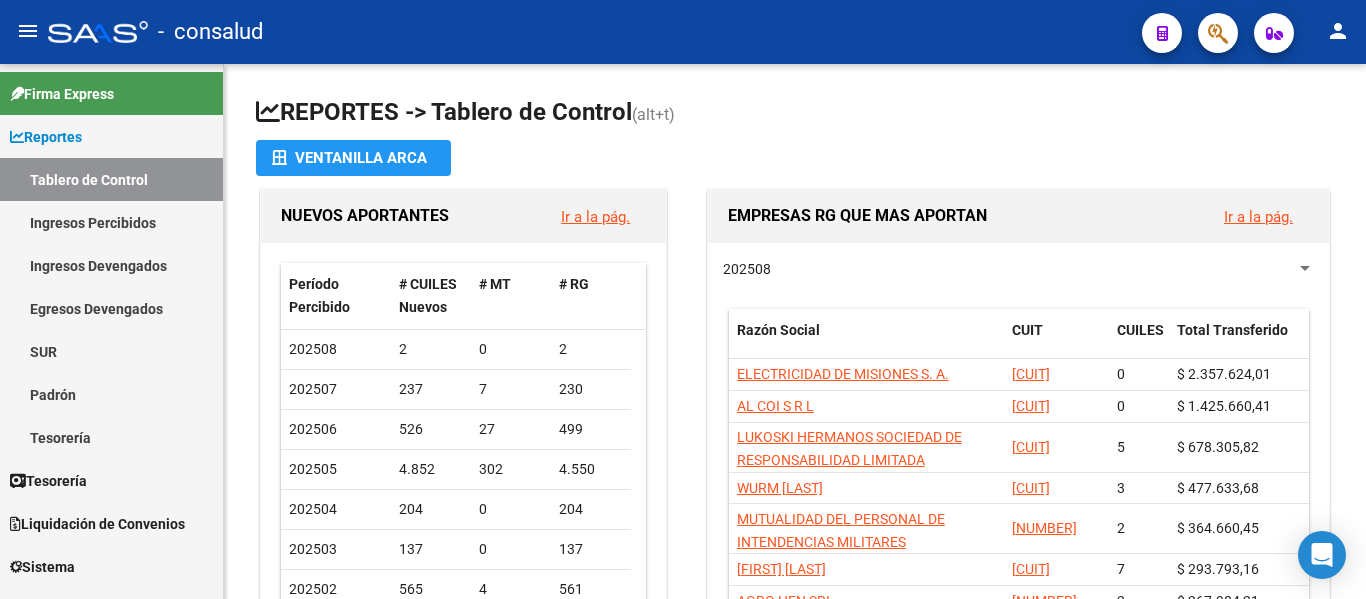 scroll, scrollTop: 0, scrollLeft: 0, axis: both 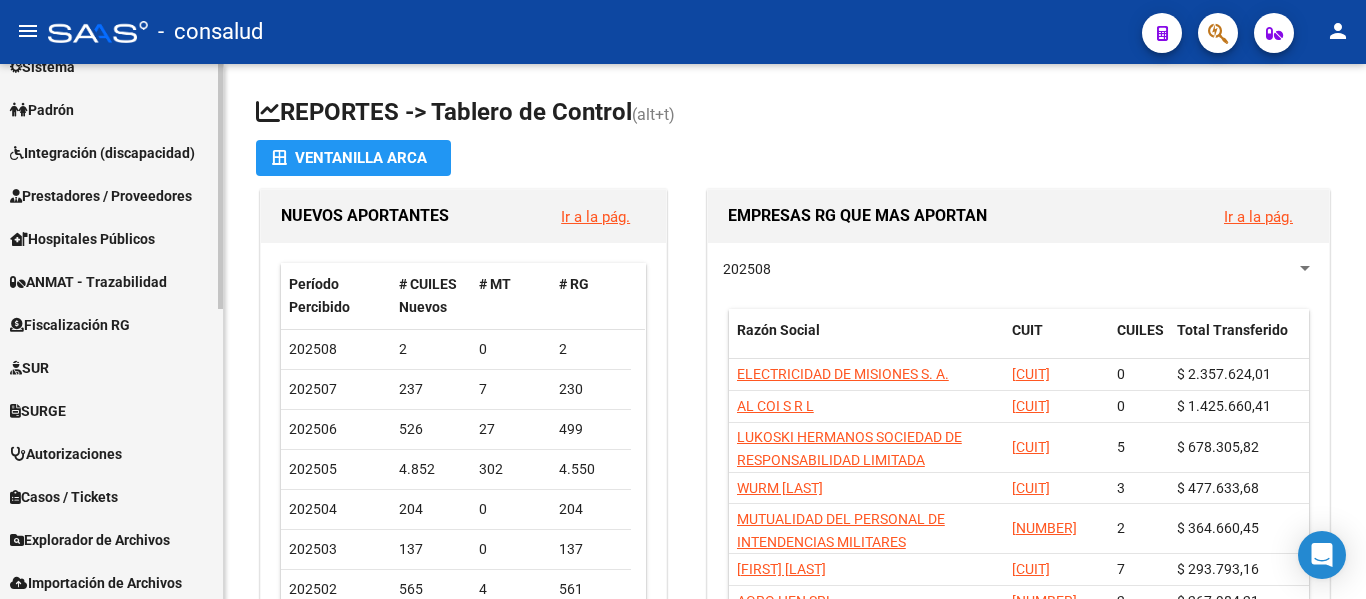 click on "Fiscalización RG" at bounding box center [70, 325] 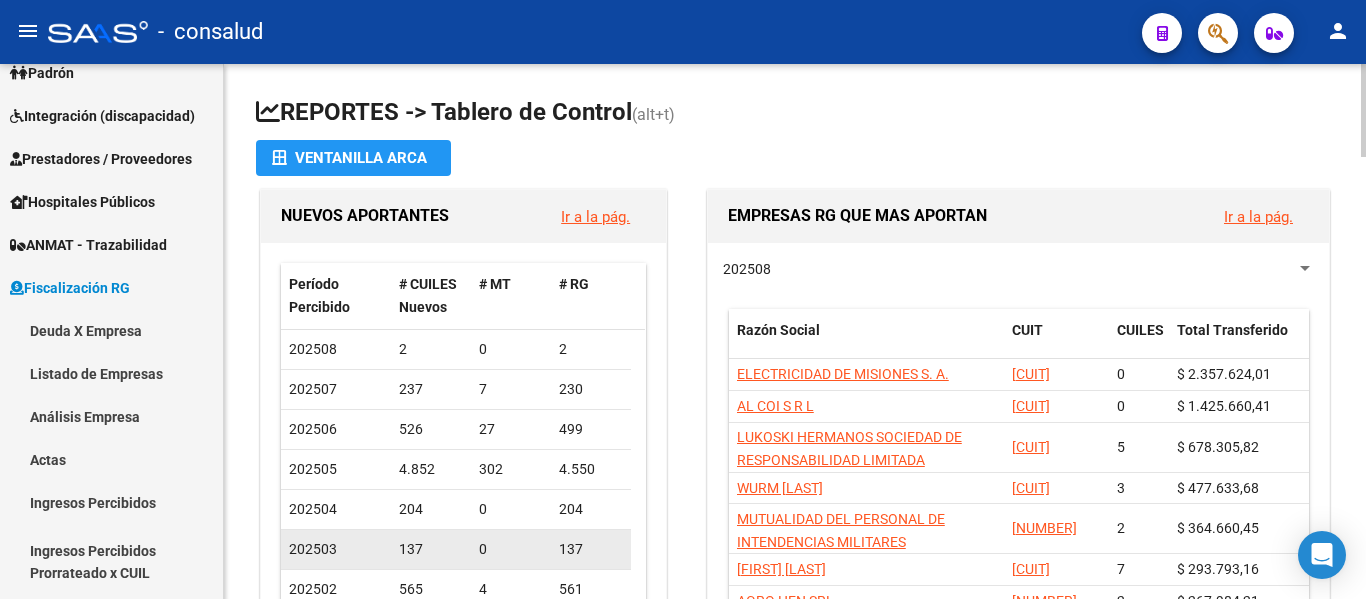 scroll, scrollTop: 199, scrollLeft: 0, axis: vertical 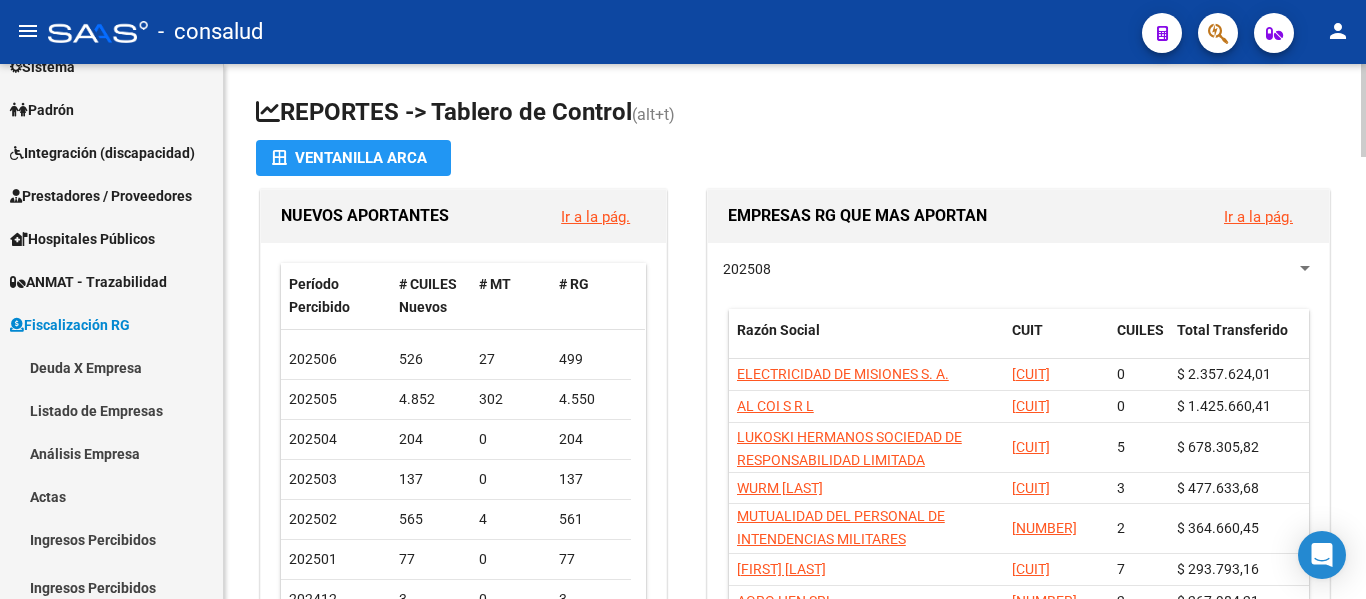 click on "NUEVOS APORTANTES Ir a la pág. Período Percibido # CUILES Nuevos # MT # RG 202506 526 27 499 202505 4.852 302 4.550 202504 204 0 204 202503 137 0 137 202502 565 4 561 202501 77 0 77 202412 3 0 3 202411 8 8 0" 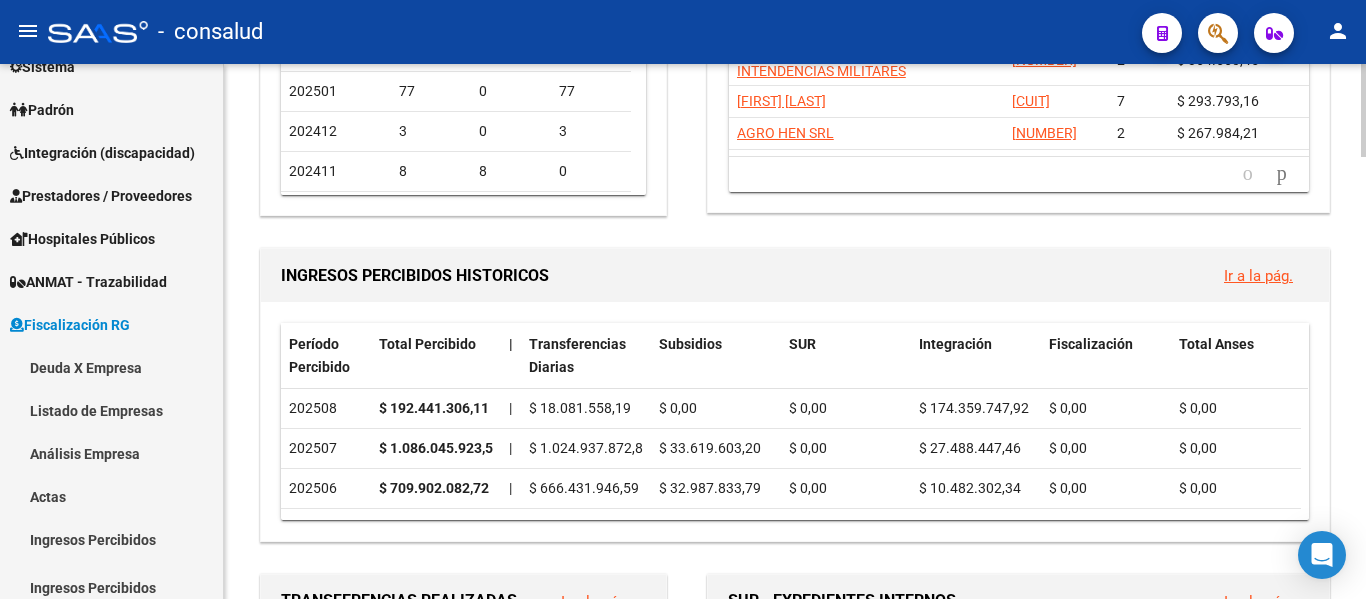 scroll, scrollTop: 500, scrollLeft: 0, axis: vertical 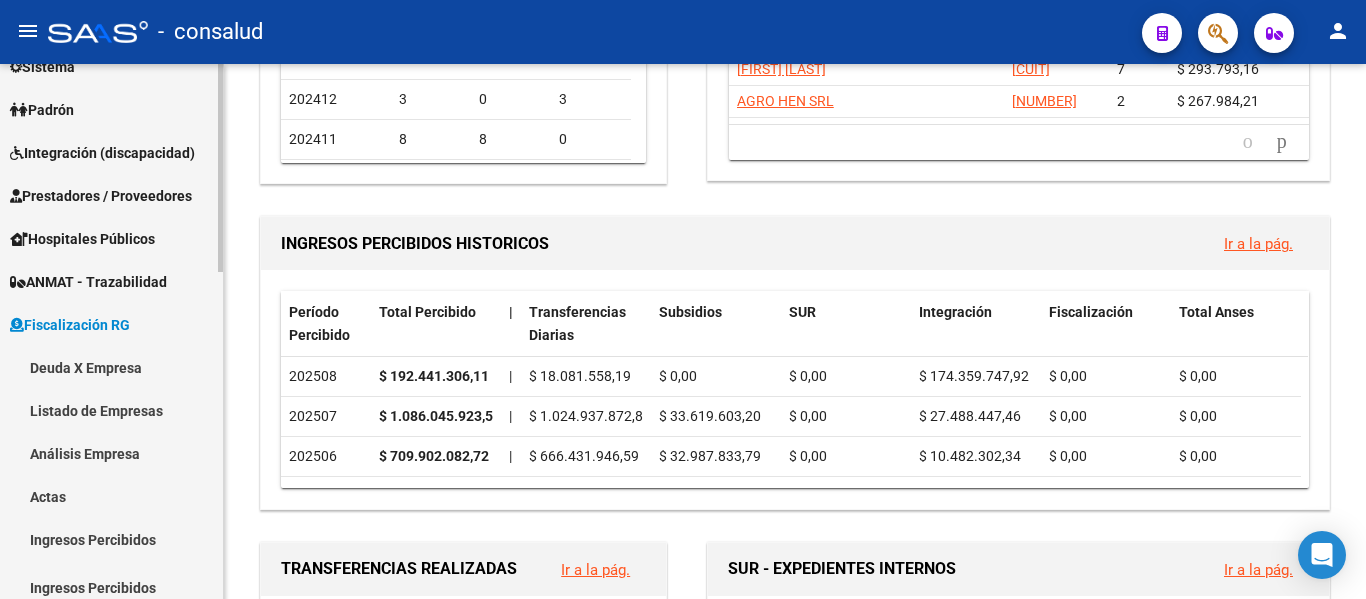 click on "Deuda X Empresa" at bounding box center (111, 367) 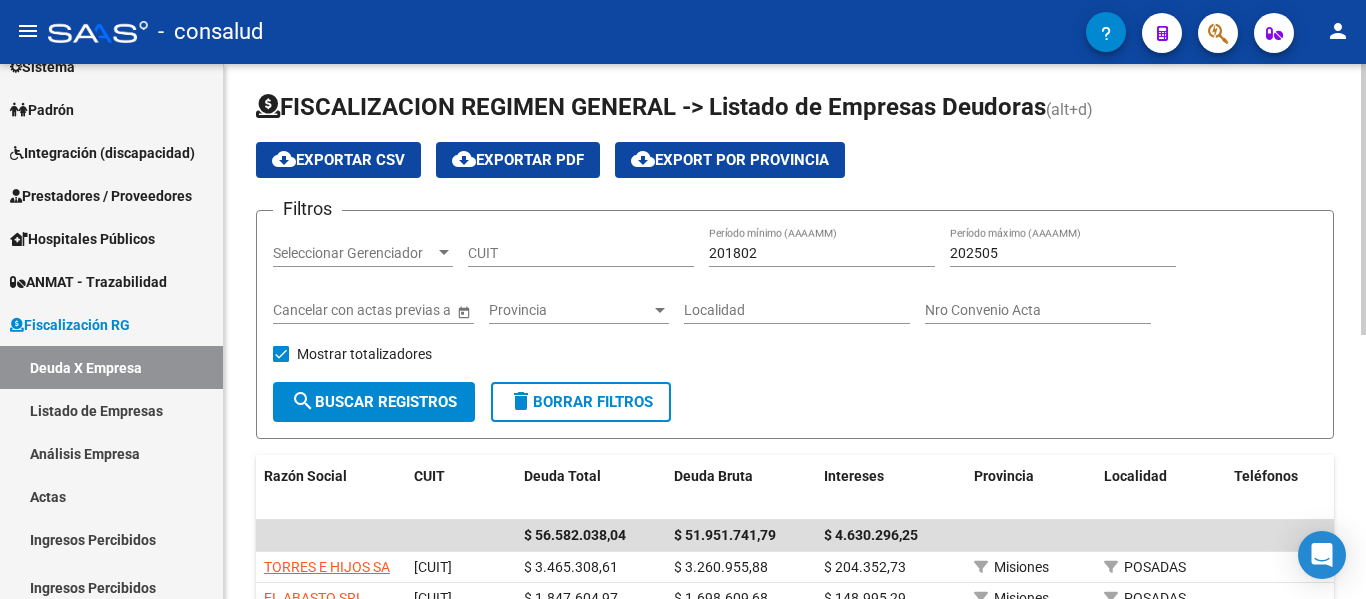 scroll, scrollTop: 0, scrollLeft: 0, axis: both 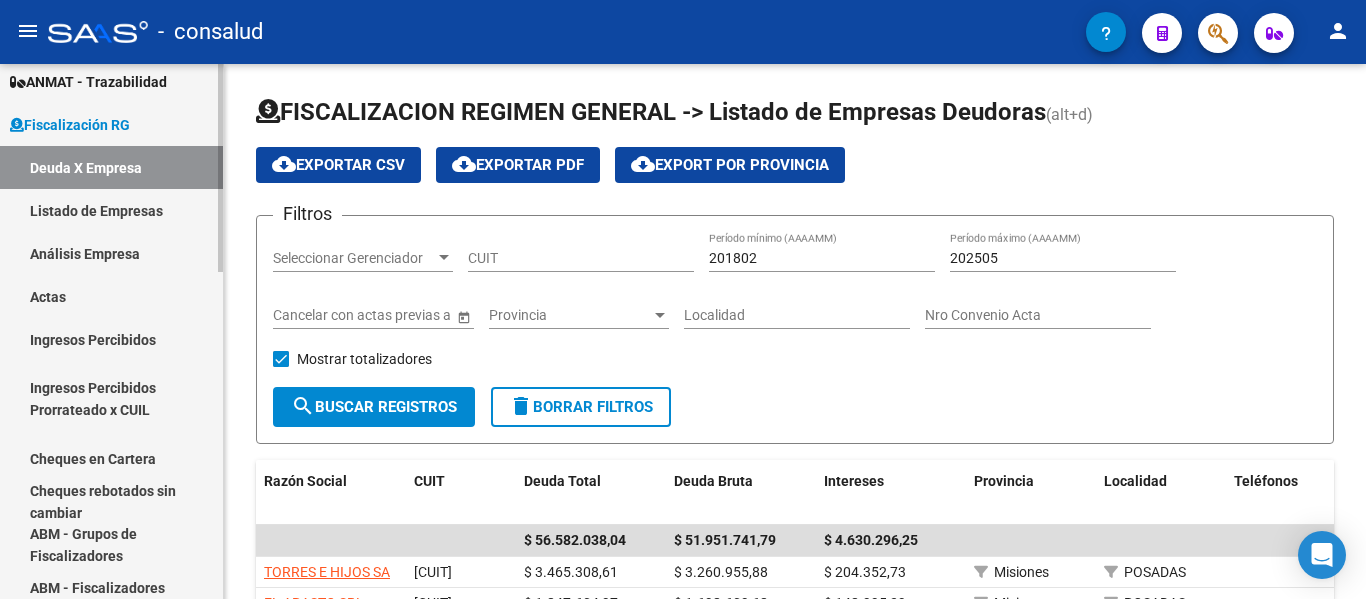click on "Actas" at bounding box center [111, 296] 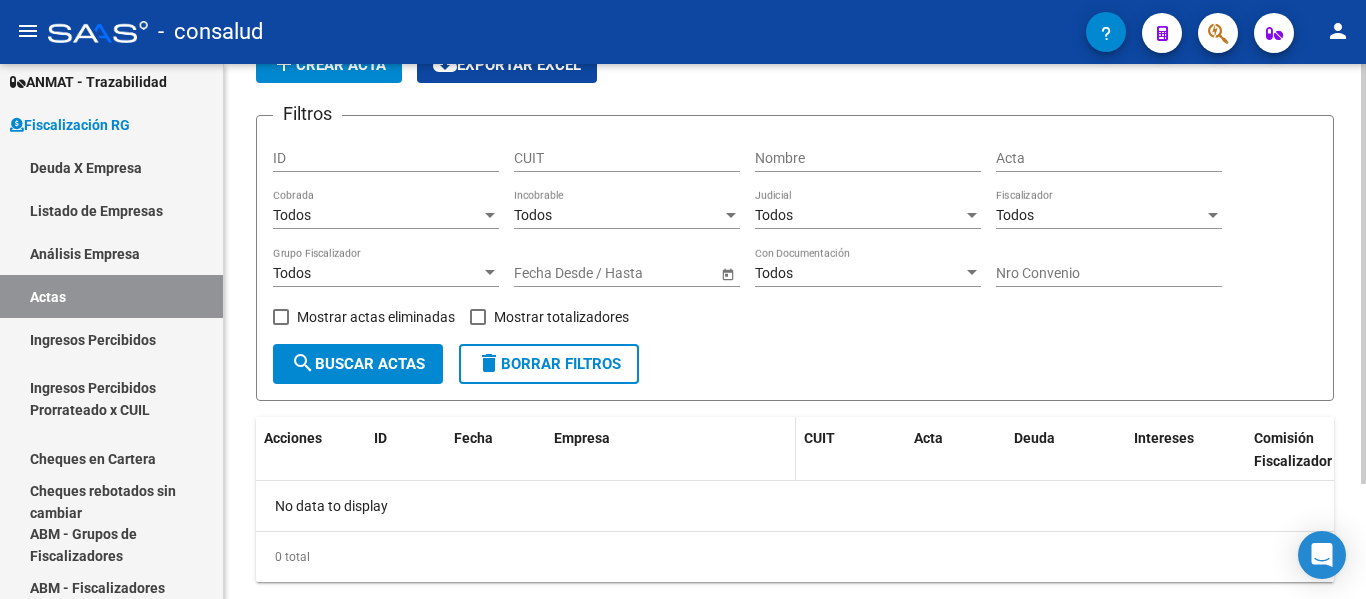 scroll, scrollTop: 147, scrollLeft: 0, axis: vertical 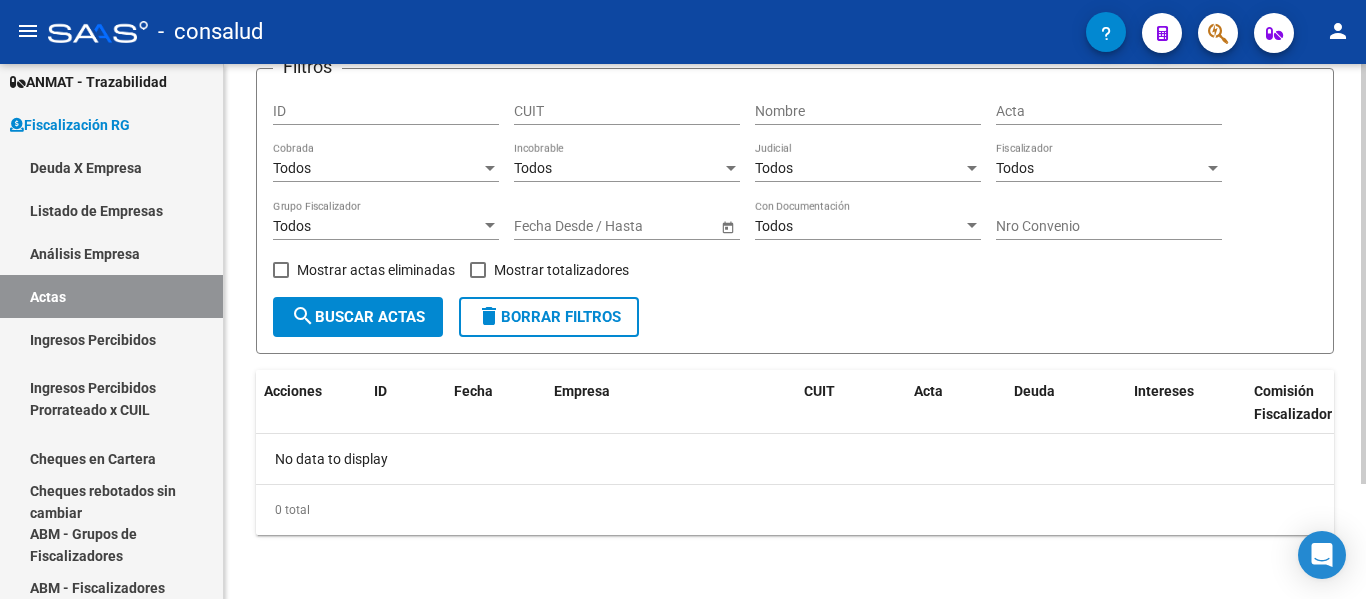 click on "search  Buscar Actas" 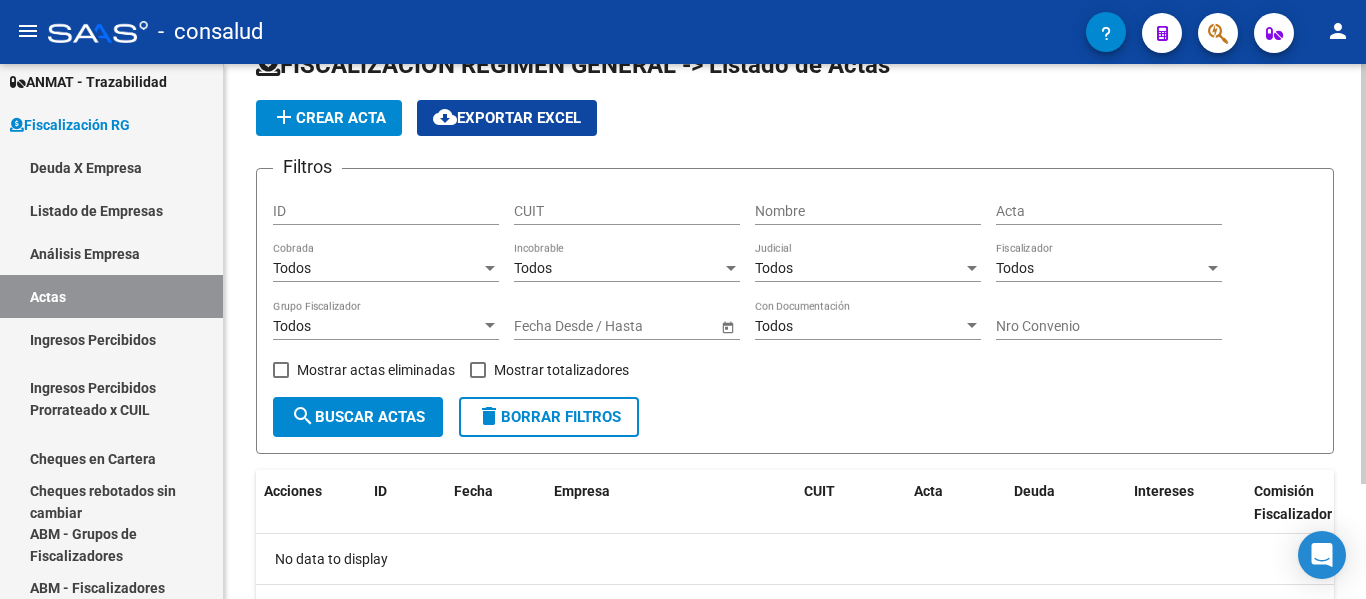 scroll, scrollTop: 0, scrollLeft: 0, axis: both 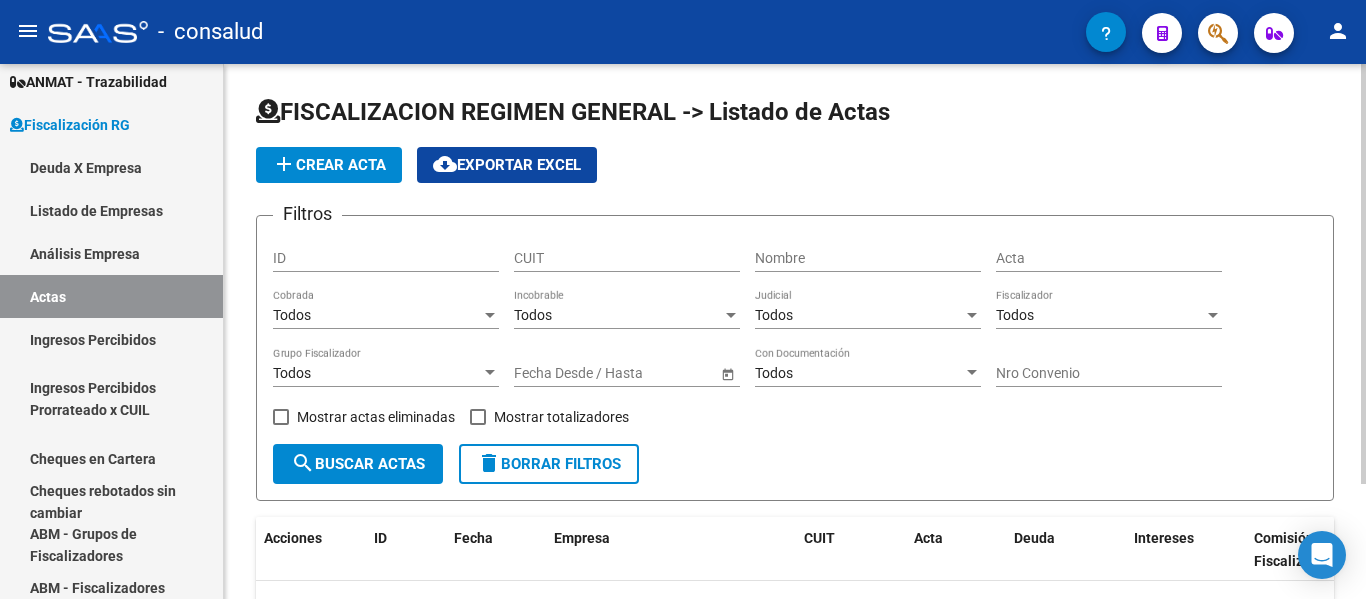 click on "add Crear Acta" 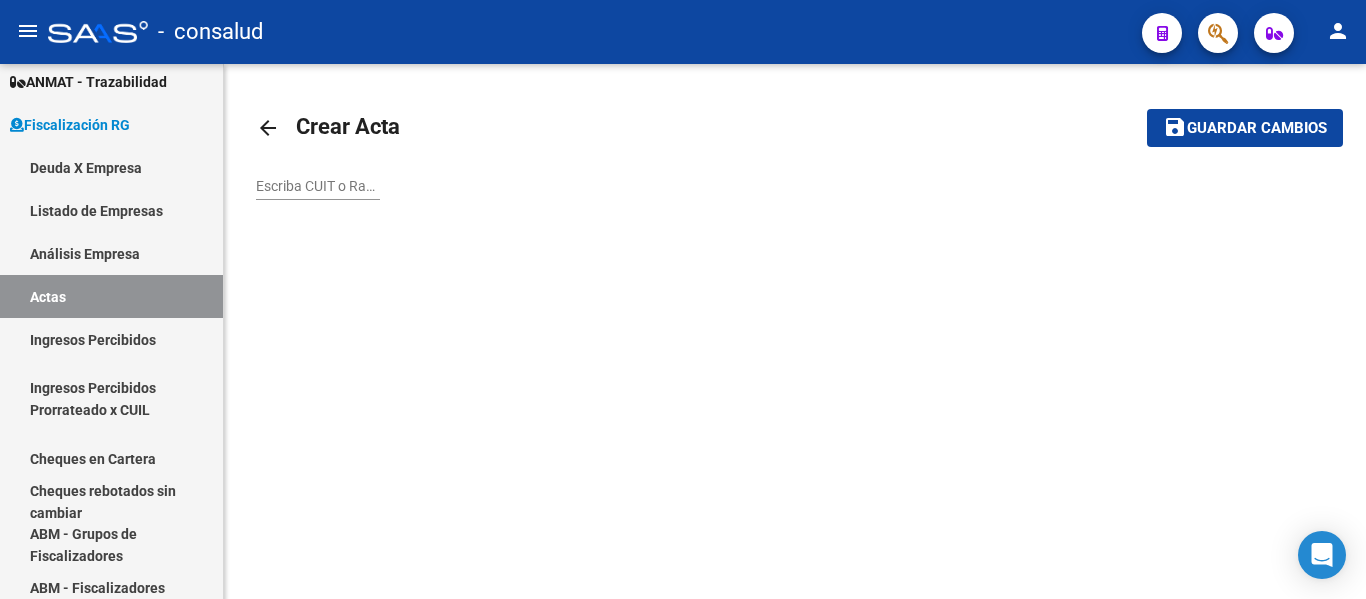 click on "Escriba CUIT o Razón Social para buscar" at bounding box center [318, 186] 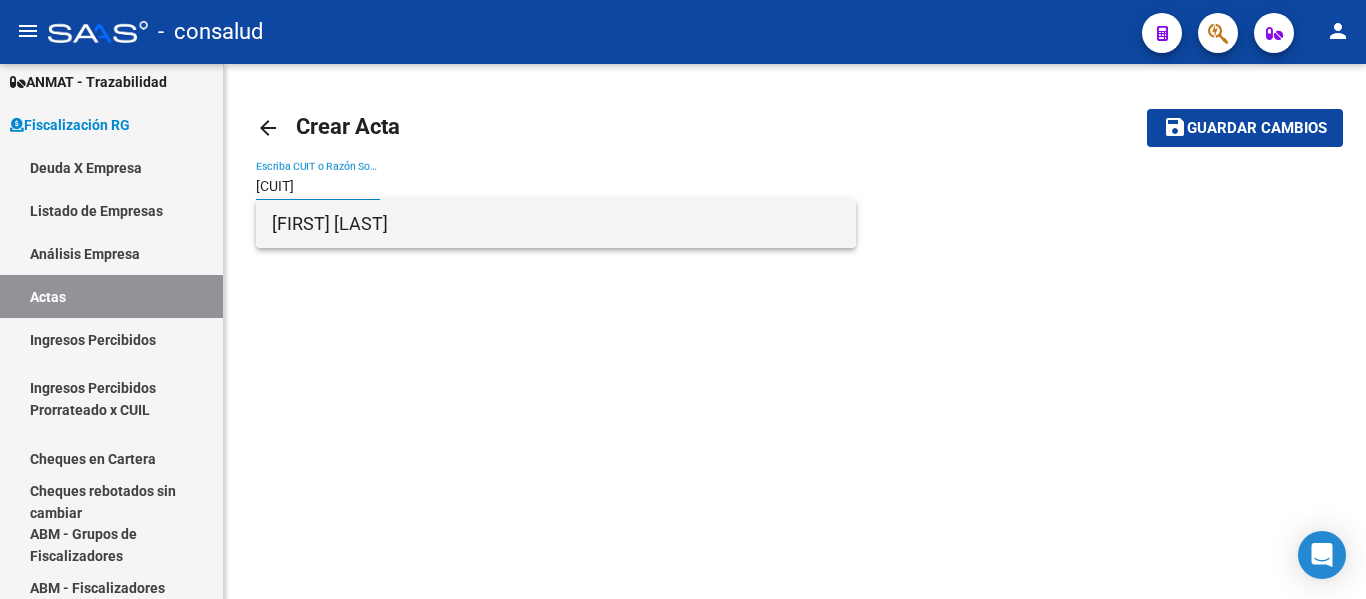 type on "[CUIT]" 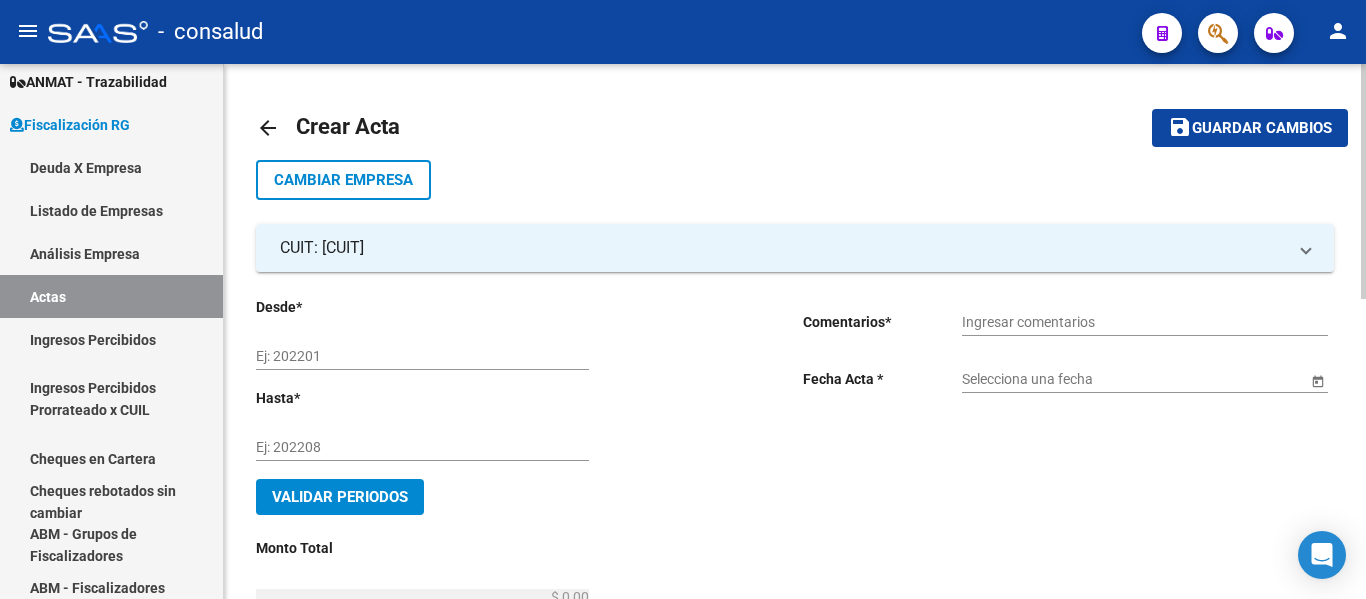 drag, startPoint x: 262, startPoint y: 351, endPoint x: 644, endPoint y: 311, distance: 384.08853 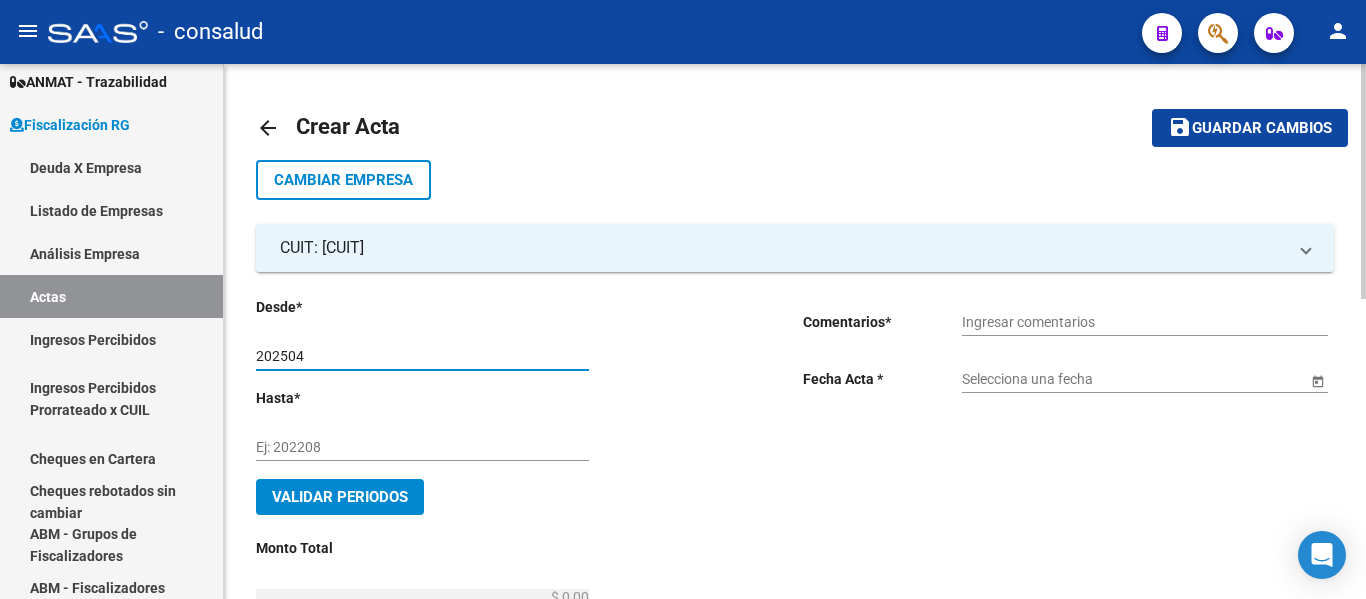 type on "202504" 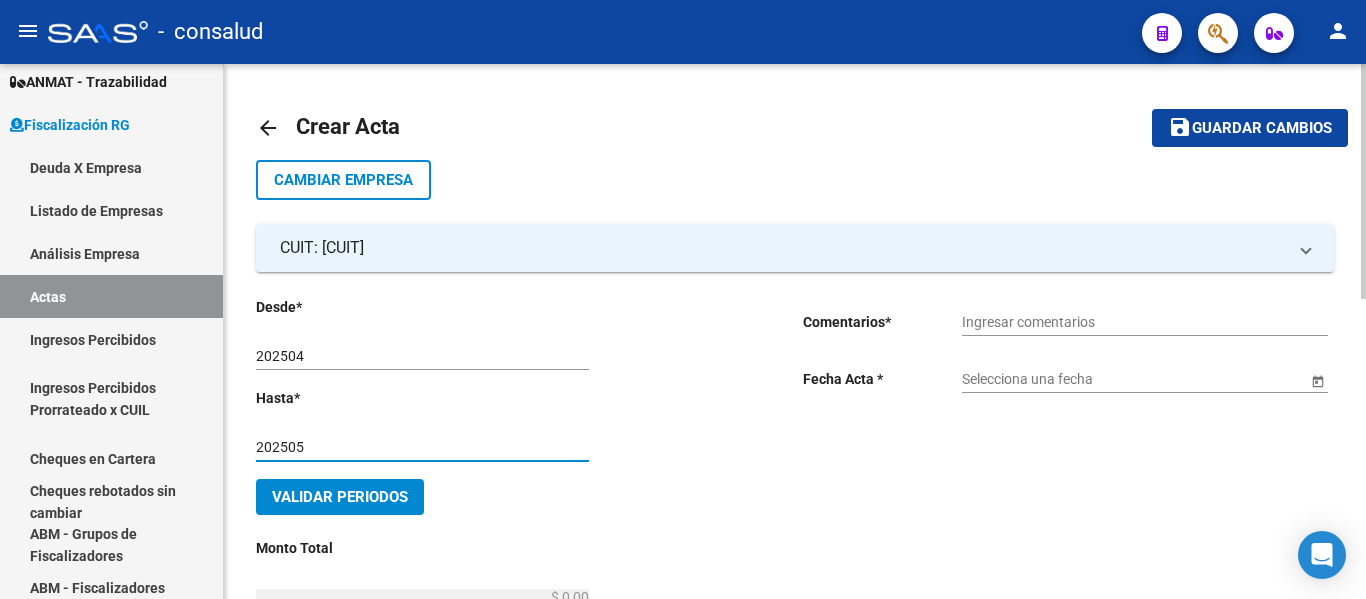 type on "202505" 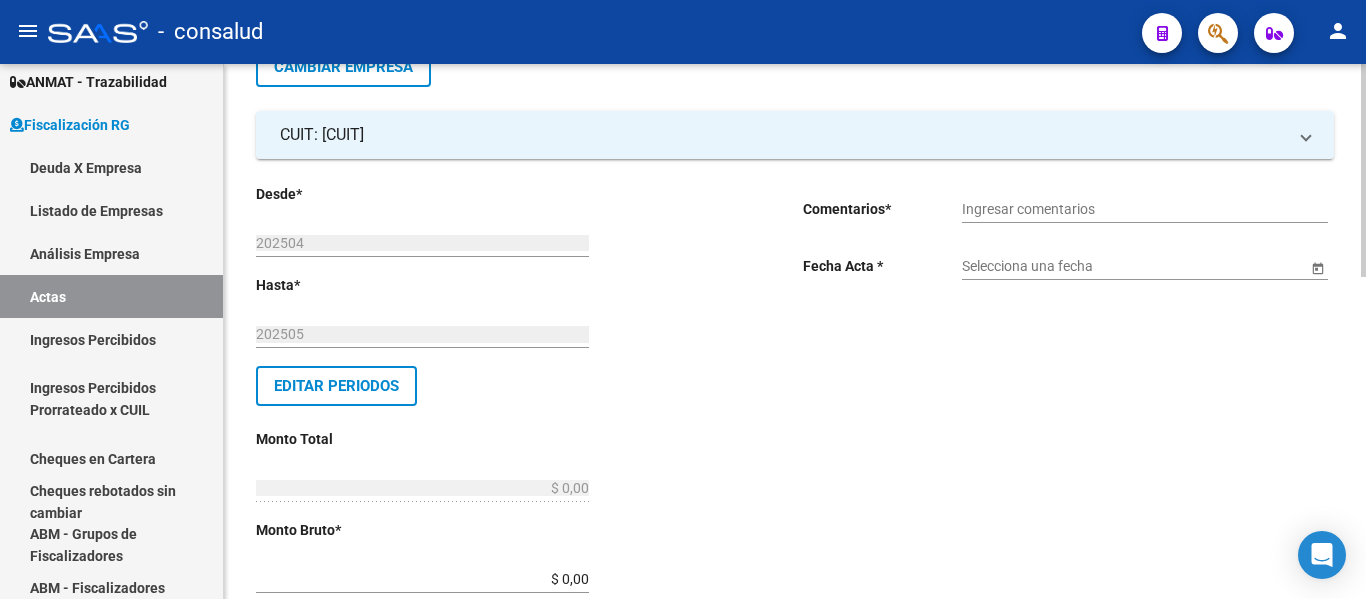 scroll, scrollTop: 100, scrollLeft: 0, axis: vertical 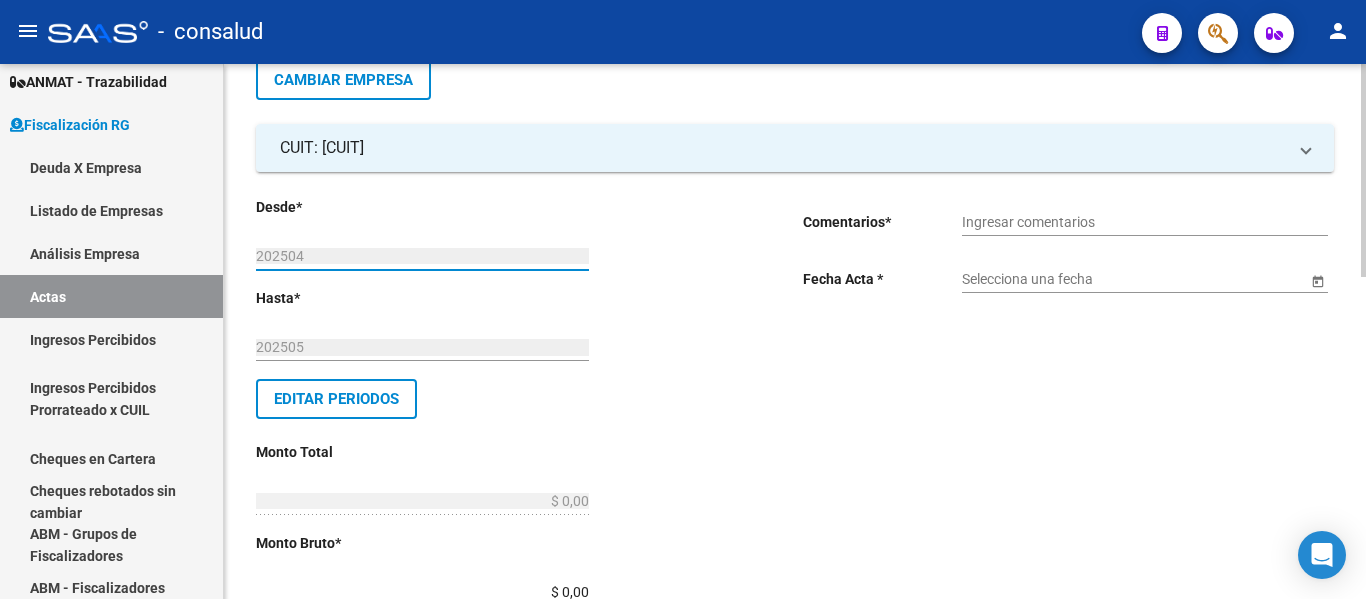 click on "202504" at bounding box center [422, 256] 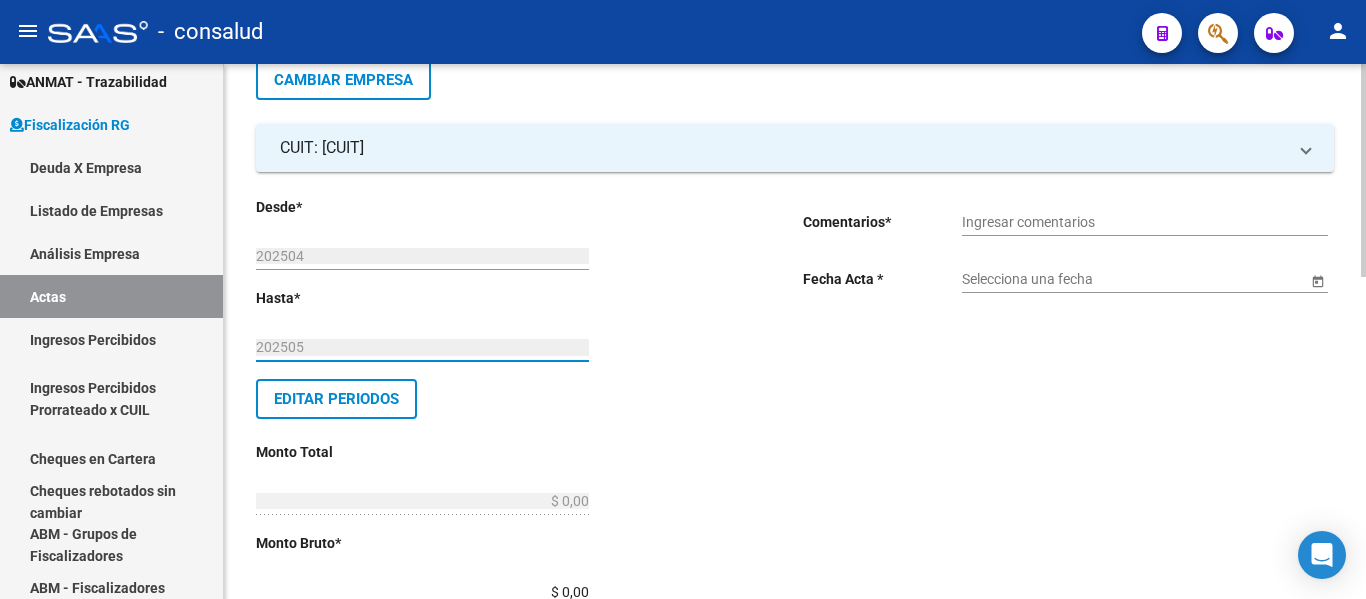 drag, startPoint x: 348, startPoint y: 341, endPoint x: 328, endPoint y: 271, distance: 72.8011 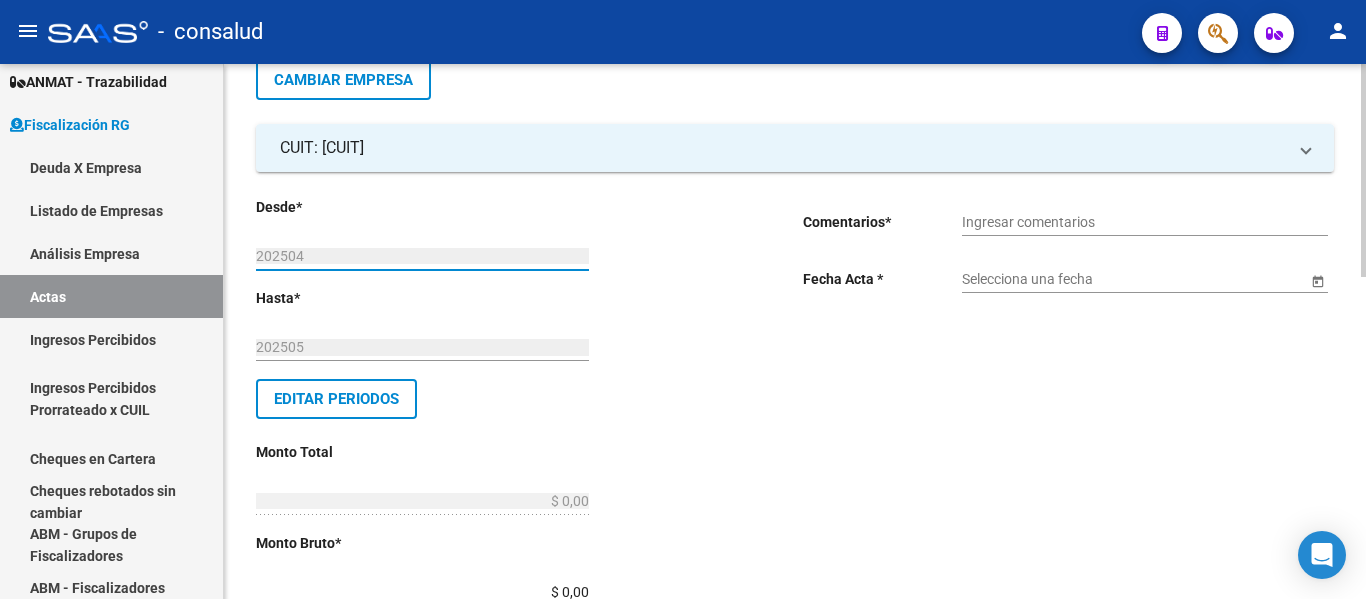 click on "Editar Periodos" 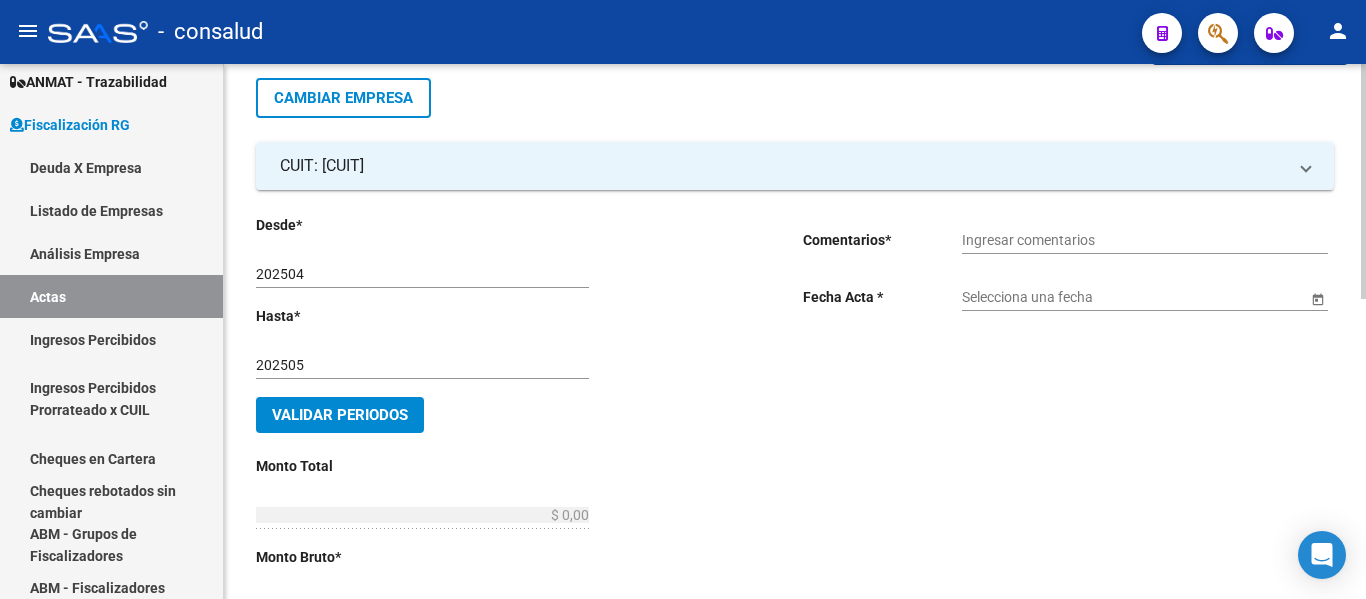 scroll, scrollTop: 0, scrollLeft: 0, axis: both 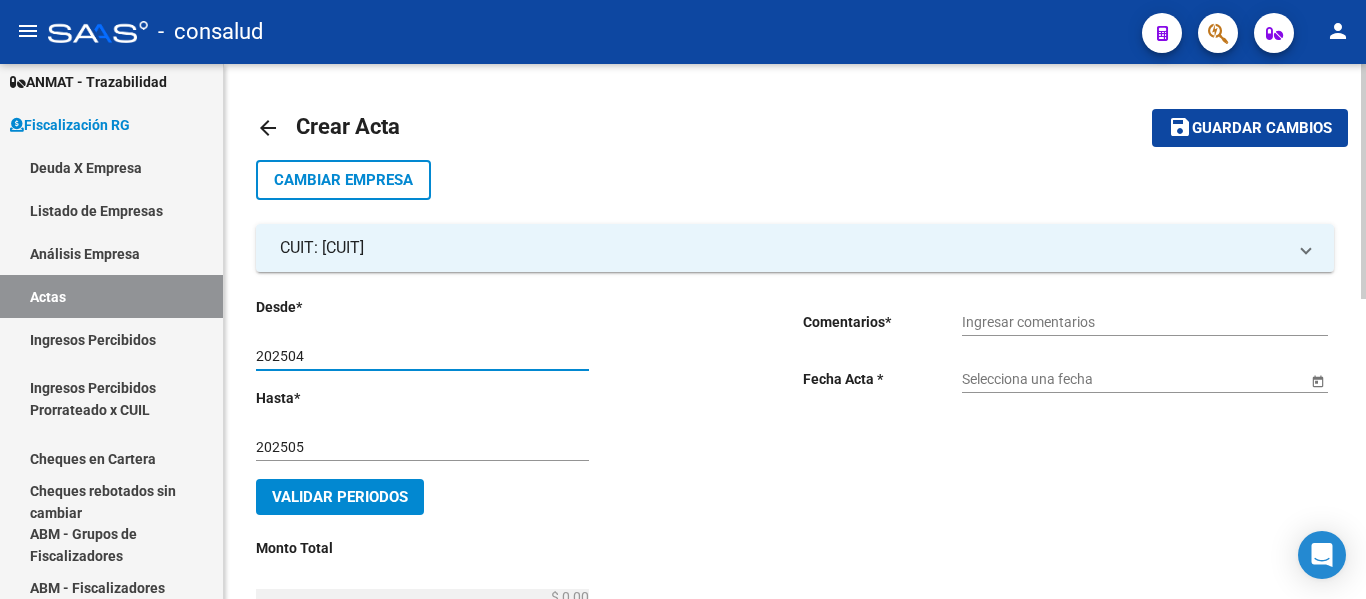 click on "202504" at bounding box center (422, 356) 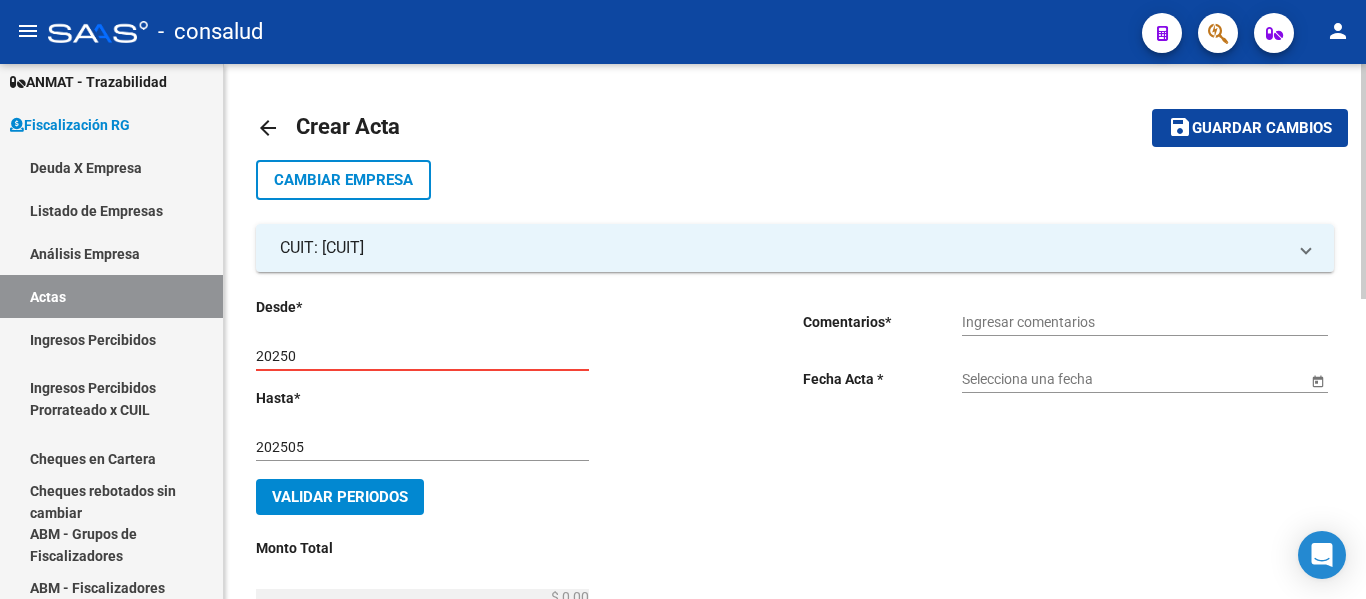 type on "202504" 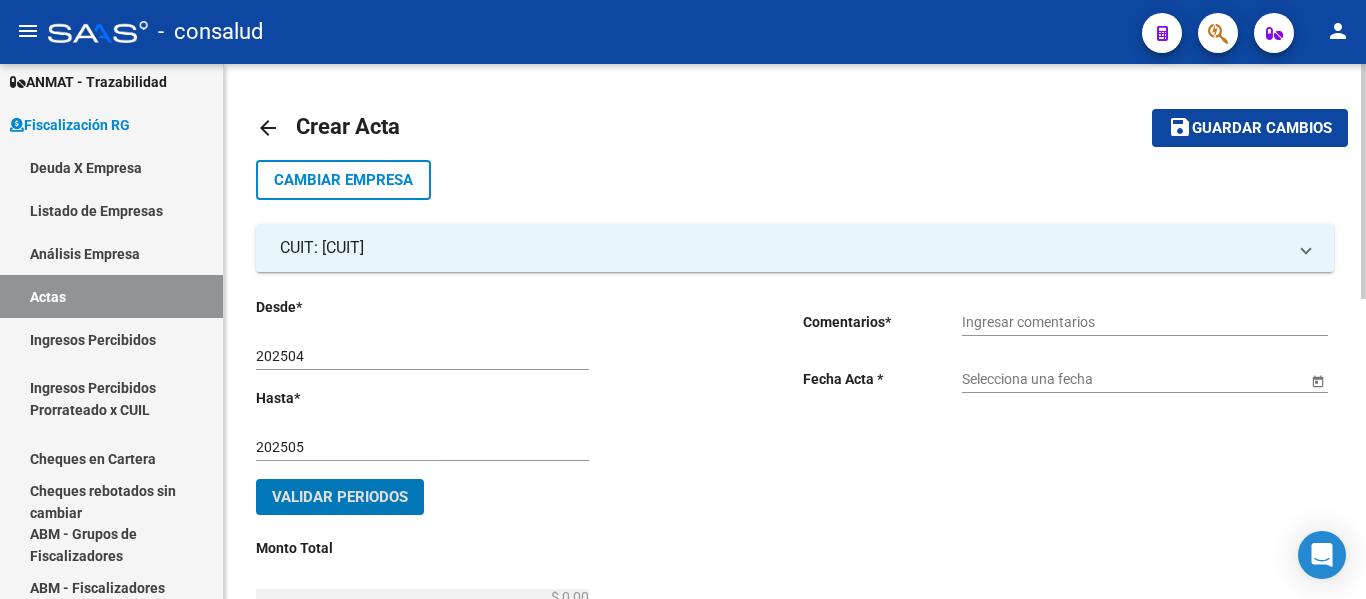 type 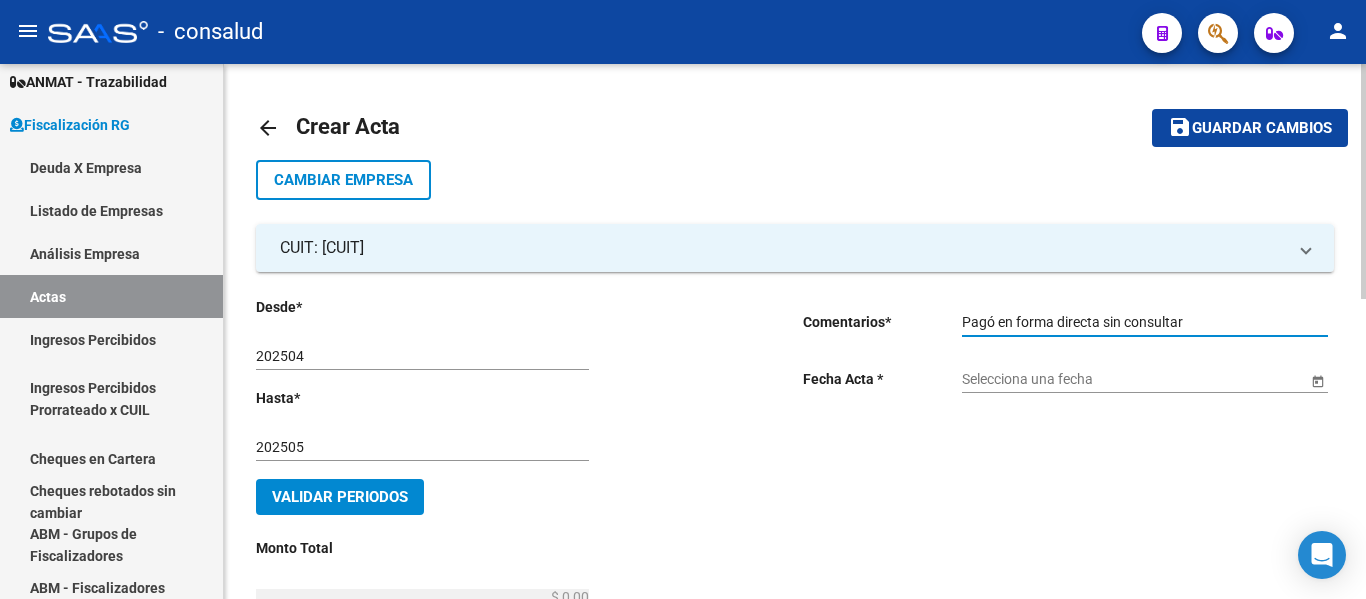 type on "Pagó en forma directa sin consultar" 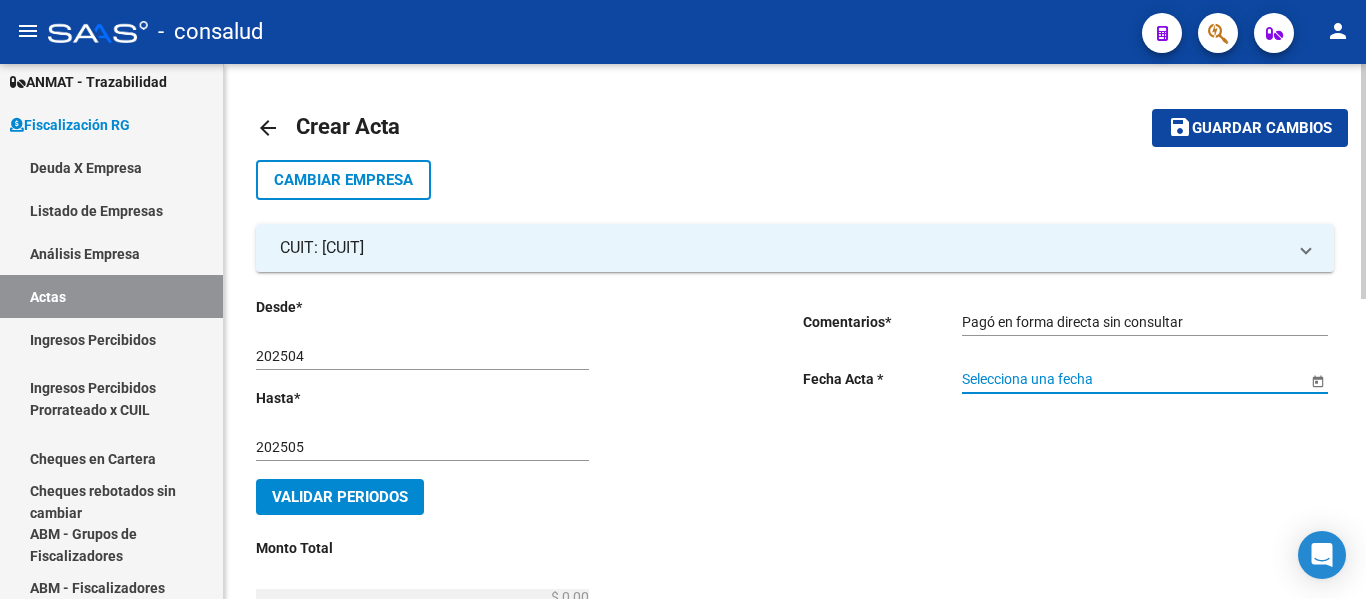 click on "Selecciona una fecha" at bounding box center [1134, 379] 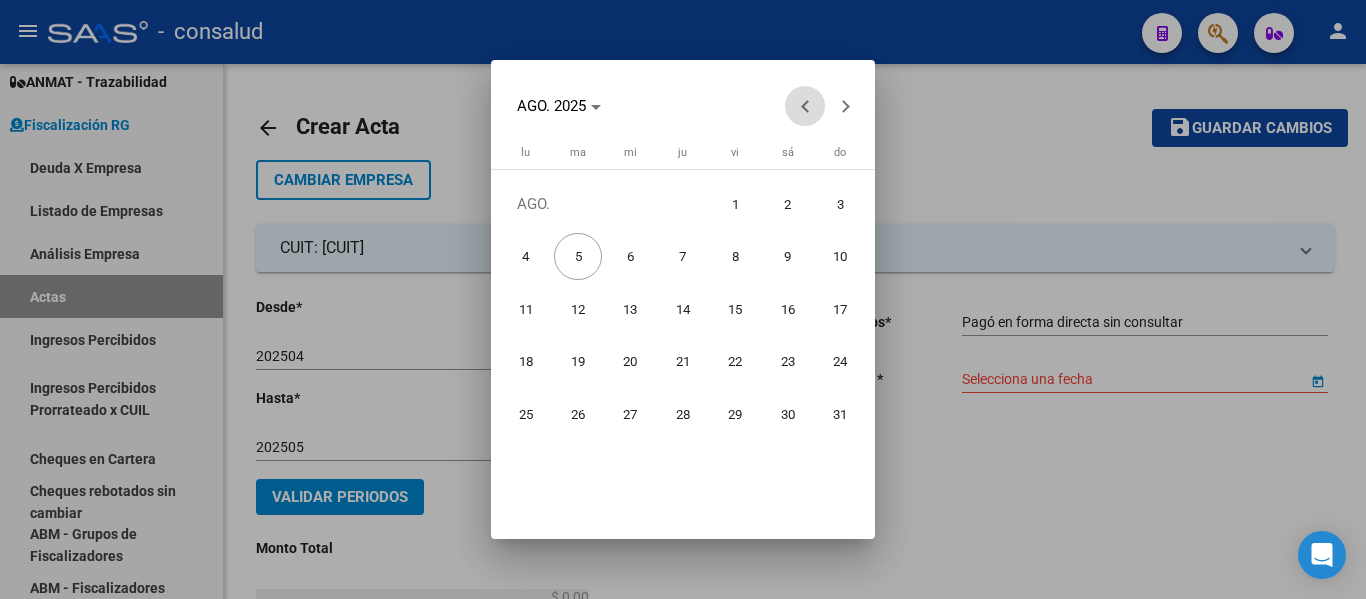click at bounding box center (805, 106) 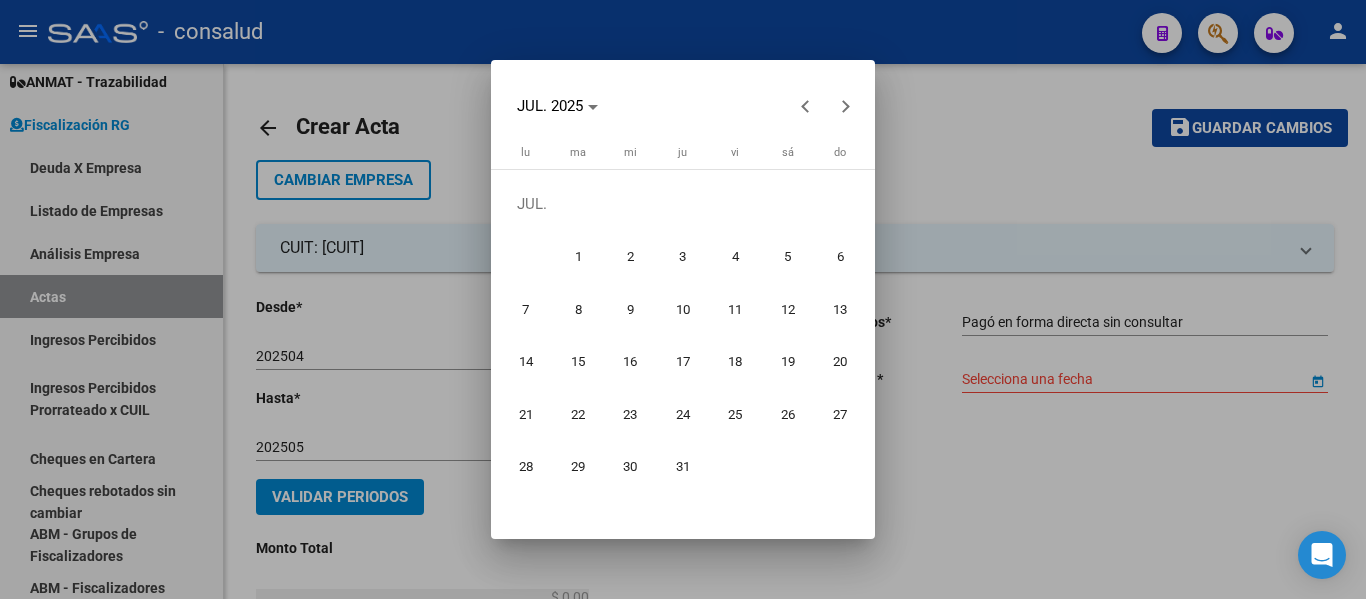 click on "16" at bounding box center [630, 361] 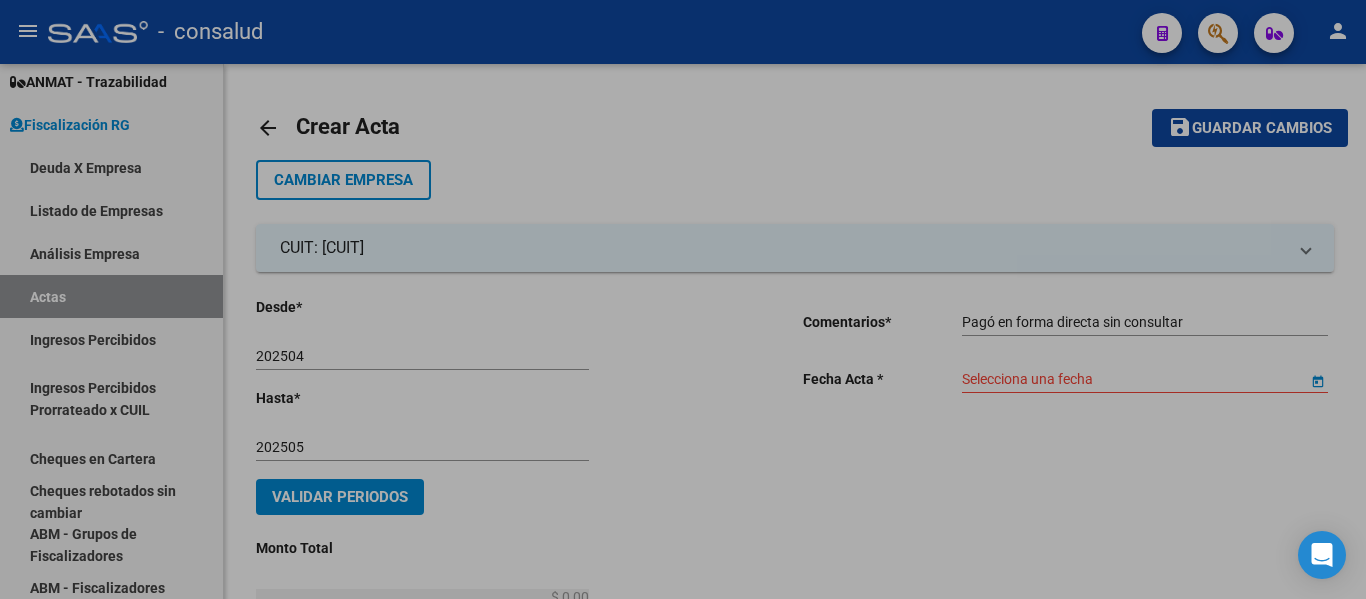 type on "[DATE]" 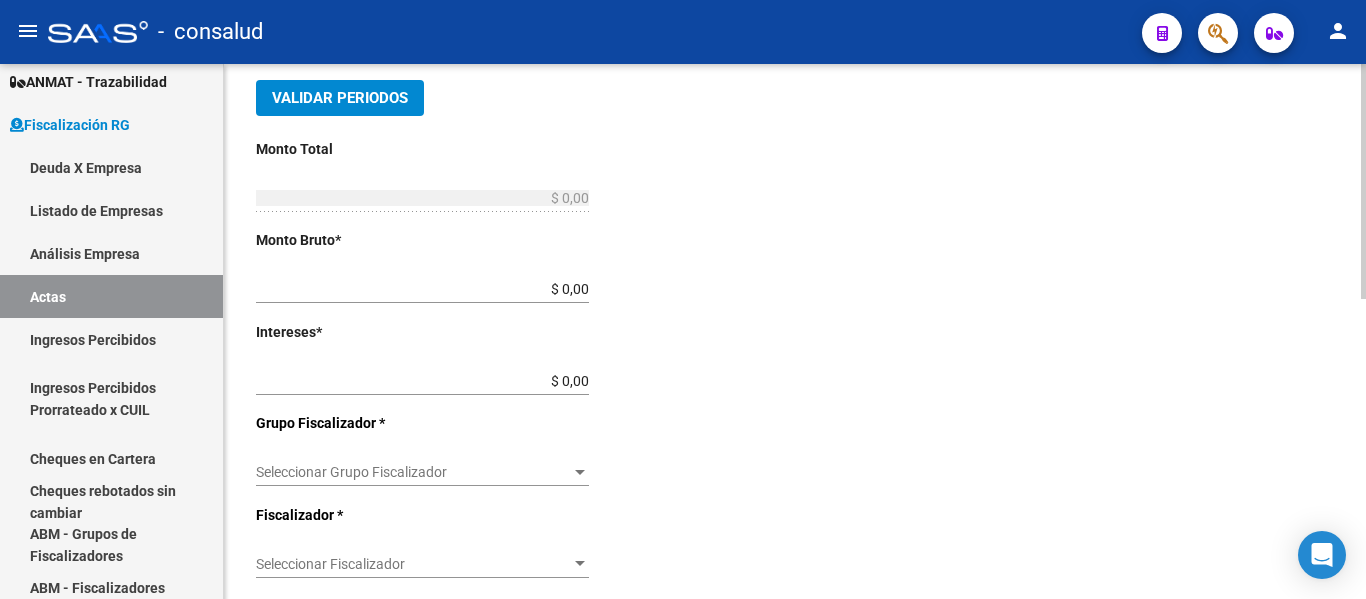 scroll, scrollTop: 400, scrollLeft: 0, axis: vertical 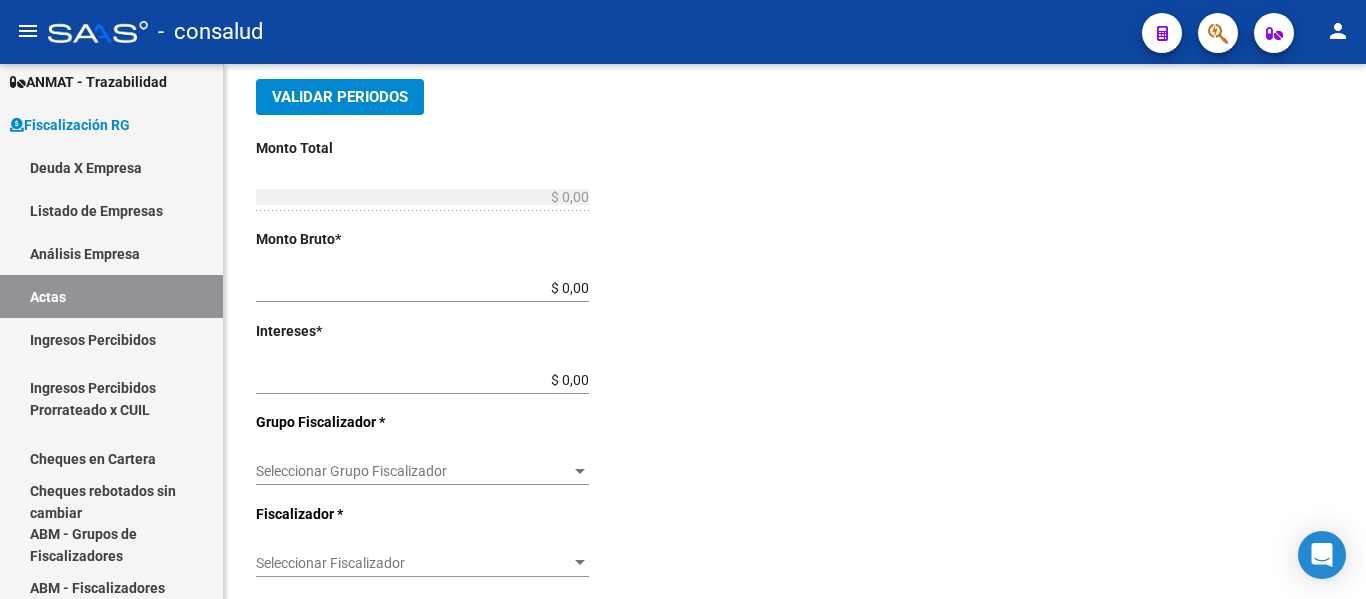 click on "Validar Periodos" 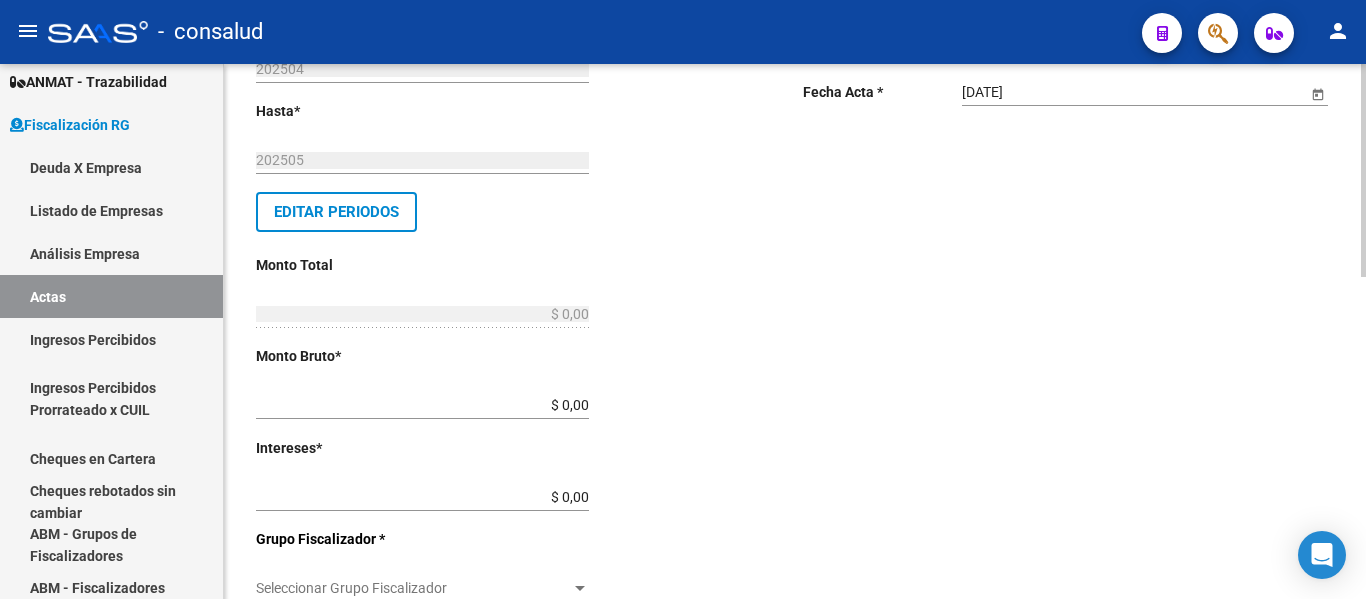 scroll, scrollTop: 300, scrollLeft: 0, axis: vertical 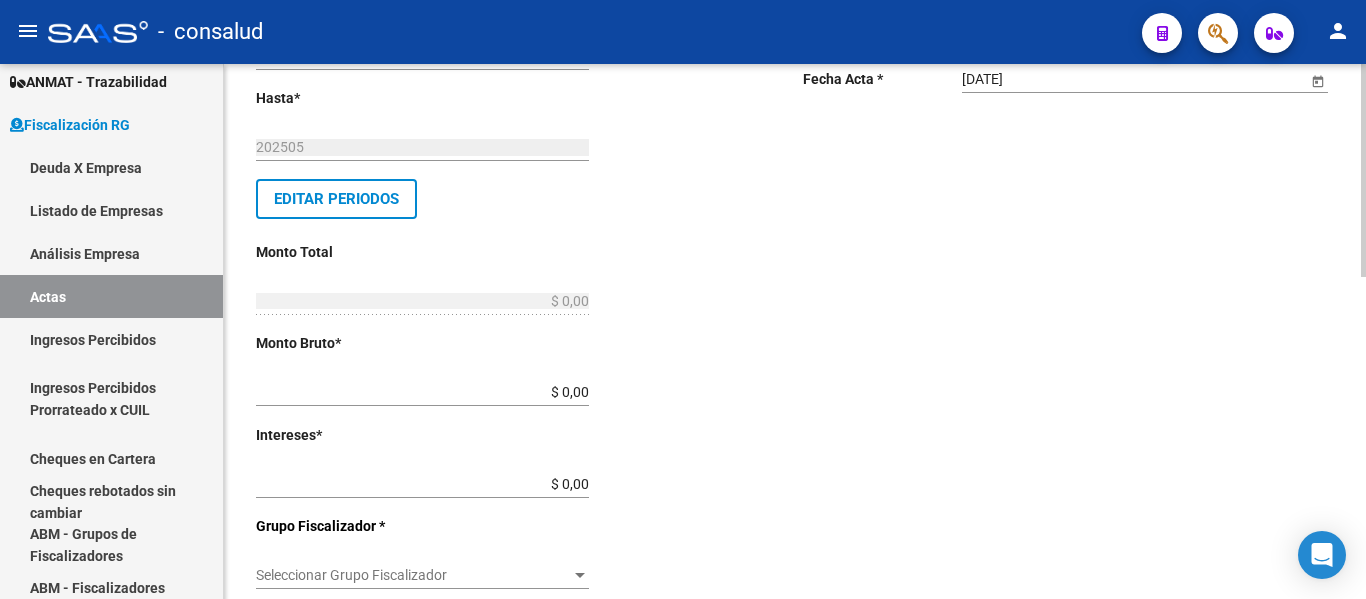 click on "Desde * 202504 Ej: 202201 Hasta * 202505 Ej: 202208 Editar Periodos Monto Total $ 0,00 Ingresar el monto total Monto Bruto * $ 0,00 Ingresar monto bruto Intereses * $ 0,00 Ingresar intereses Grupo Fiscalizador * Seleccionar Grupo Fiscalizador Seleccionar Grupo Fiscalizador Fiscalizador * Seleccionar Fiscalizador Seleccionar Fiscalizador Número Acta * Ingresar número acta $ 0,00 Honorarios Fiscalizacion Nro Convenio Ingresar número de convenio Cobrado Acta Judicial Acta Virtual / Moroso Incobrable" 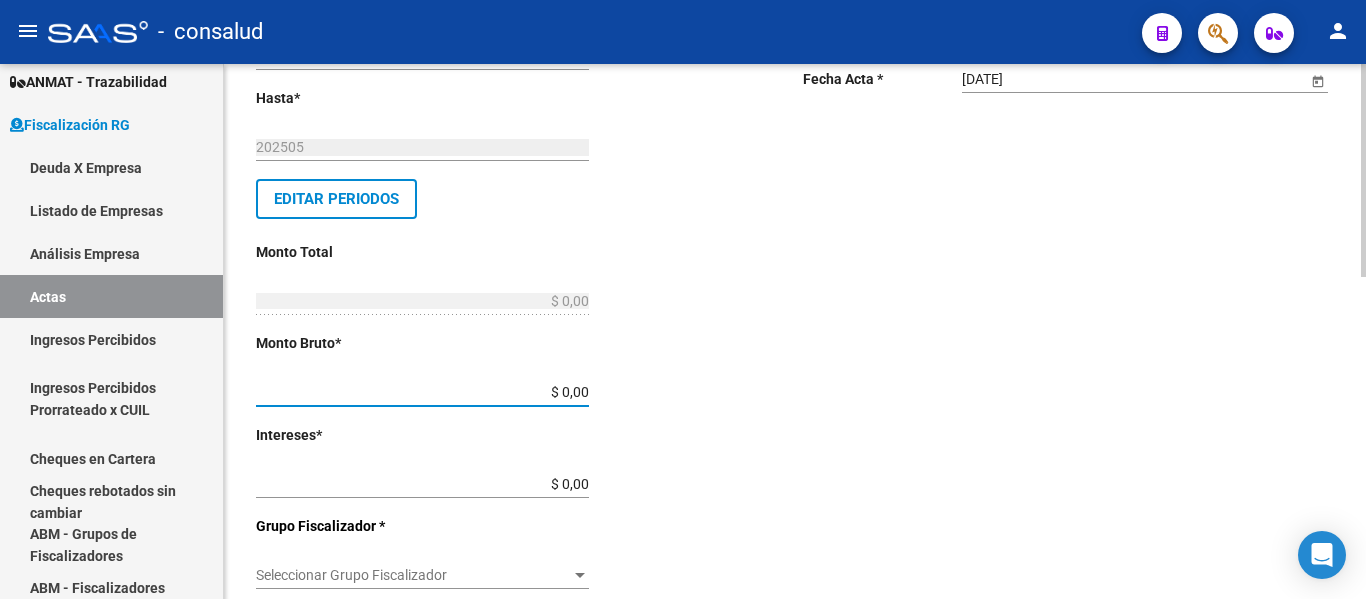 click on "$ 0,00" at bounding box center (422, 392) 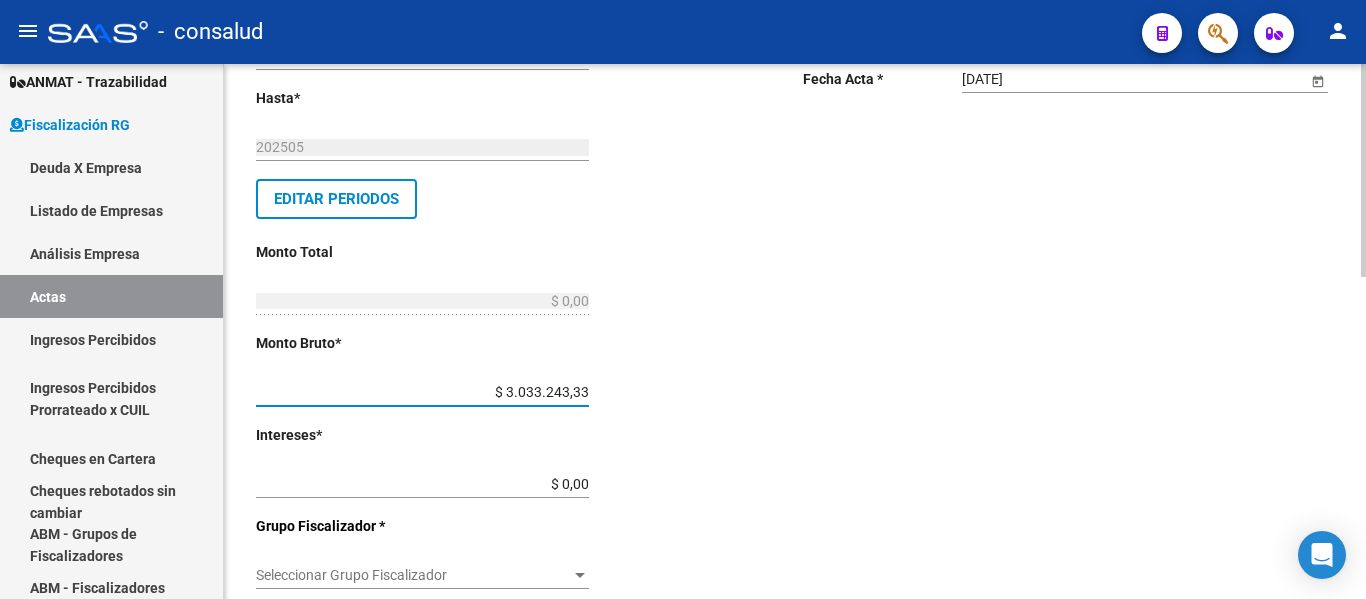 type on "Pagó en forma directa sin [CONSULTA]" 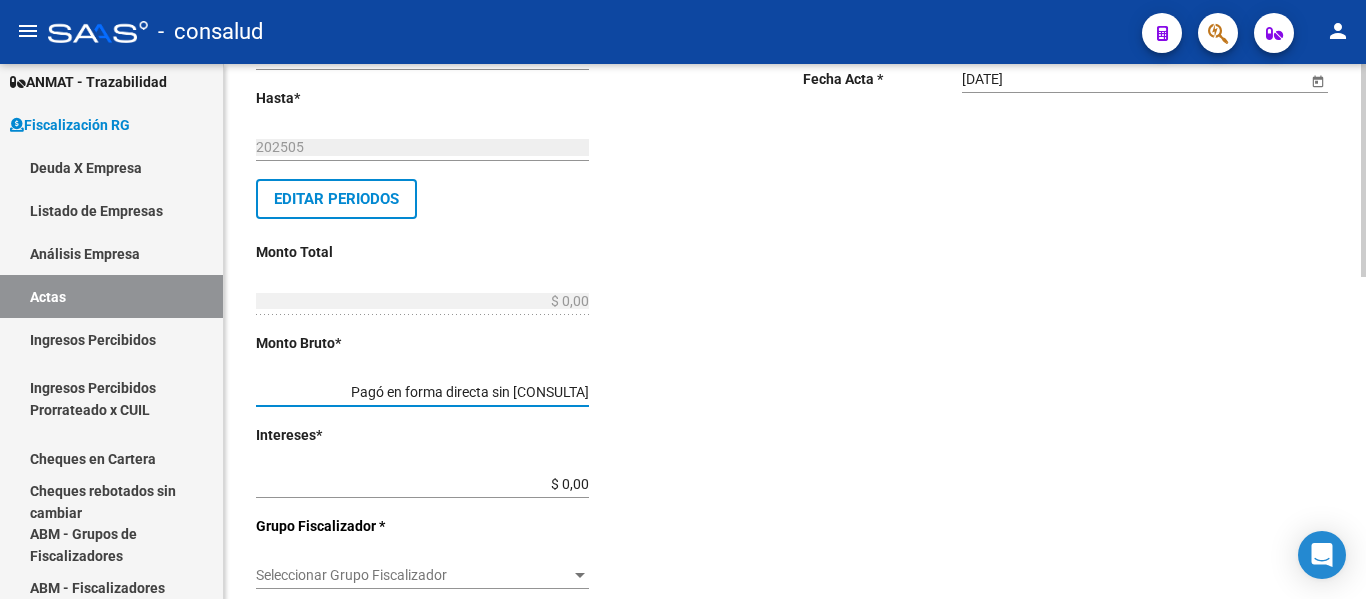 type on "Pagó en forma directa sin [CONSULTA]" 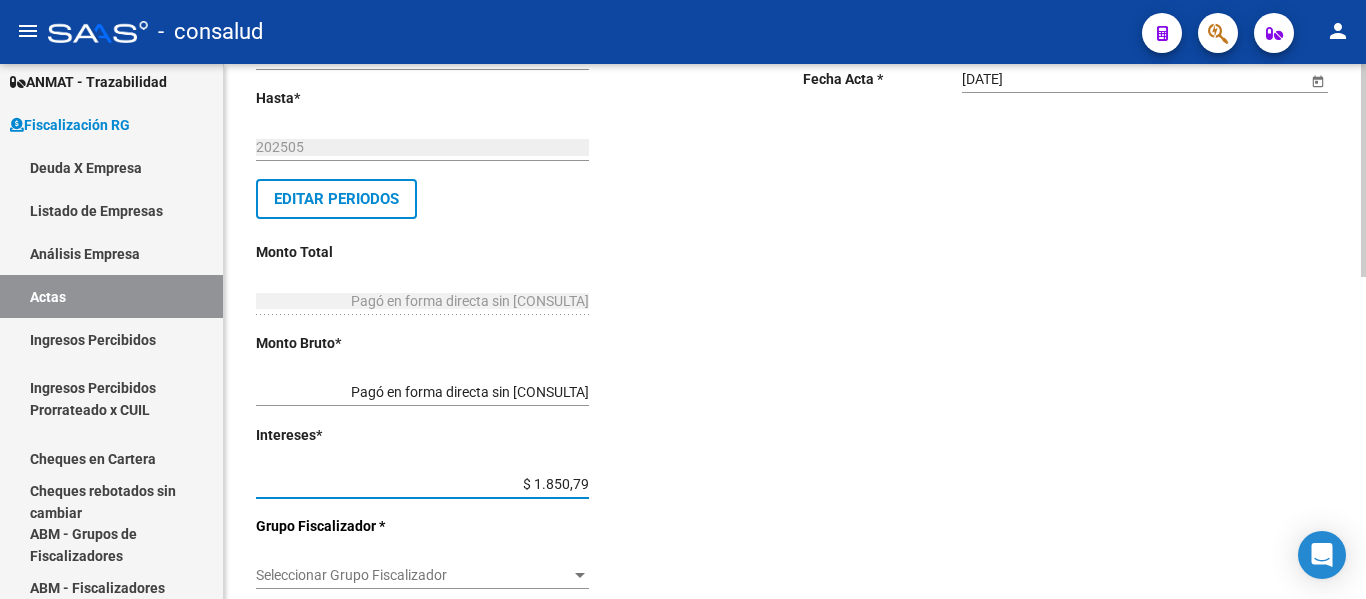 type on "$ 18.507,99" 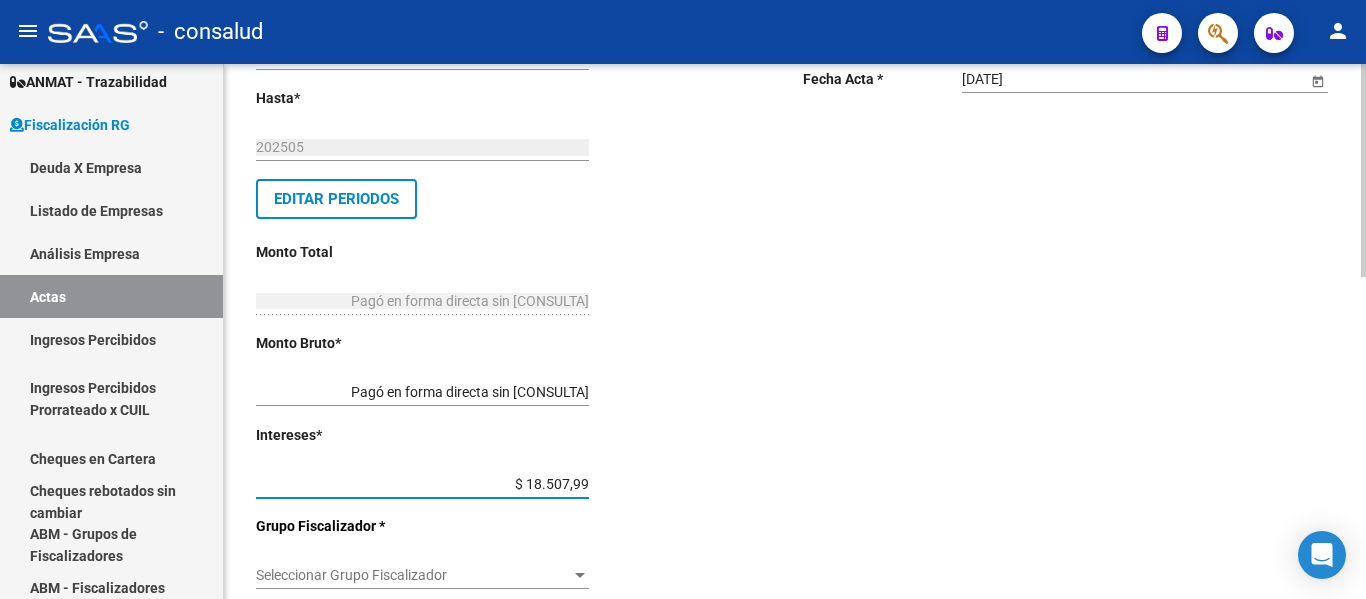 type on "$ 351.751,32" 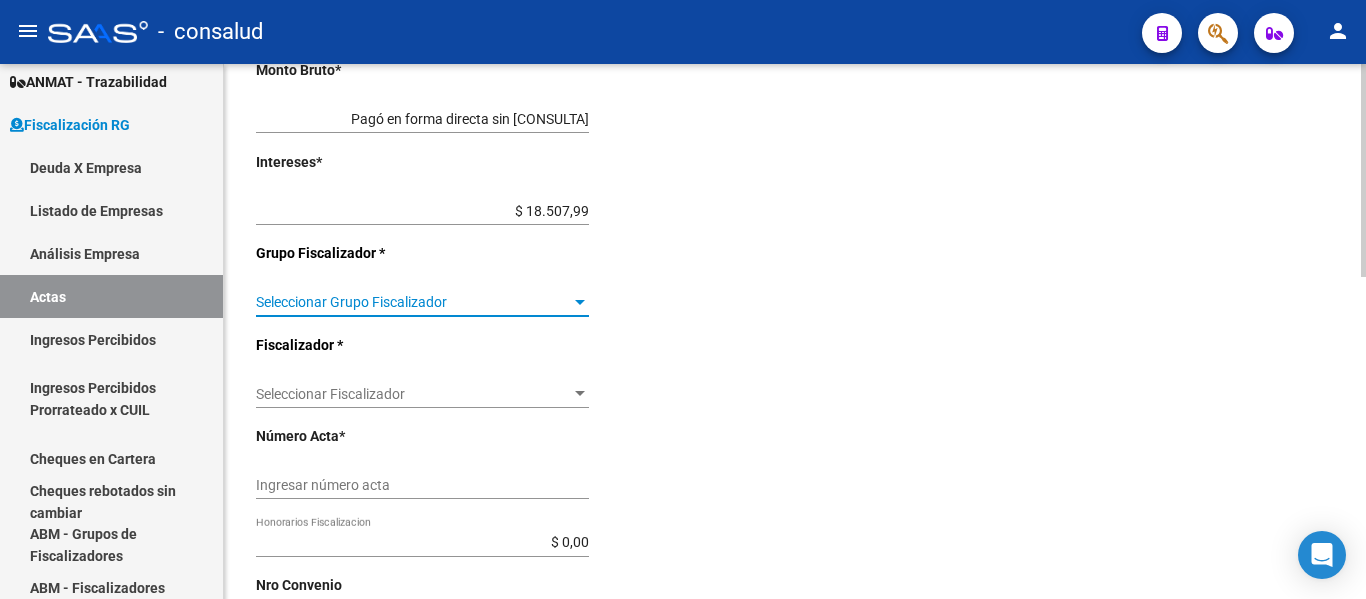 scroll, scrollTop: 600, scrollLeft: 0, axis: vertical 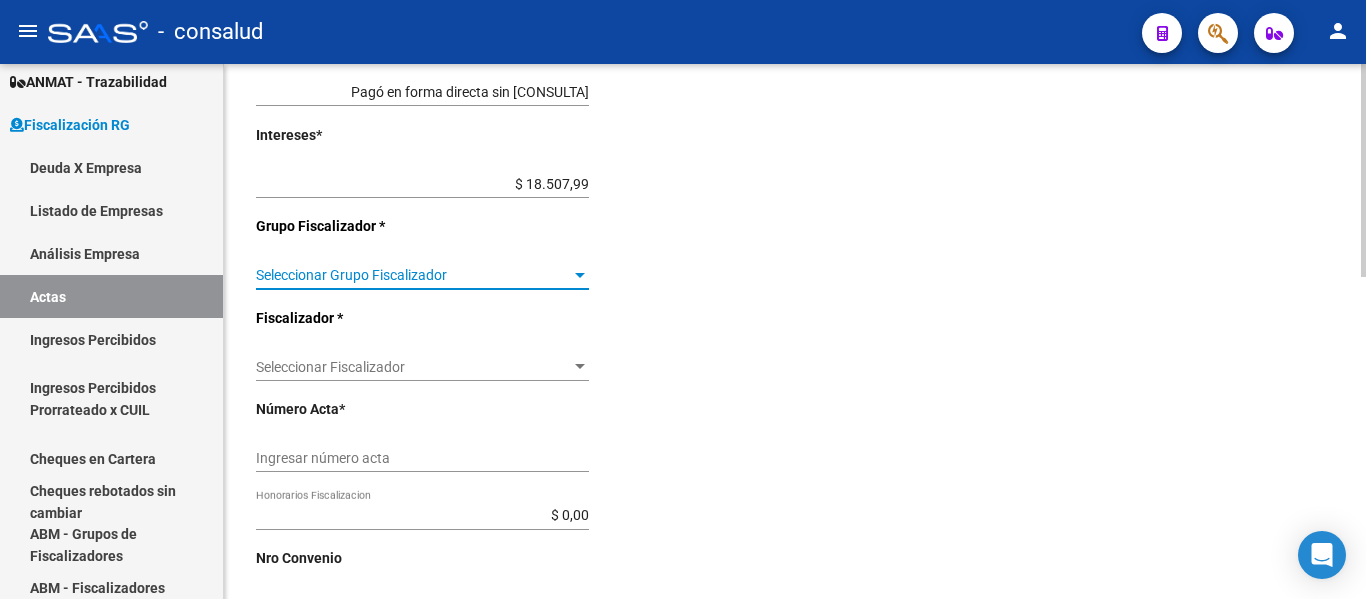 click at bounding box center (580, 275) 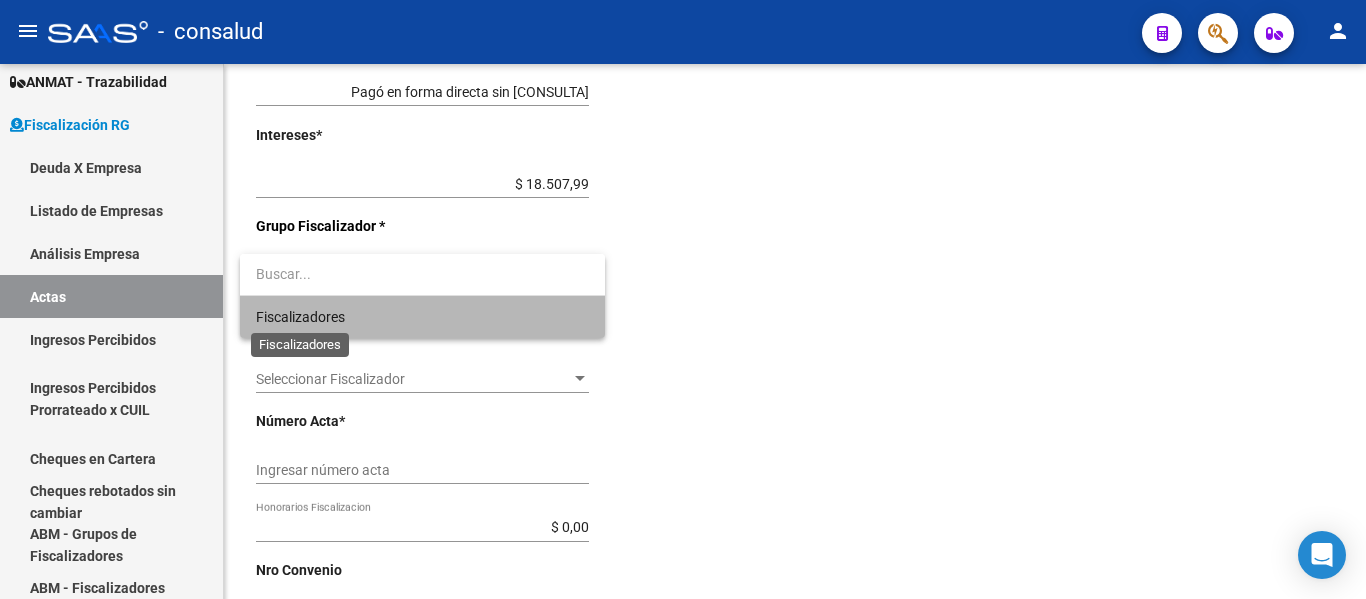 click on "Fiscalizadores" at bounding box center (300, 317) 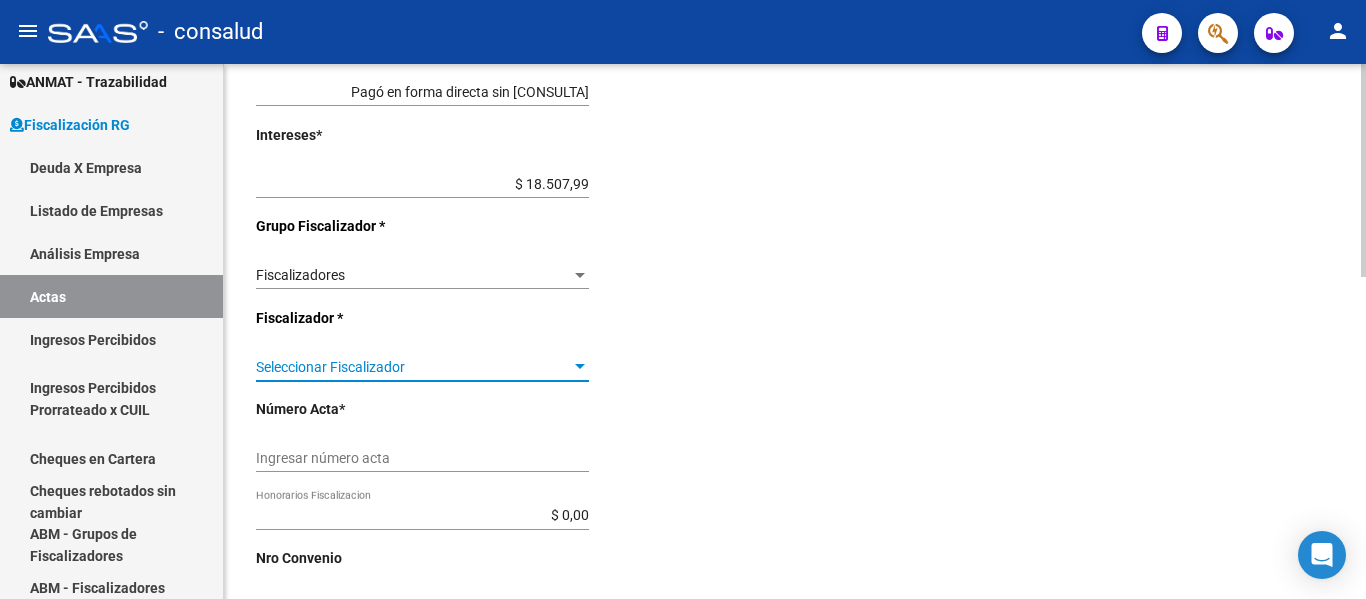 click on "Seleccionar Fiscalizador" at bounding box center [413, 367] 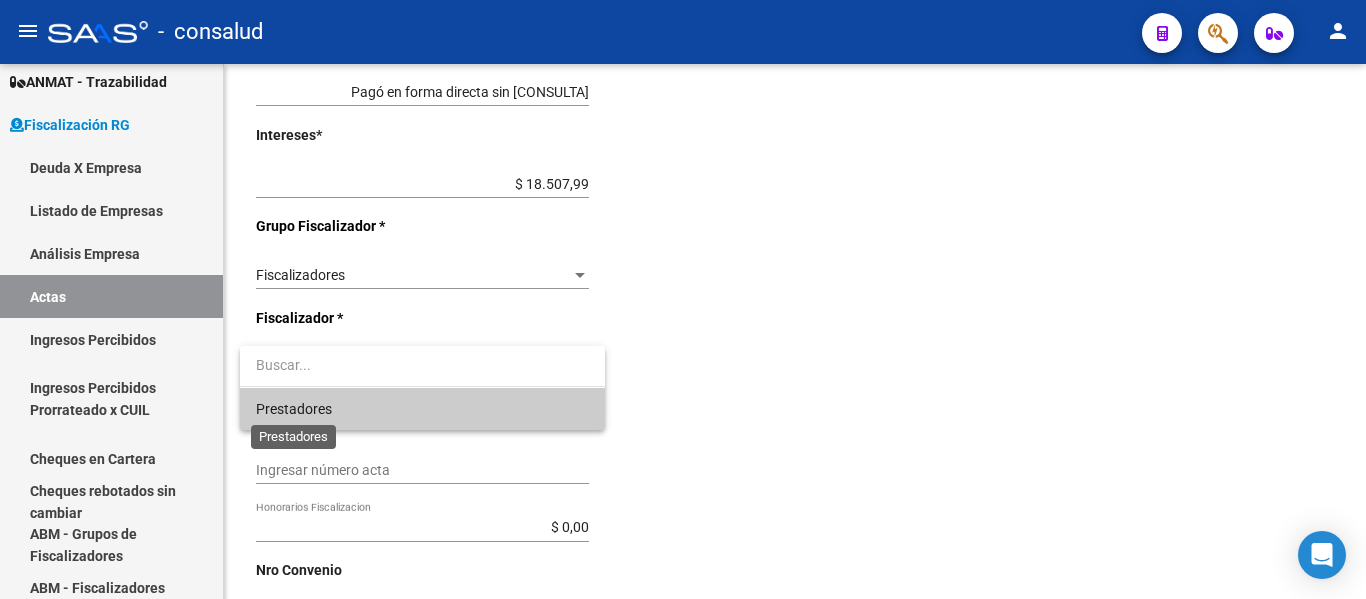 click on "Prestadores" at bounding box center [294, 409] 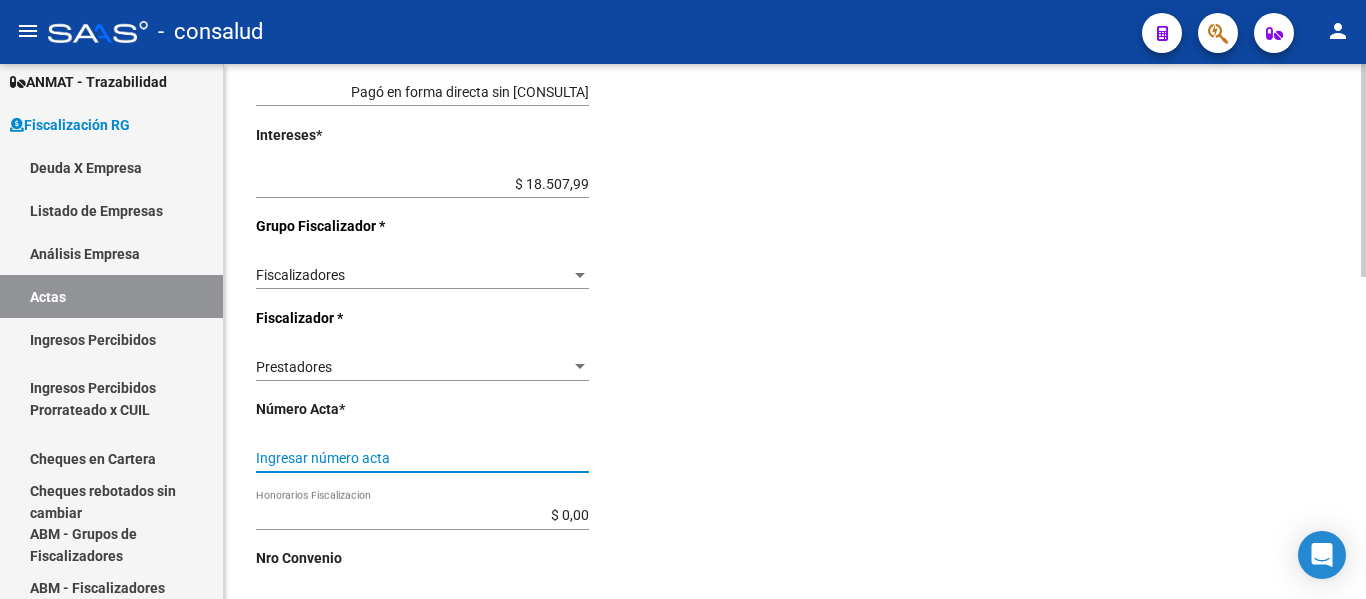 drag, startPoint x: 301, startPoint y: 460, endPoint x: 378, endPoint y: 436, distance: 80.65358 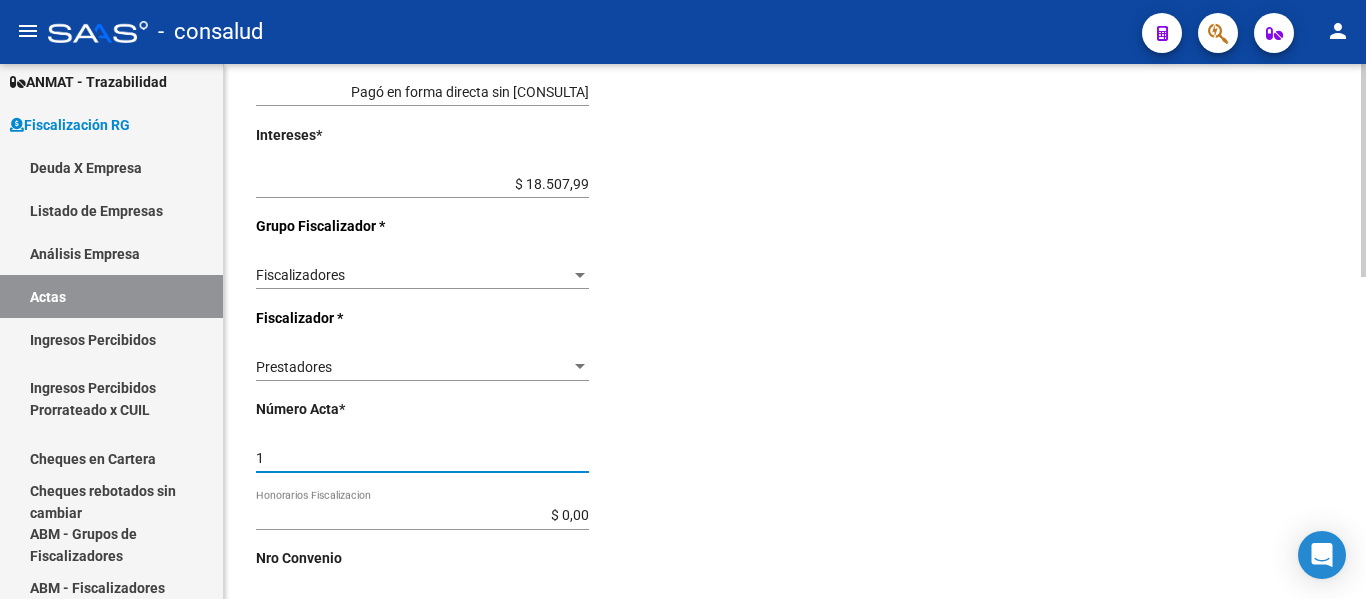type on "1" 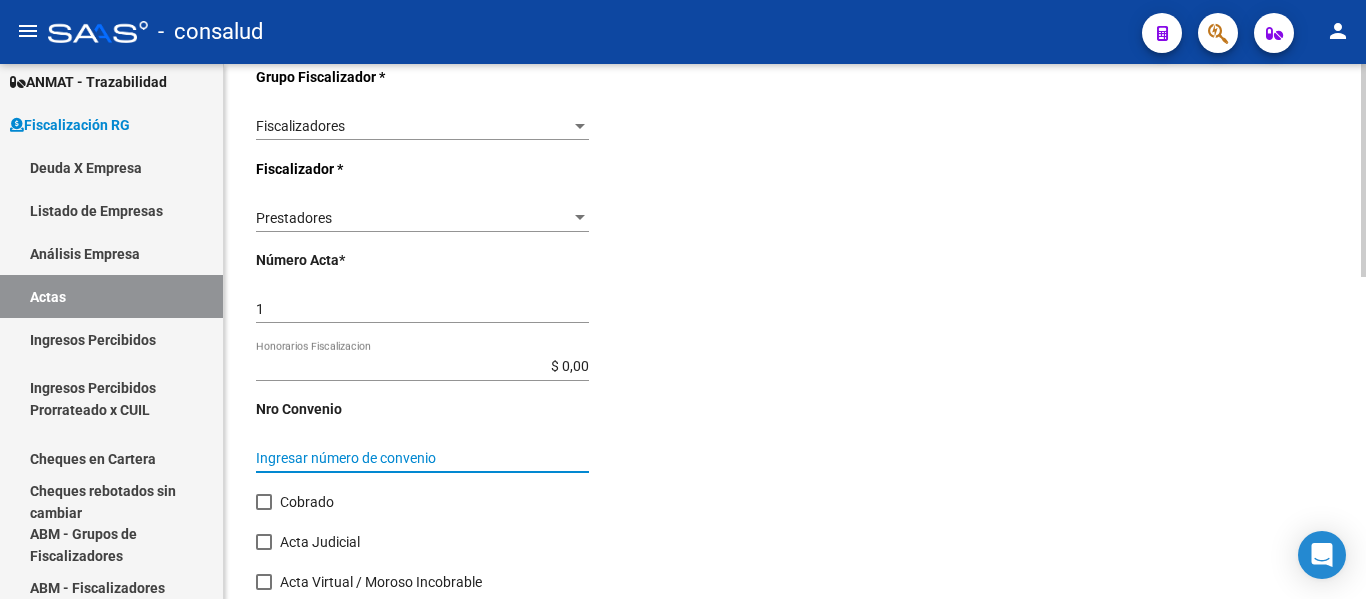 scroll, scrollTop: 808, scrollLeft: 0, axis: vertical 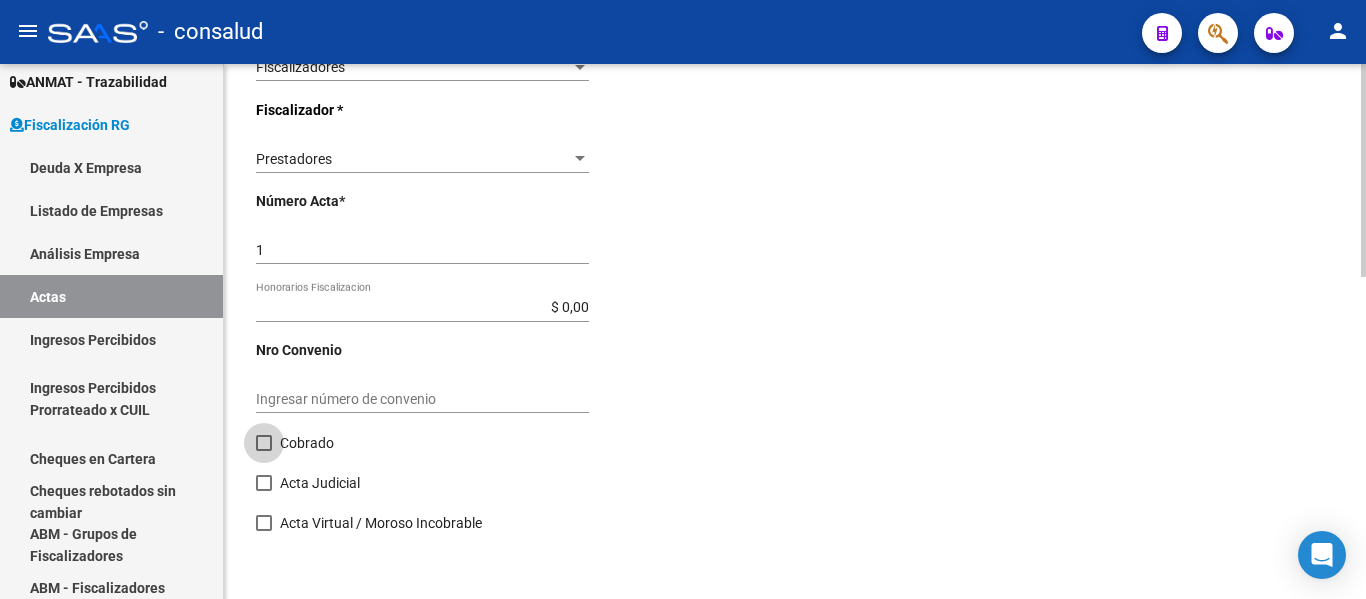 click at bounding box center (264, 443) 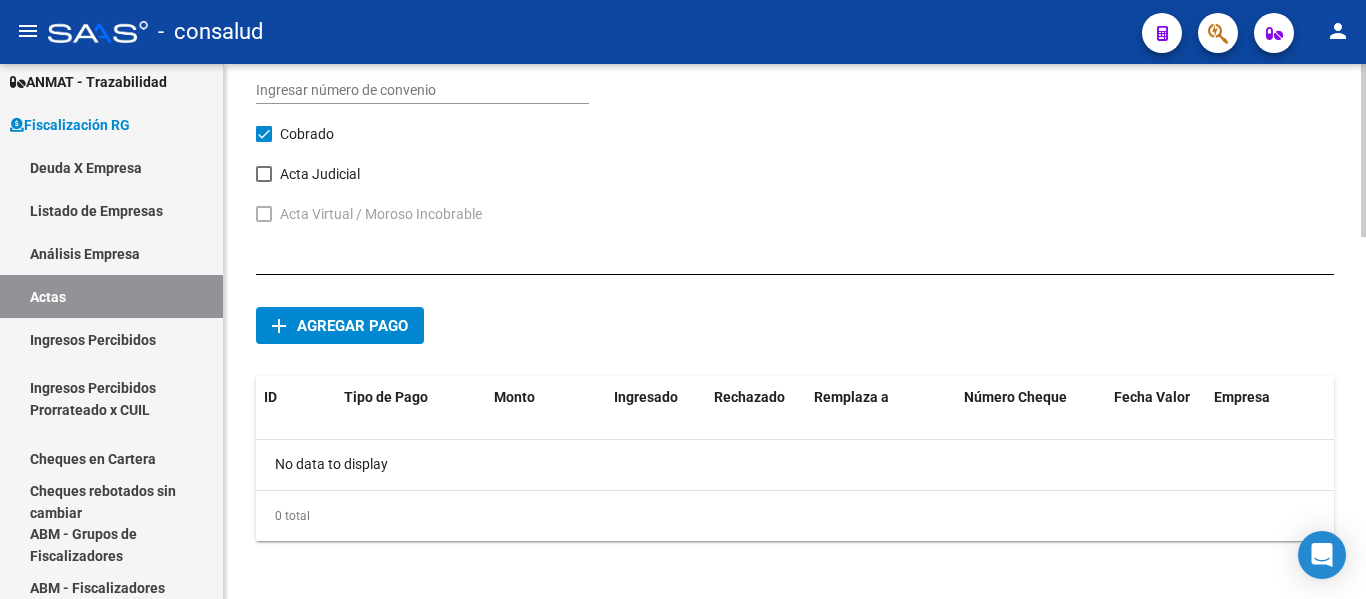 scroll, scrollTop: 1123, scrollLeft: 0, axis: vertical 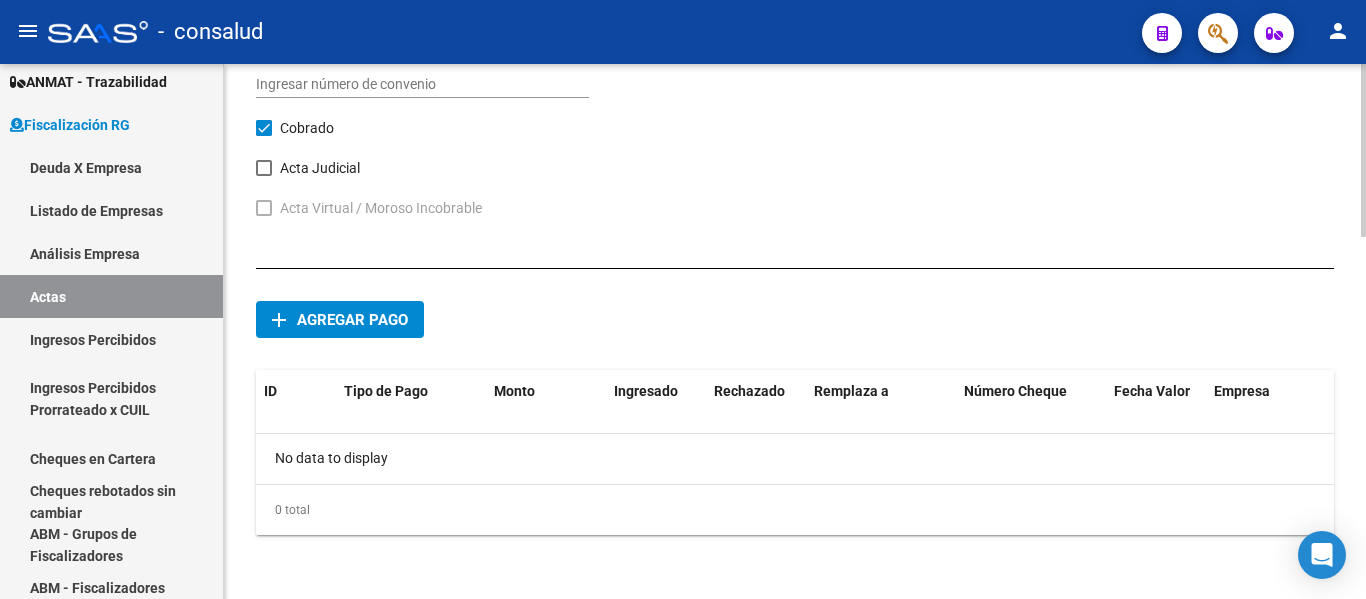 click on "Agregar pago" 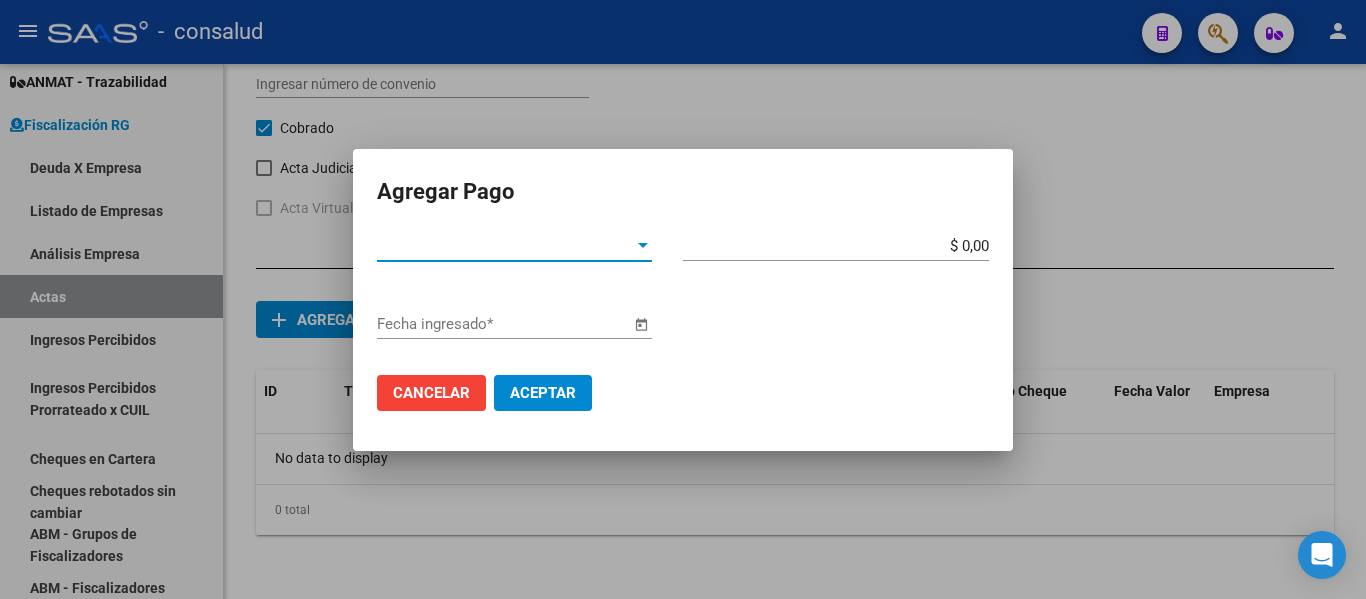 click at bounding box center (643, 245) 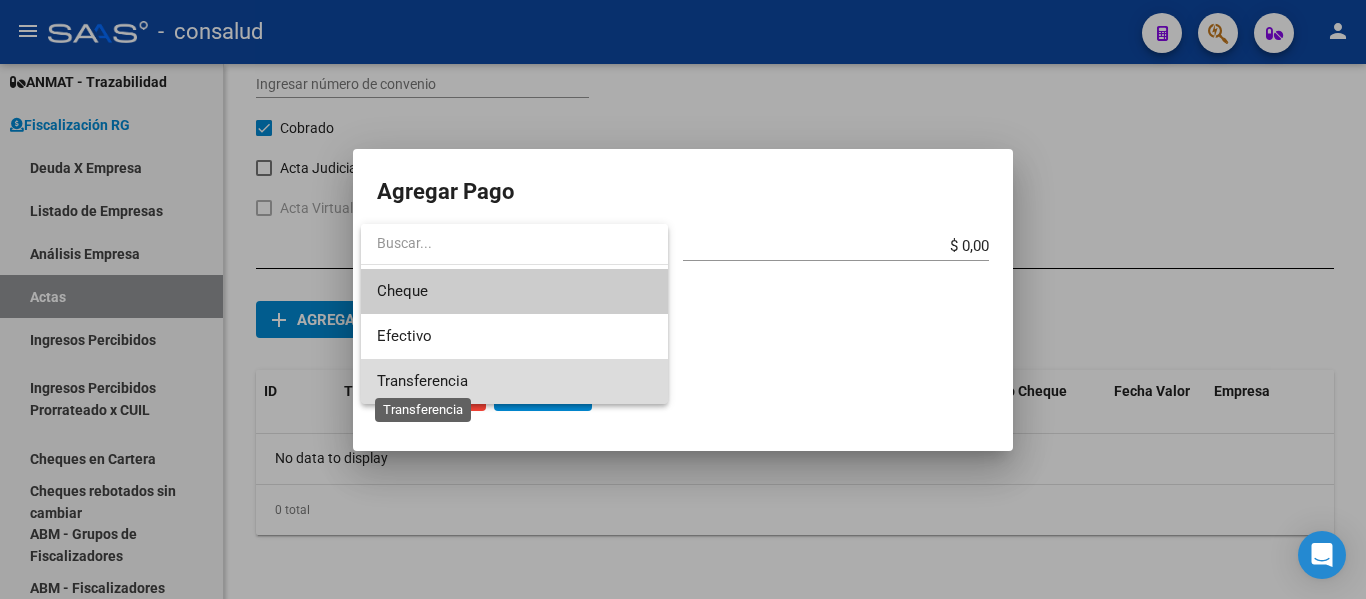 click on "Transferencia" at bounding box center [422, 381] 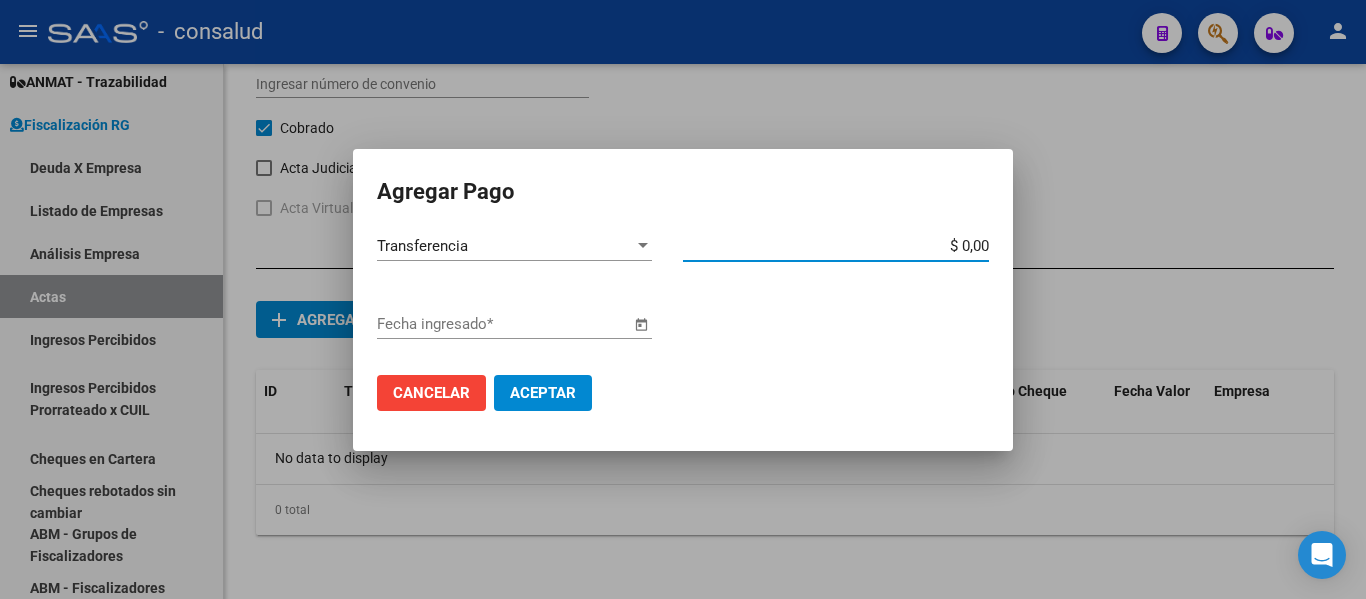 drag, startPoint x: 937, startPoint y: 245, endPoint x: 1016, endPoint y: 233, distance: 79.9062 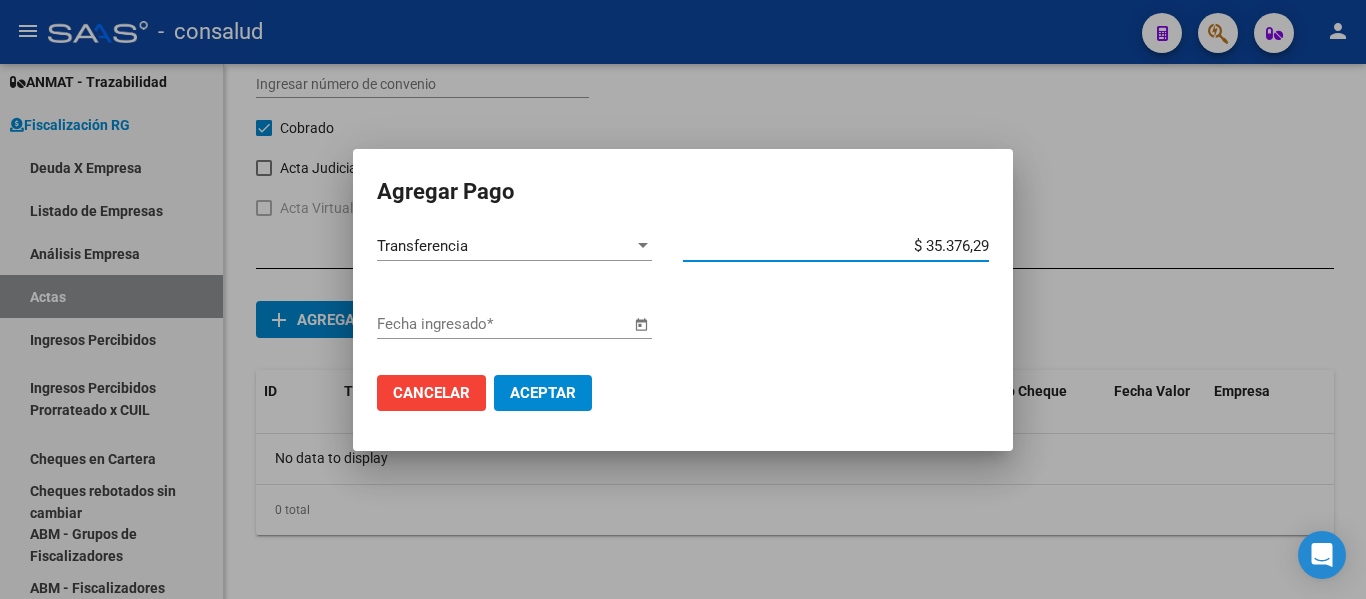 type on "$ 353.762,92" 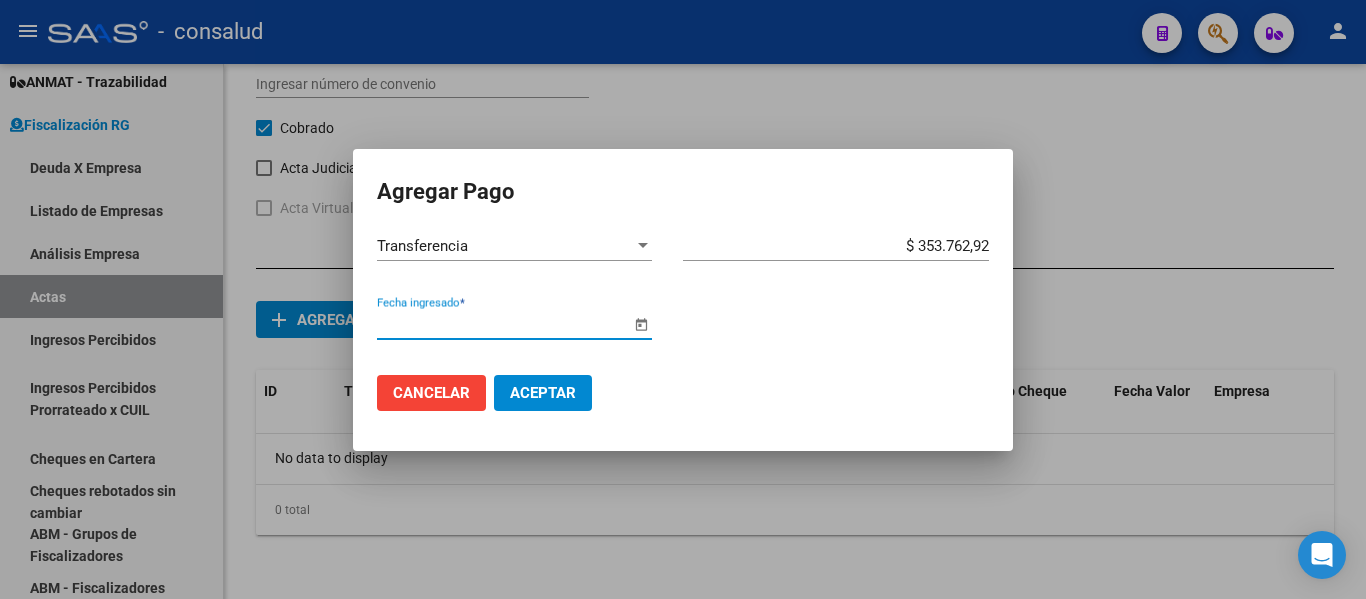 click on "Fecha ingresado  *" at bounding box center [503, 324] 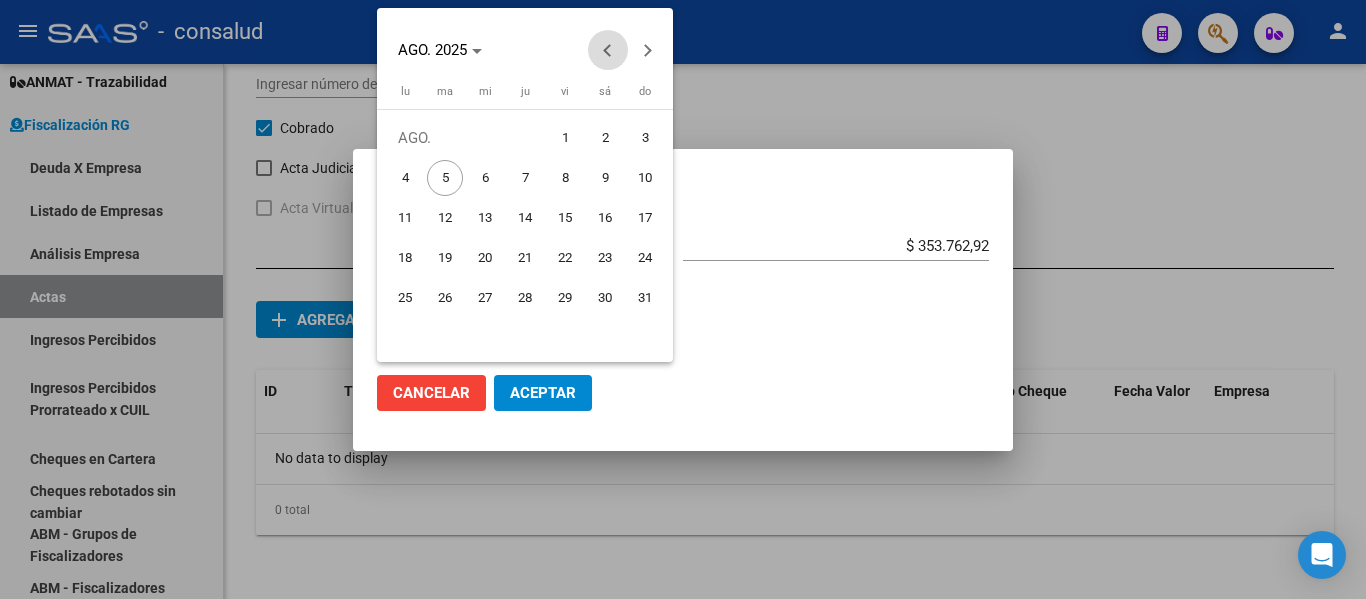 click at bounding box center (608, 50) 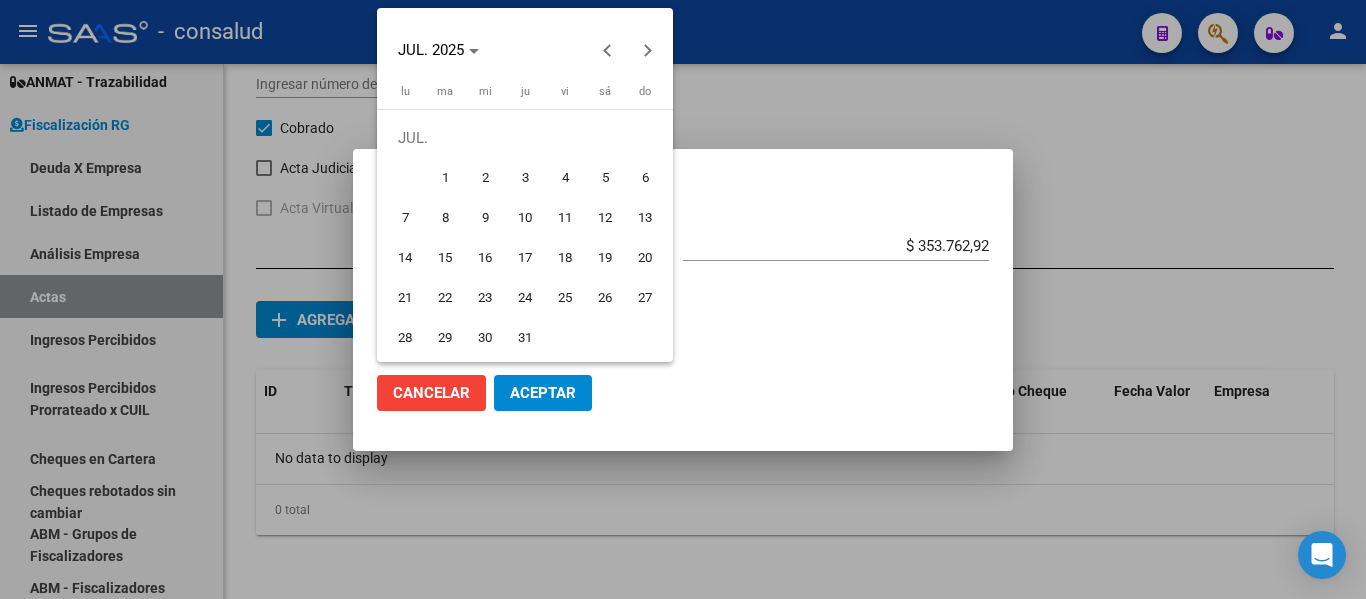 click on "16" at bounding box center [485, 258] 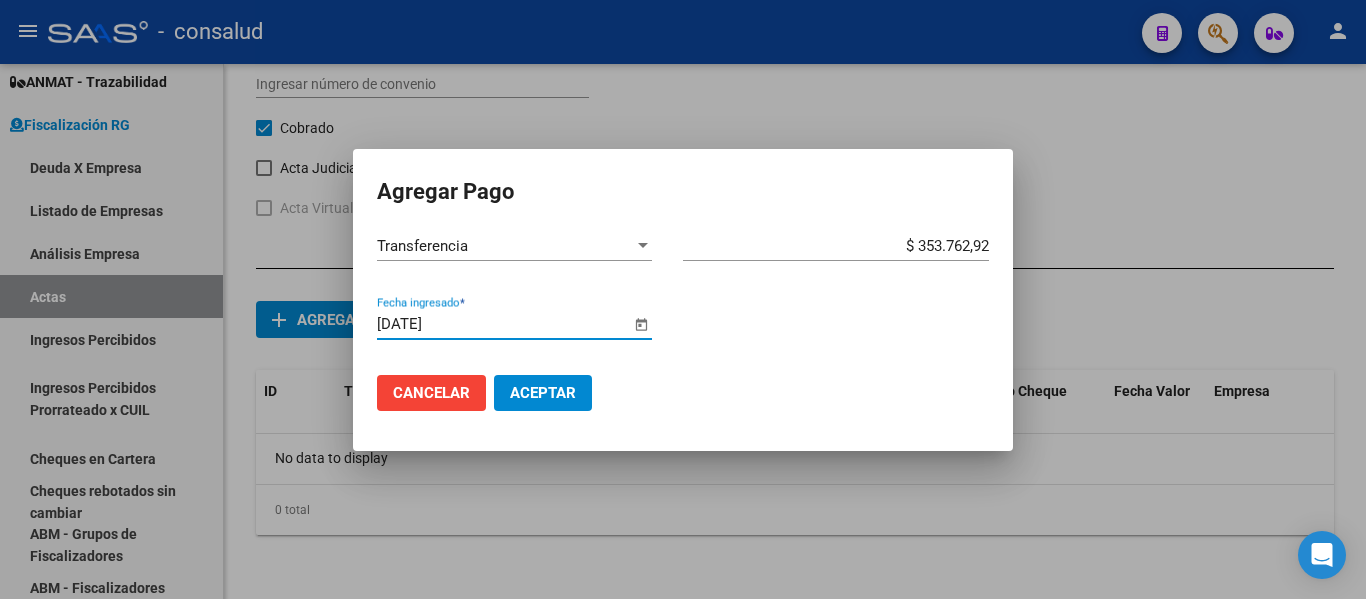 click on "Aceptar" at bounding box center [543, 393] 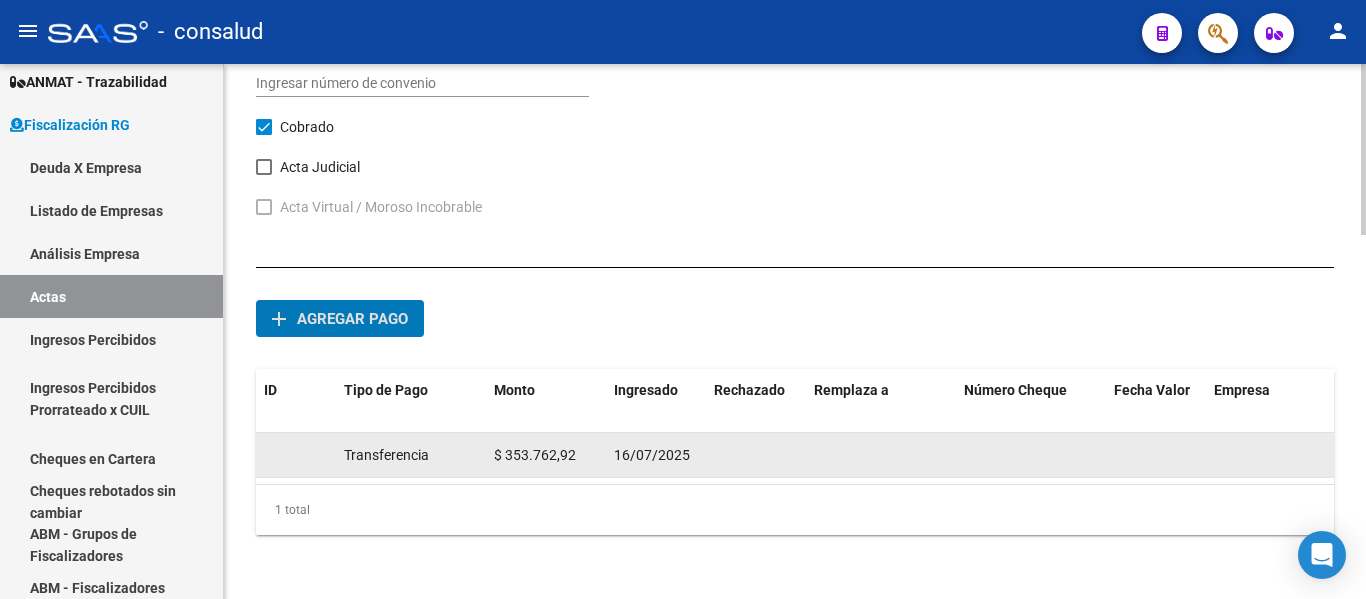 scroll, scrollTop: 1140, scrollLeft: 0, axis: vertical 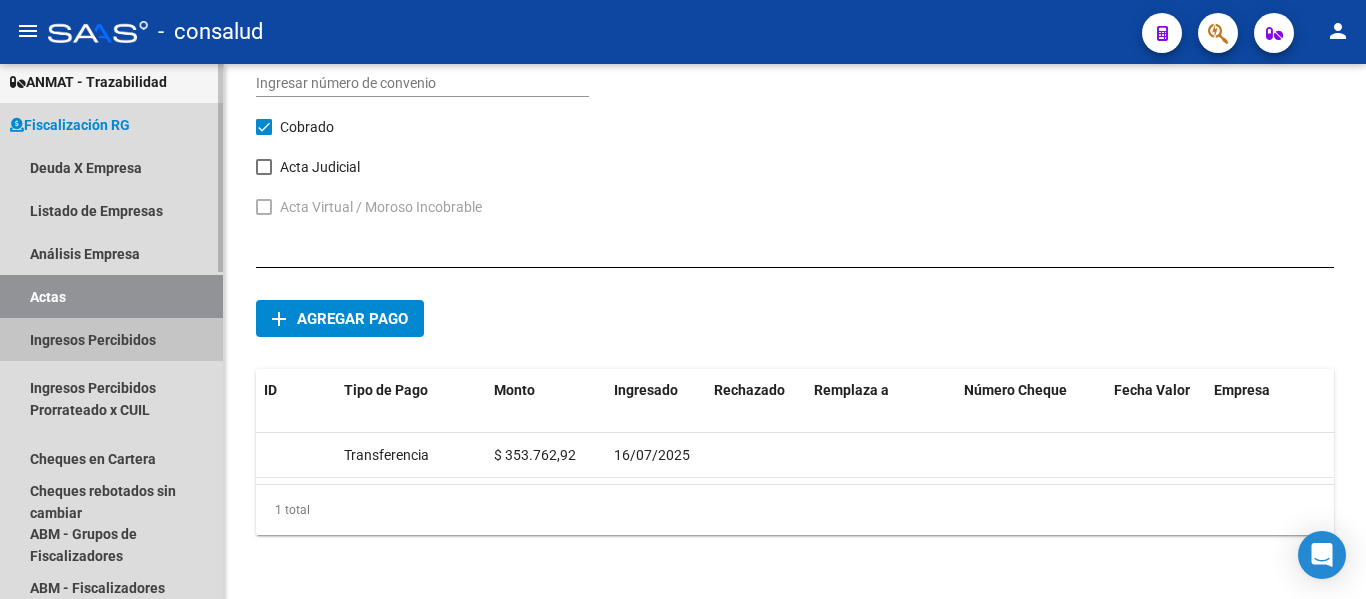 click on "Ingresos Percibidos" at bounding box center (111, 339) 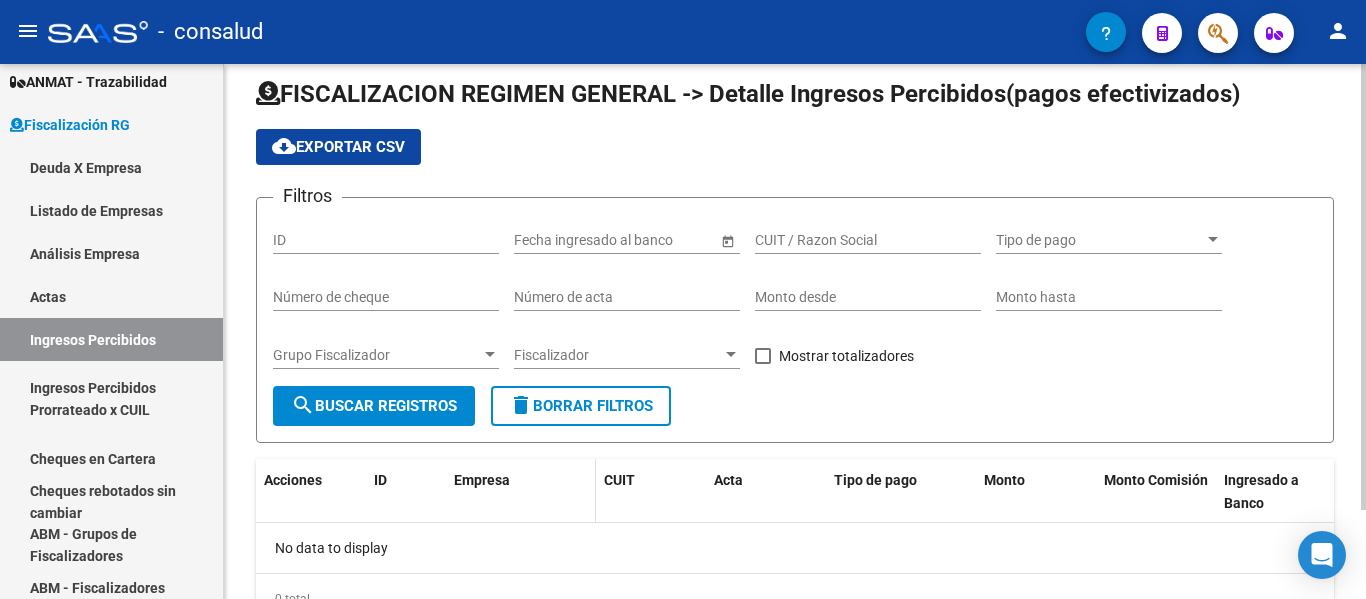 scroll, scrollTop: 0, scrollLeft: 0, axis: both 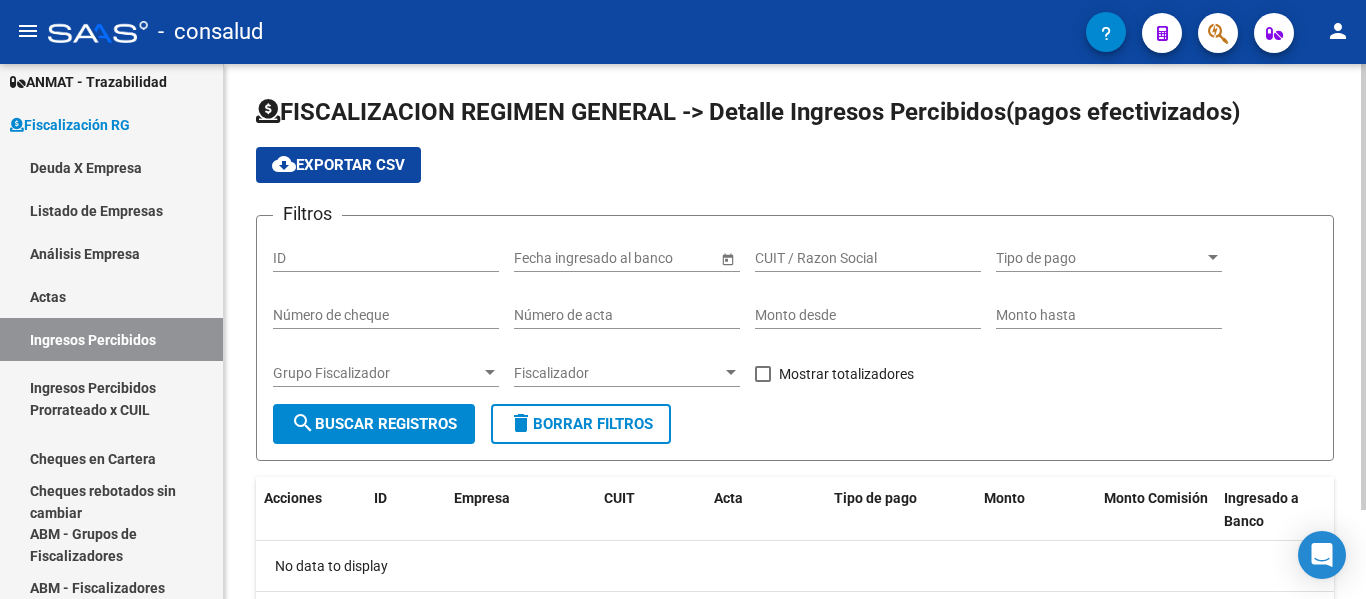 click on "Tipo de pago" at bounding box center (1100, 258) 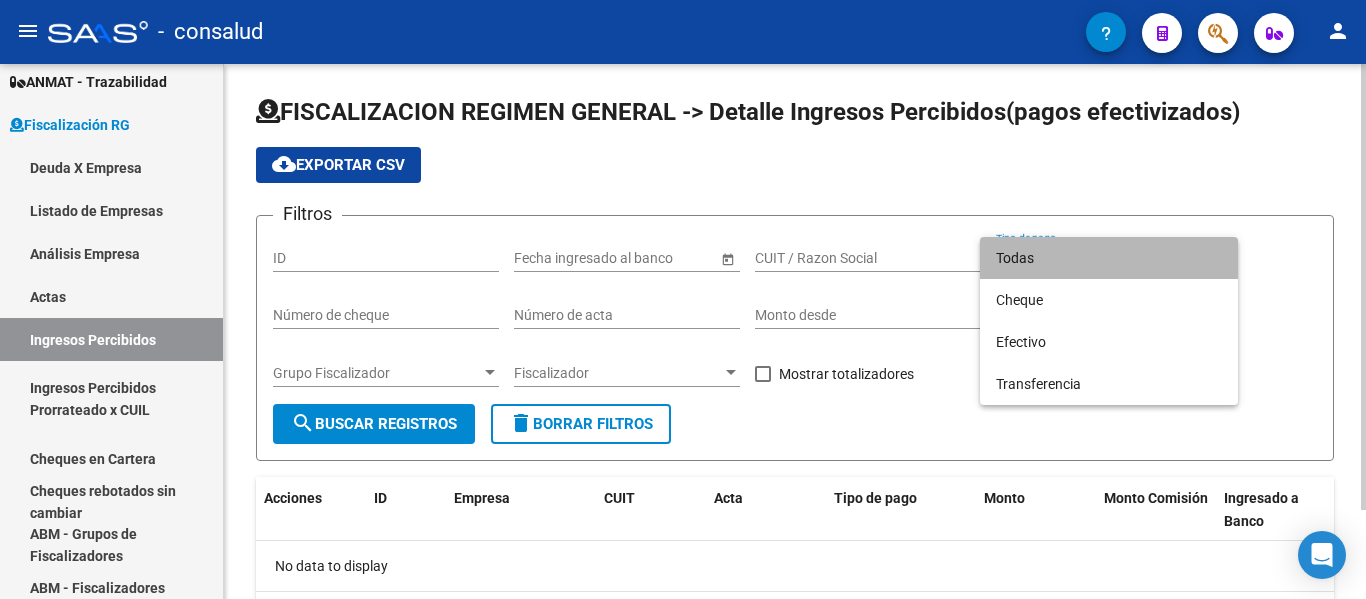 click on "Todas" at bounding box center [1109, 258] 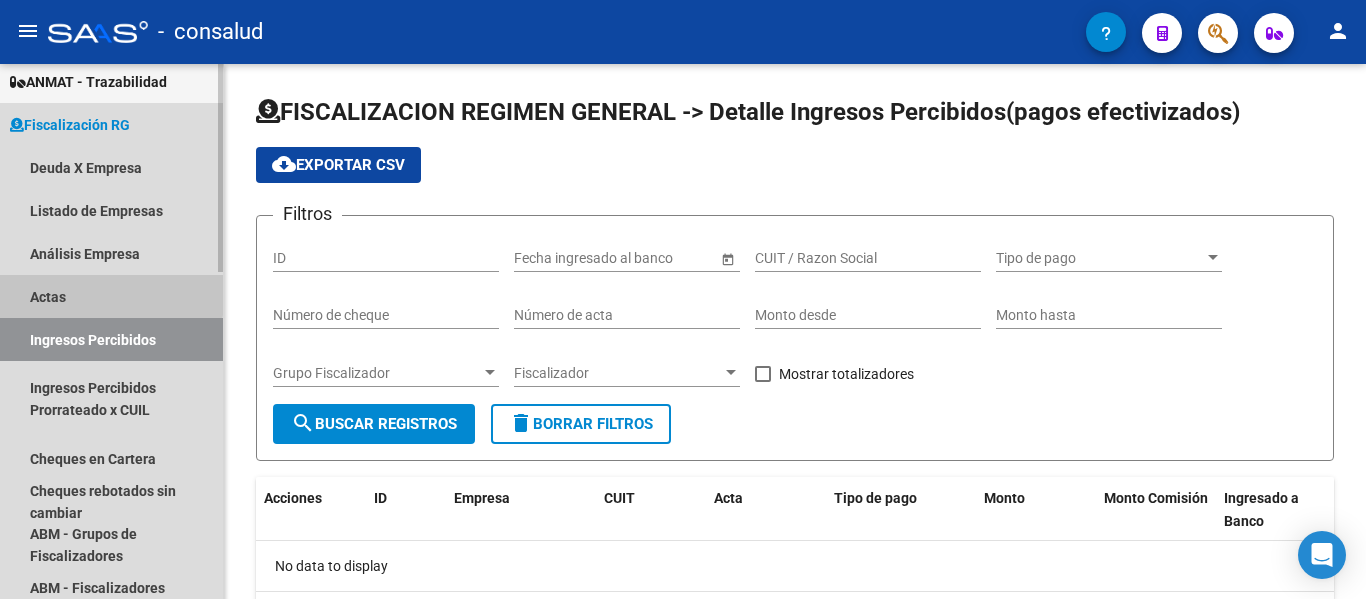 click on "Actas" at bounding box center (111, 296) 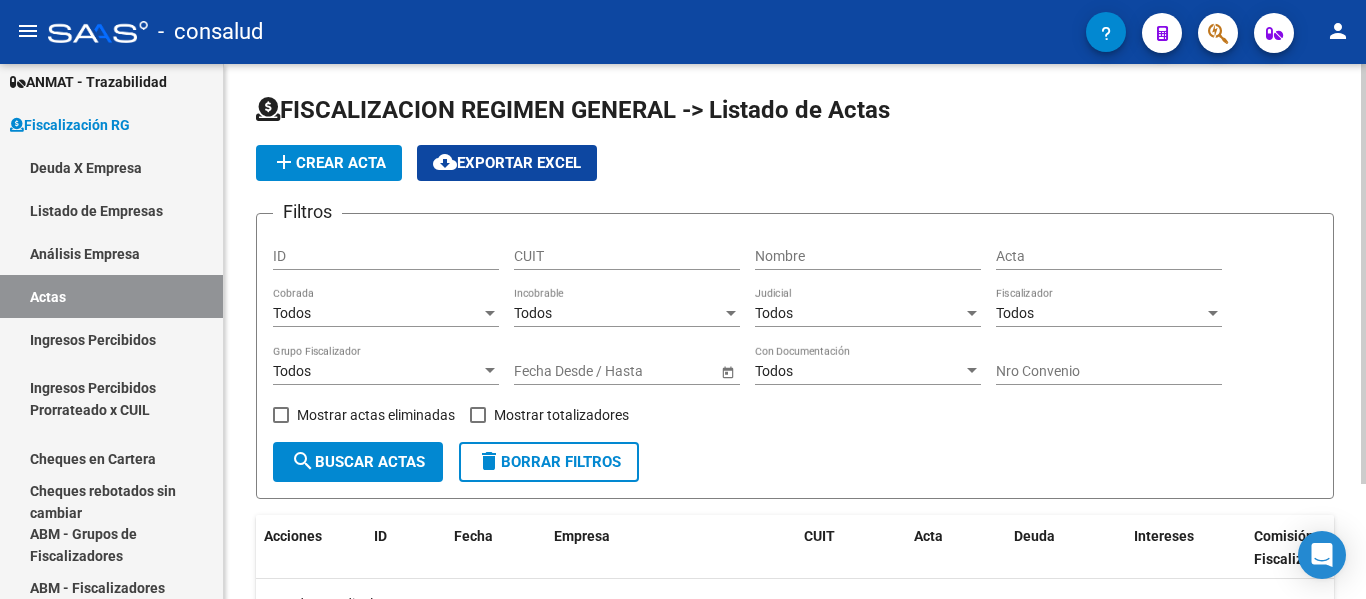scroll, scrollTop: 0, scrollLeft: 0, axis: both 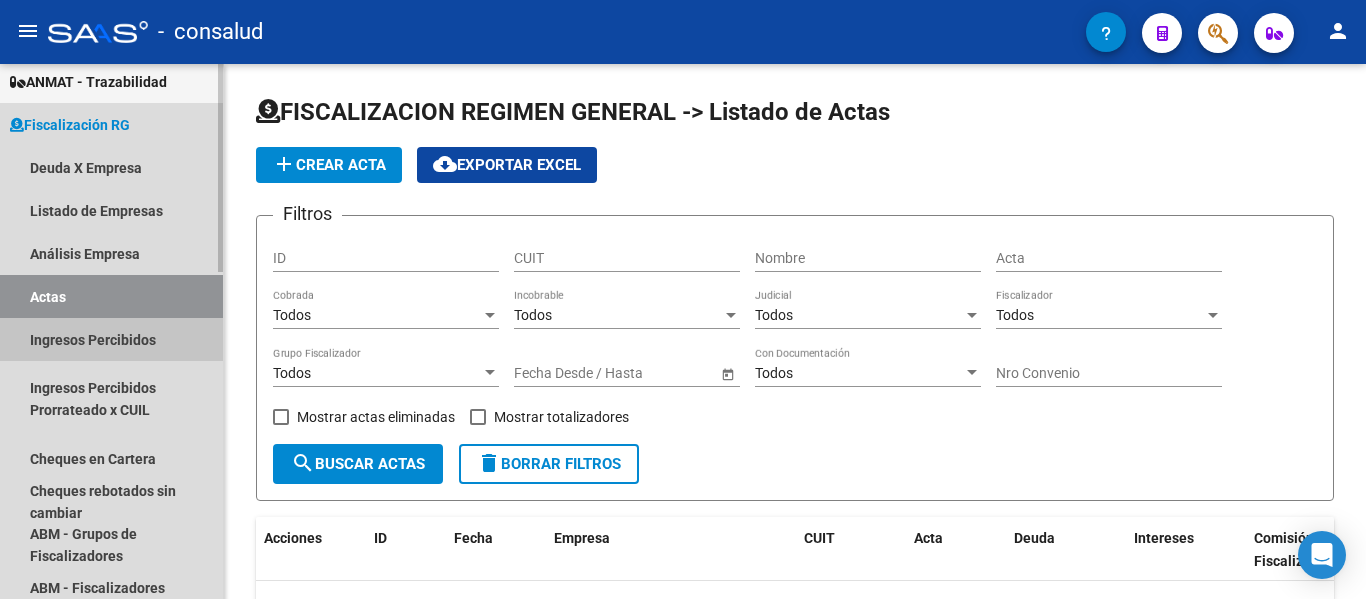 click on "Ingresos Percibidos" at bounding box center (111, 339) 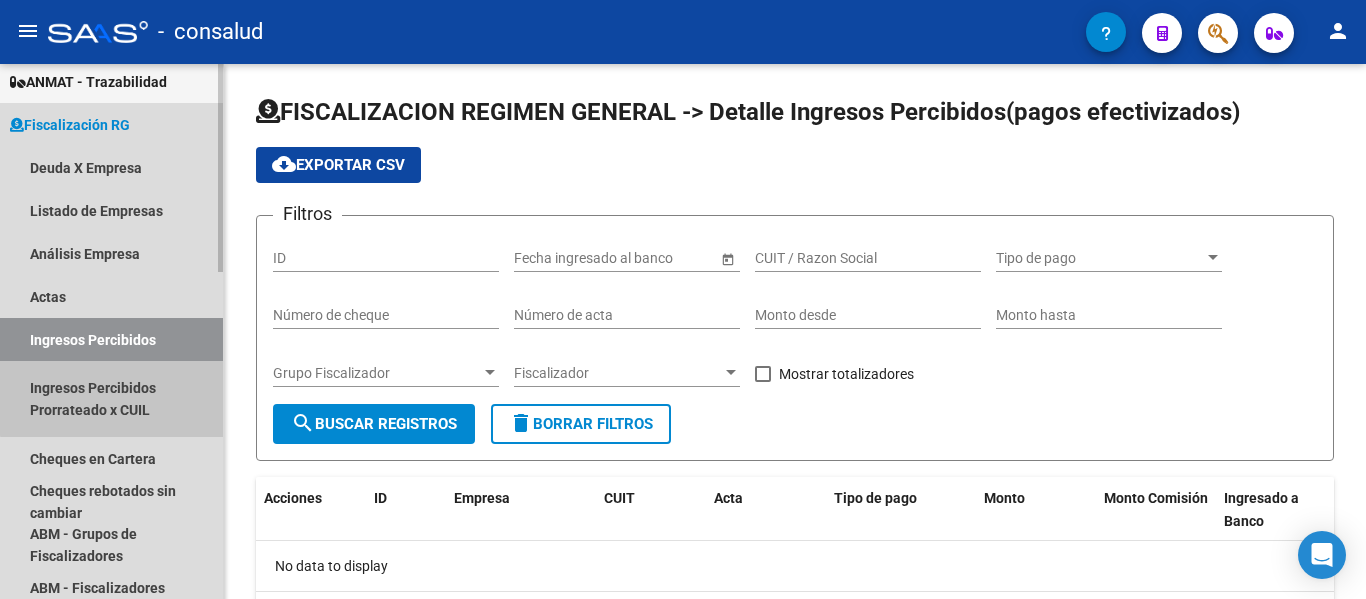 click on "Ingresos Percibidos Prorrateado x CUIL" at bounding box center (111, 399) 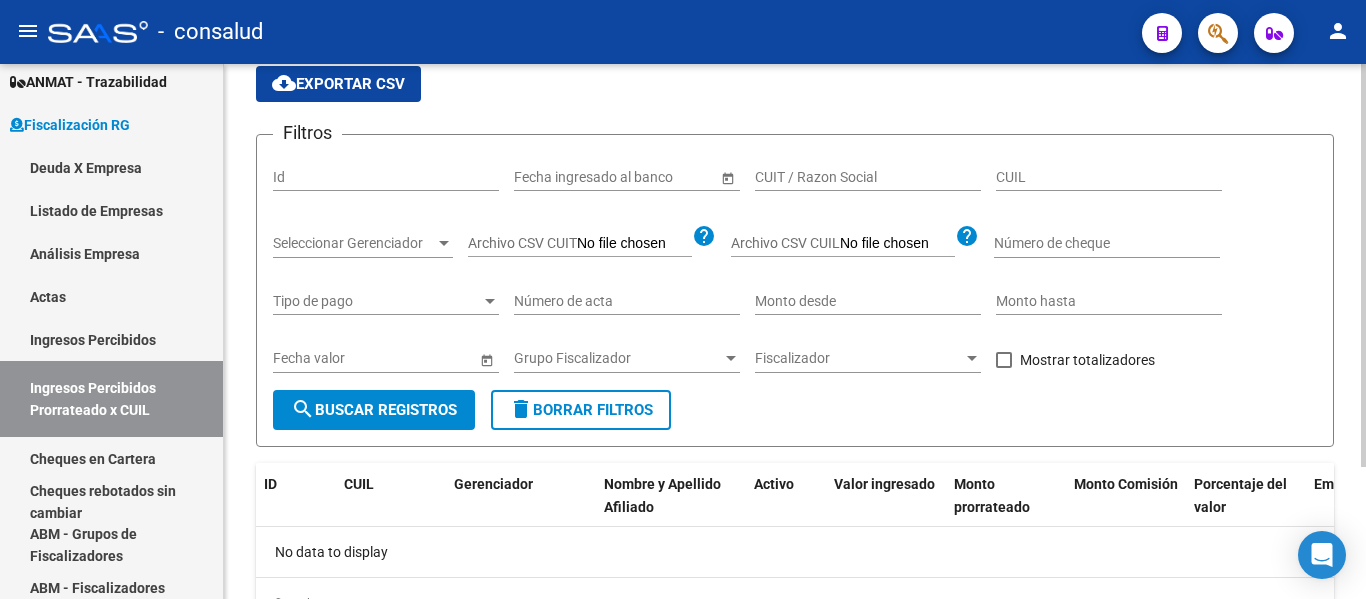 scroll, scrollTop: 0, scrollLeft: 0, axis: both 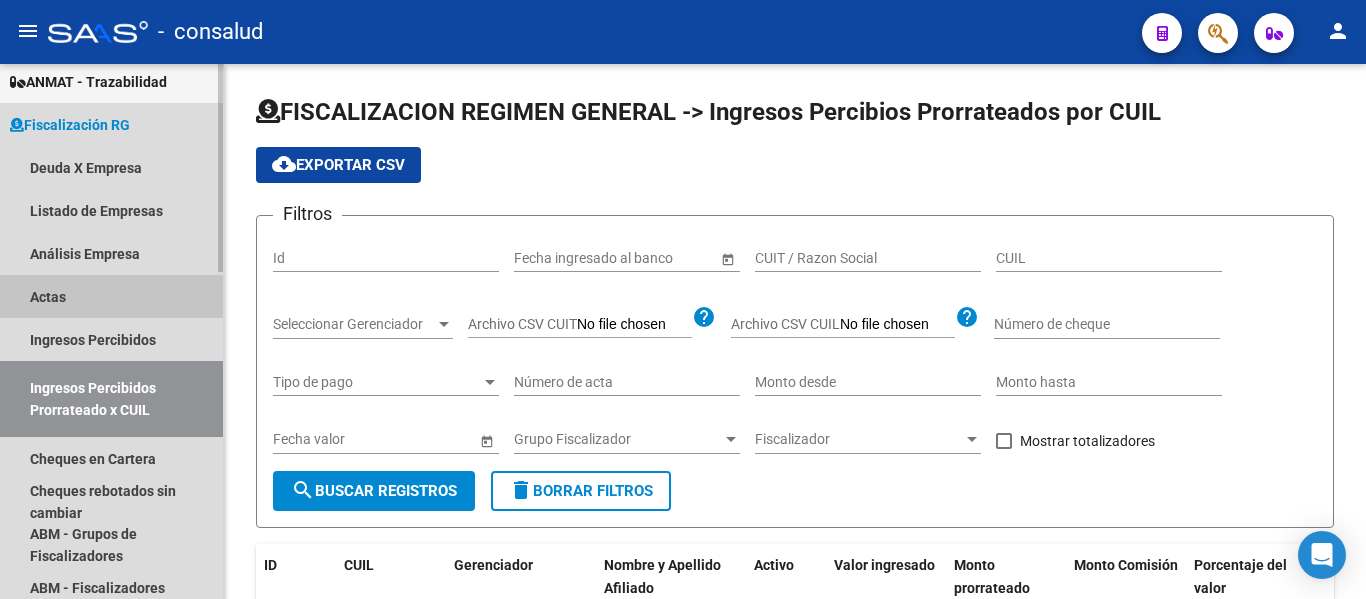 click on "Actas" at bounding box center (111, 296) 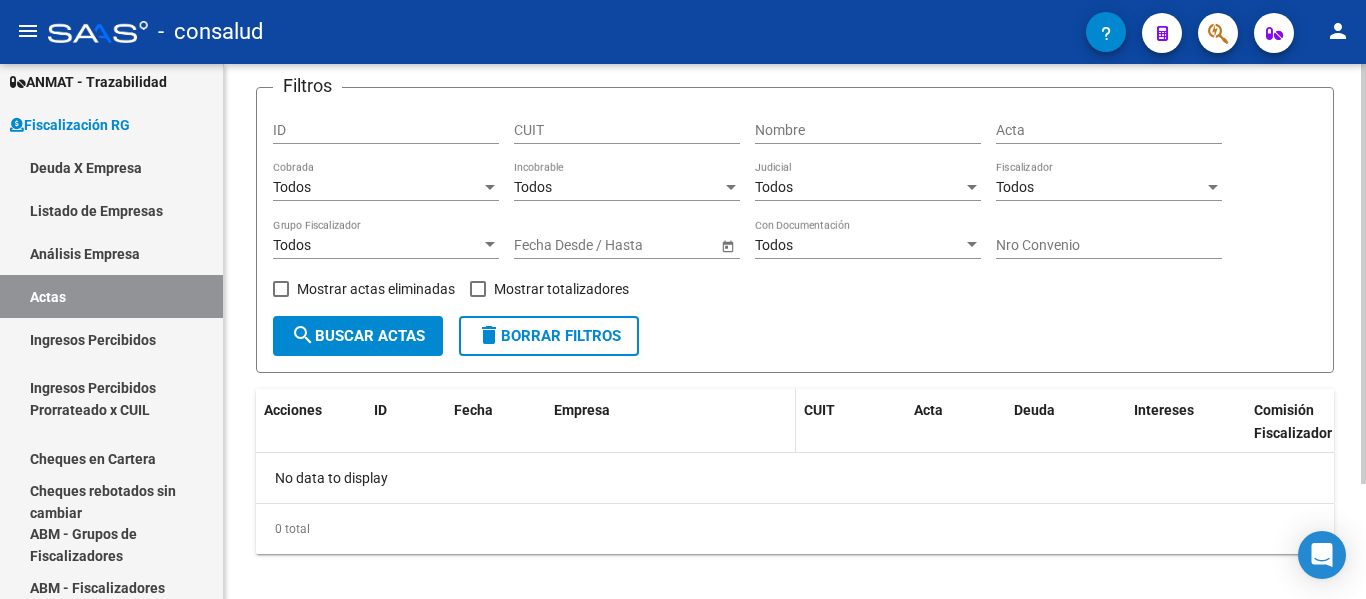 scroll, scrollTop: 147, scrollLeft: 0, axis: vertical 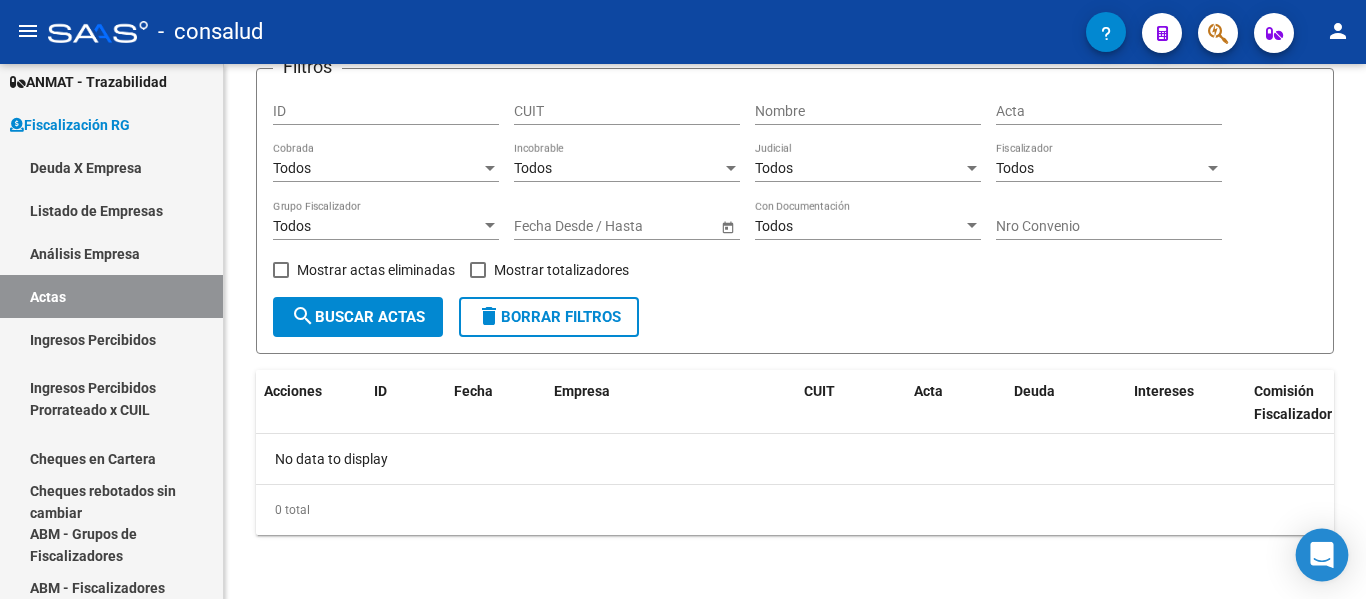 click 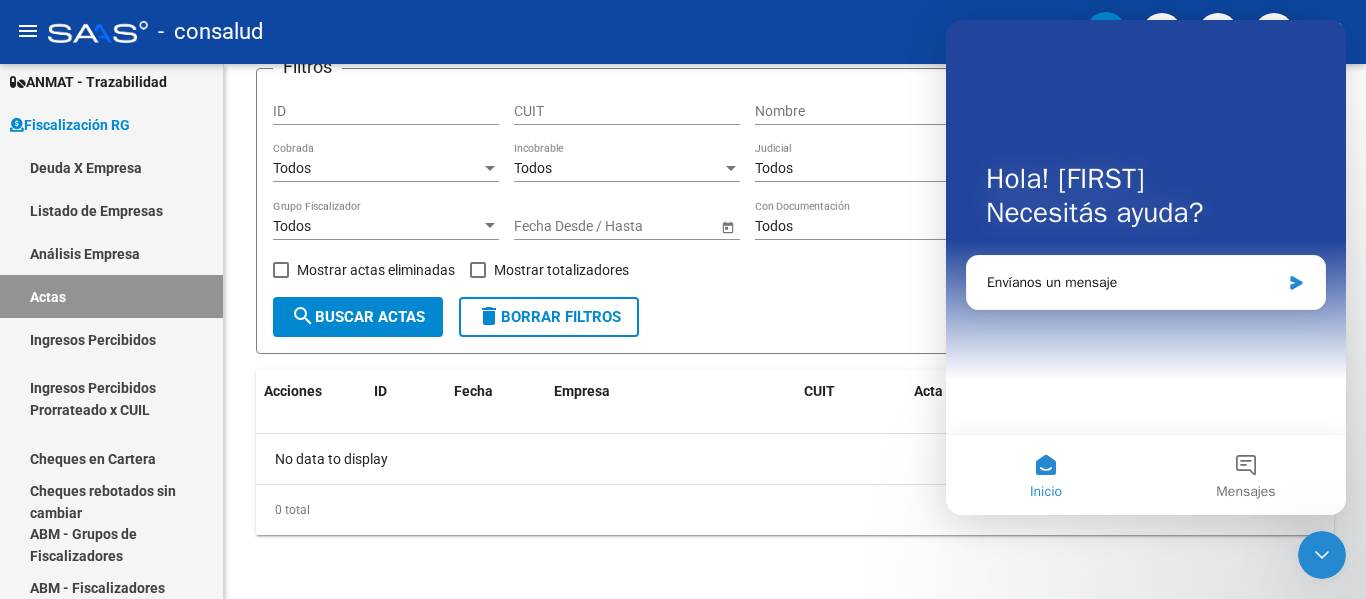 scroll, scrollTop: 0, scrollLeft: 0, axis: both 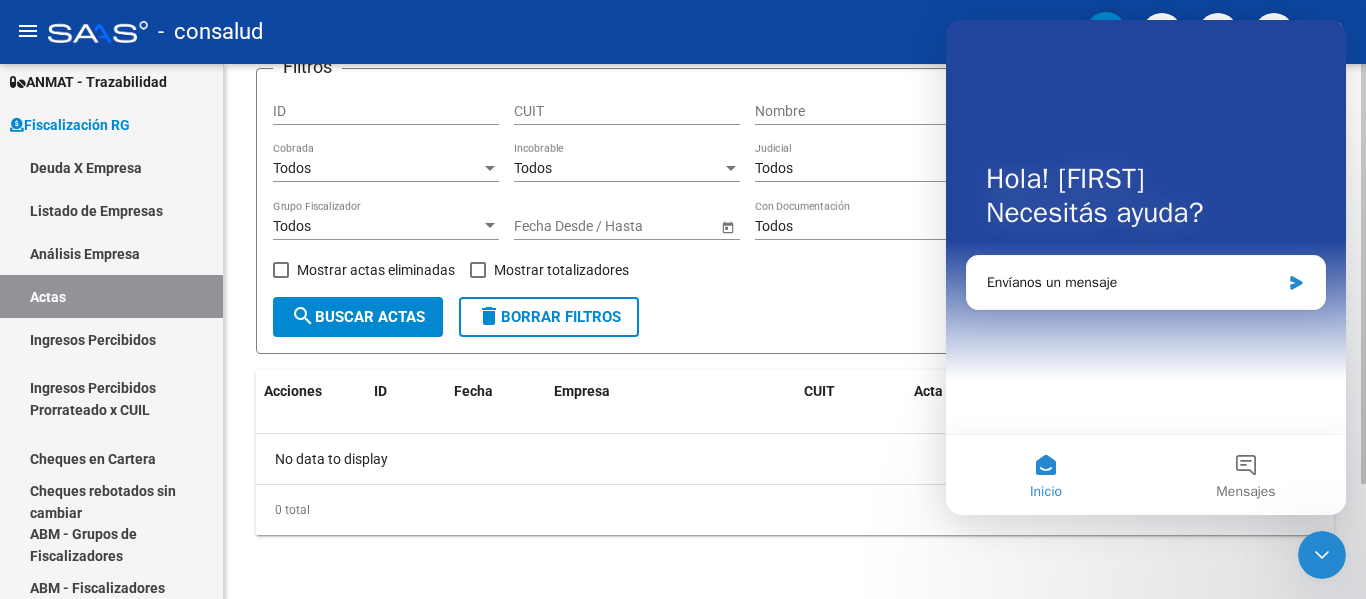 click on "No data to display" 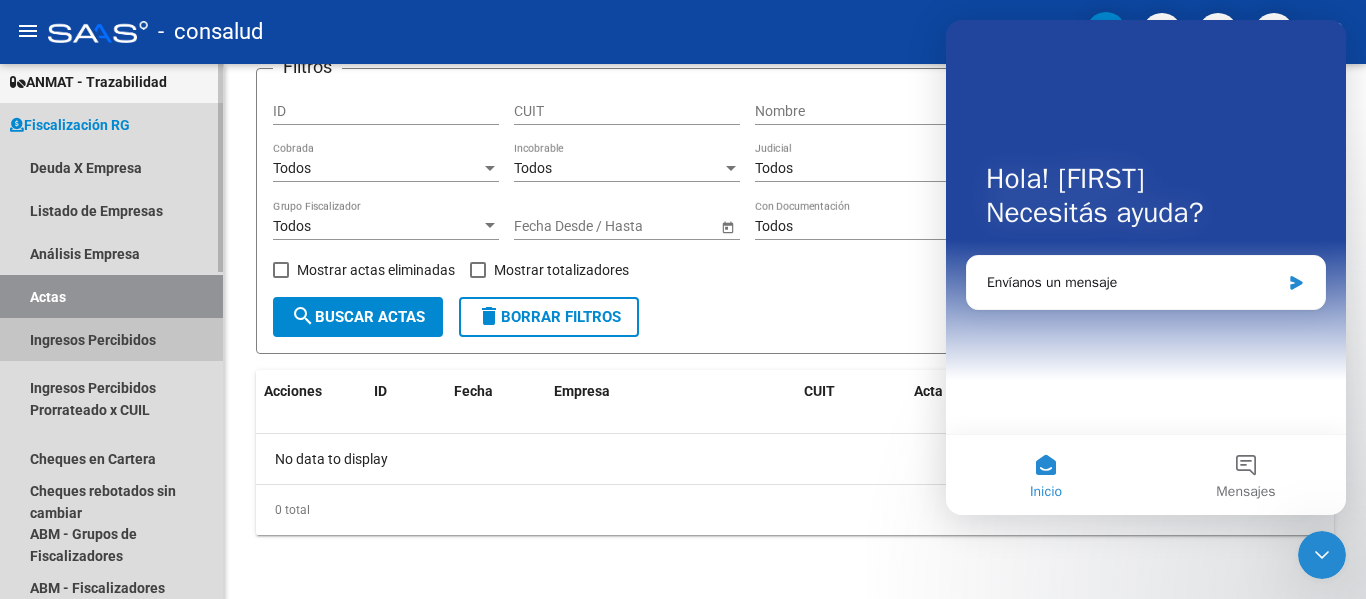 click on "Ingresos Percibidos" at bounding box center [111, 339] 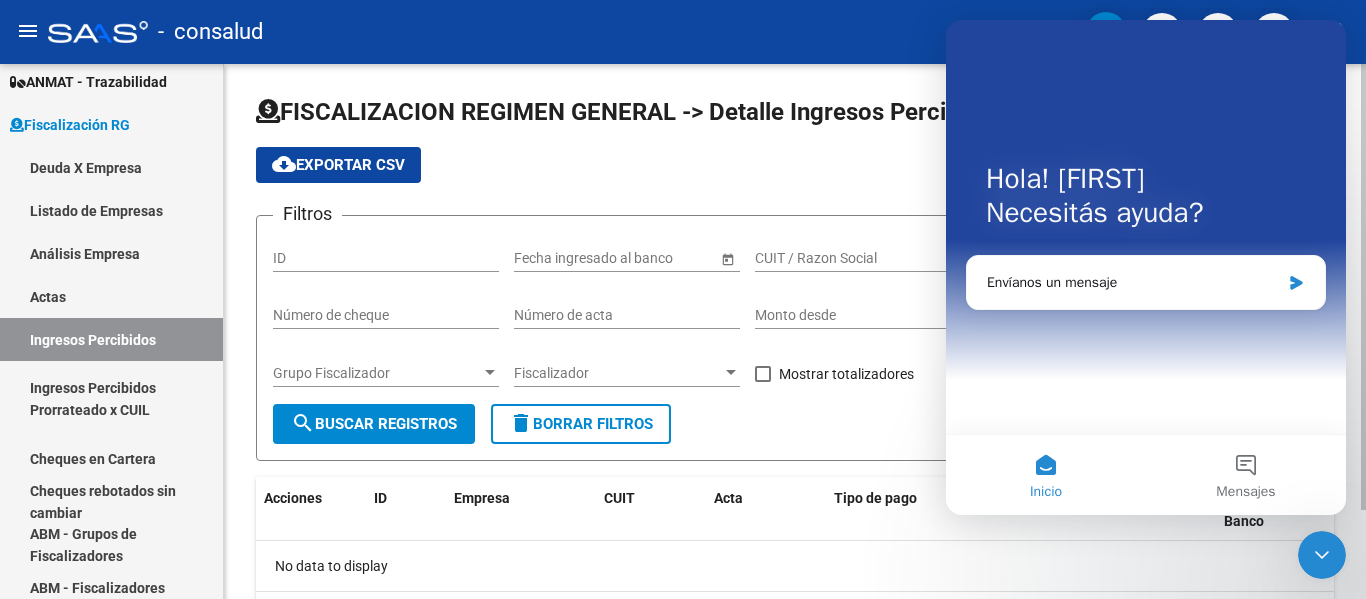click on "cloud_download  Exportar CSV" 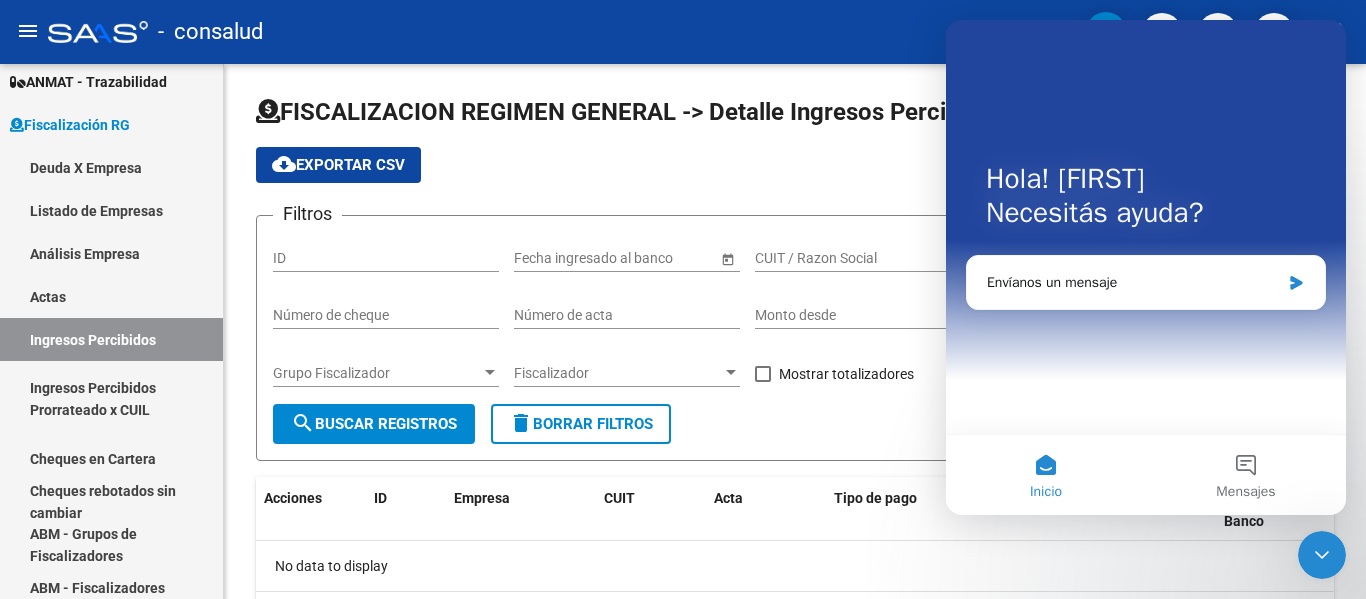 click on "Hola! [PERSON] Necesitás ayuda? Envíanos un mensaje" at bounding box center [1146, 227] 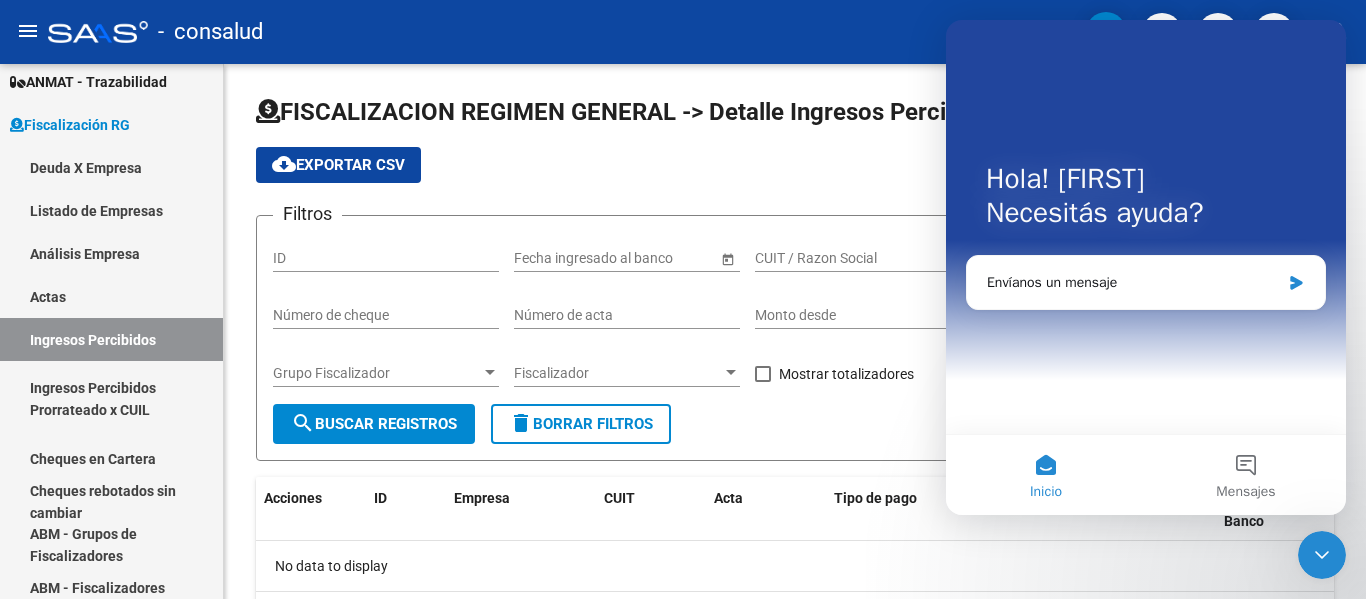 click on "Hola! [PERSON] Necesitás ayuda? Envíanos un mensaje" at bounding box center (1146, 227) 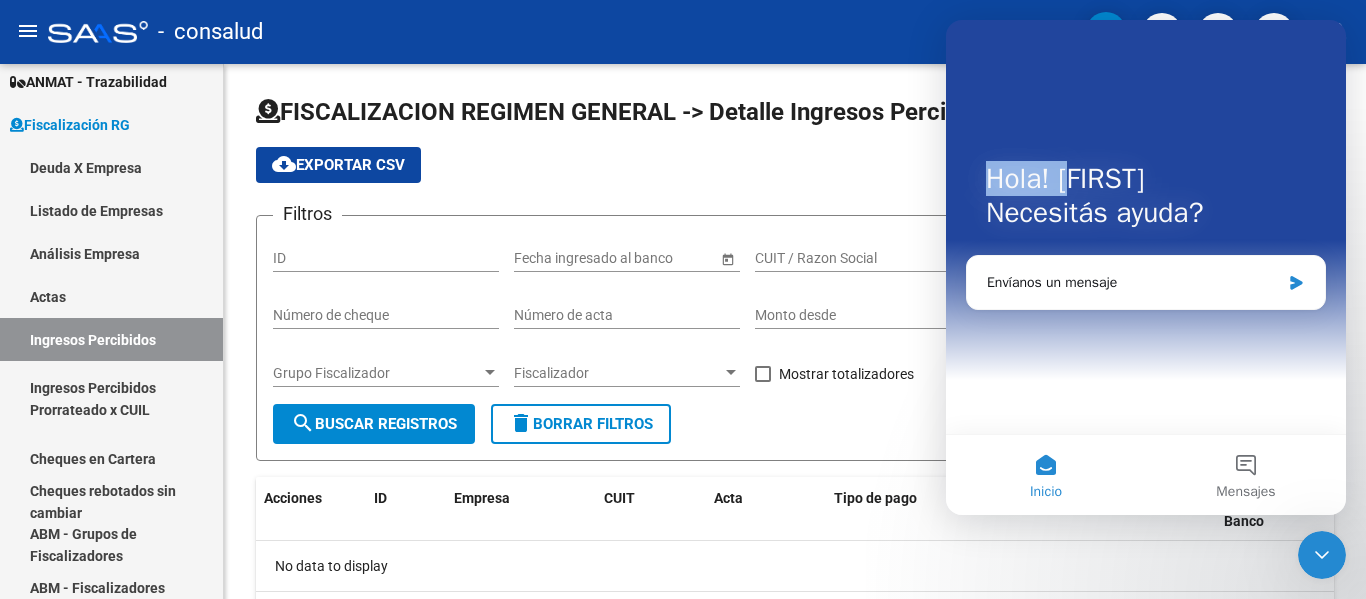 drag, startPoint x: 992, startPoint y: 82, endPoint x: 1099, endPoint y: 127, distance: 116.07756 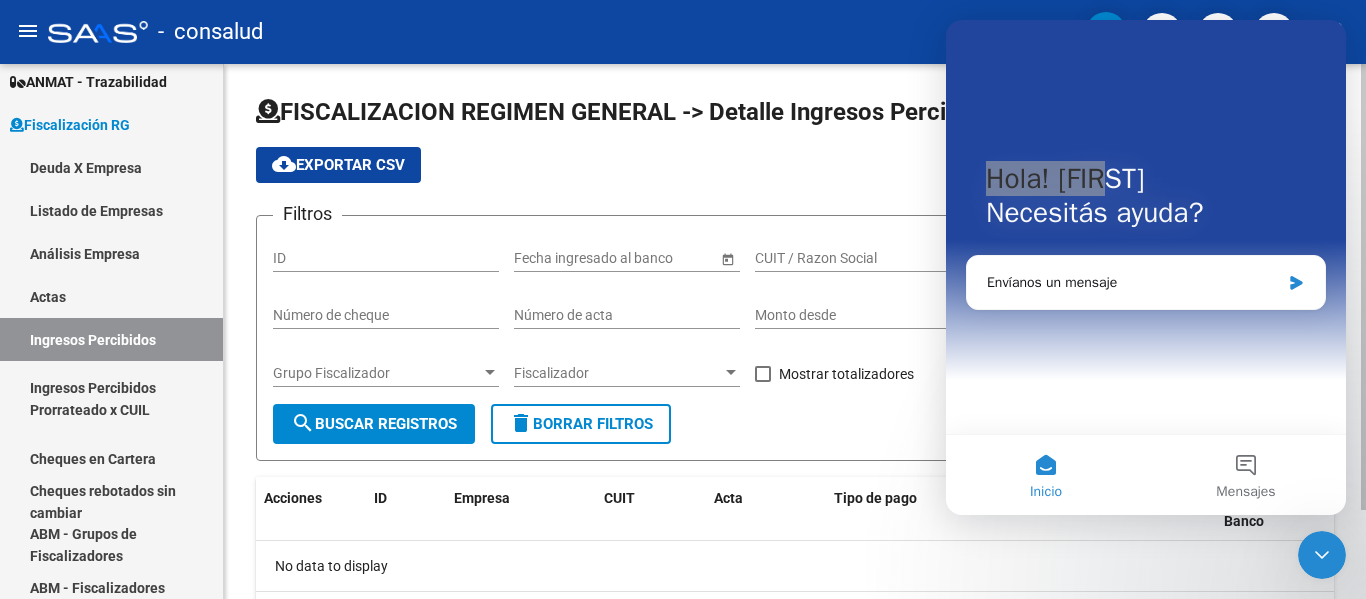click on "cloud_download  Exportar CSV" 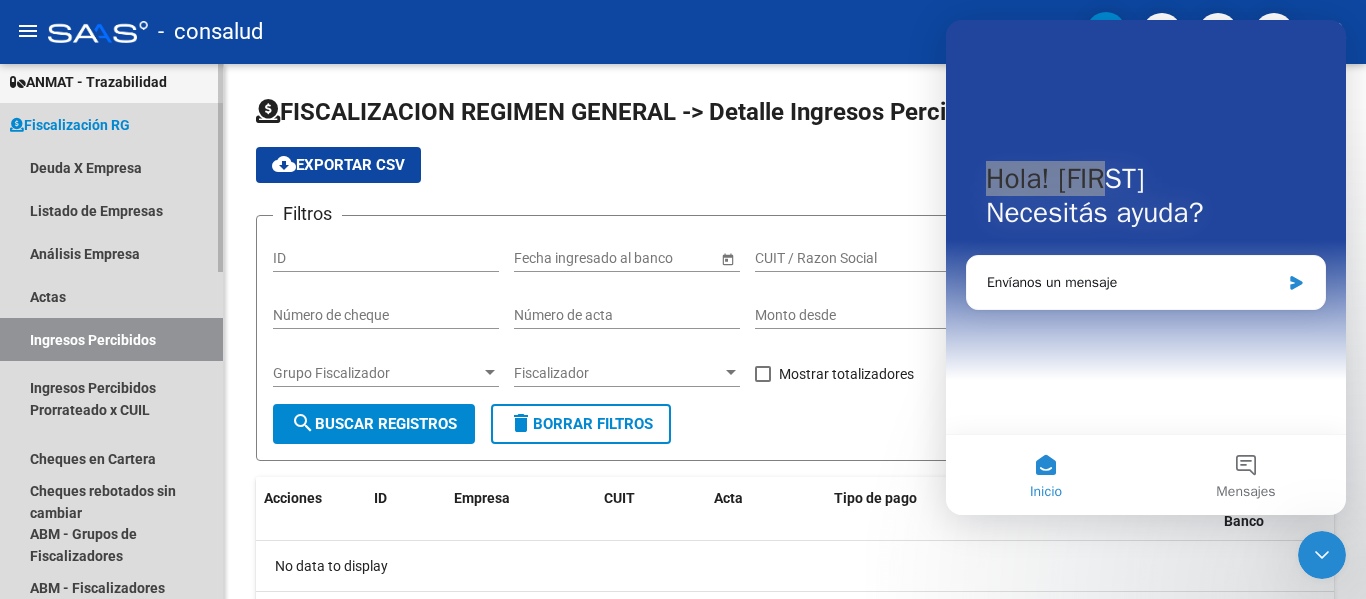 click on "Ingresos Percibidos" at bounding box center (111, 339) 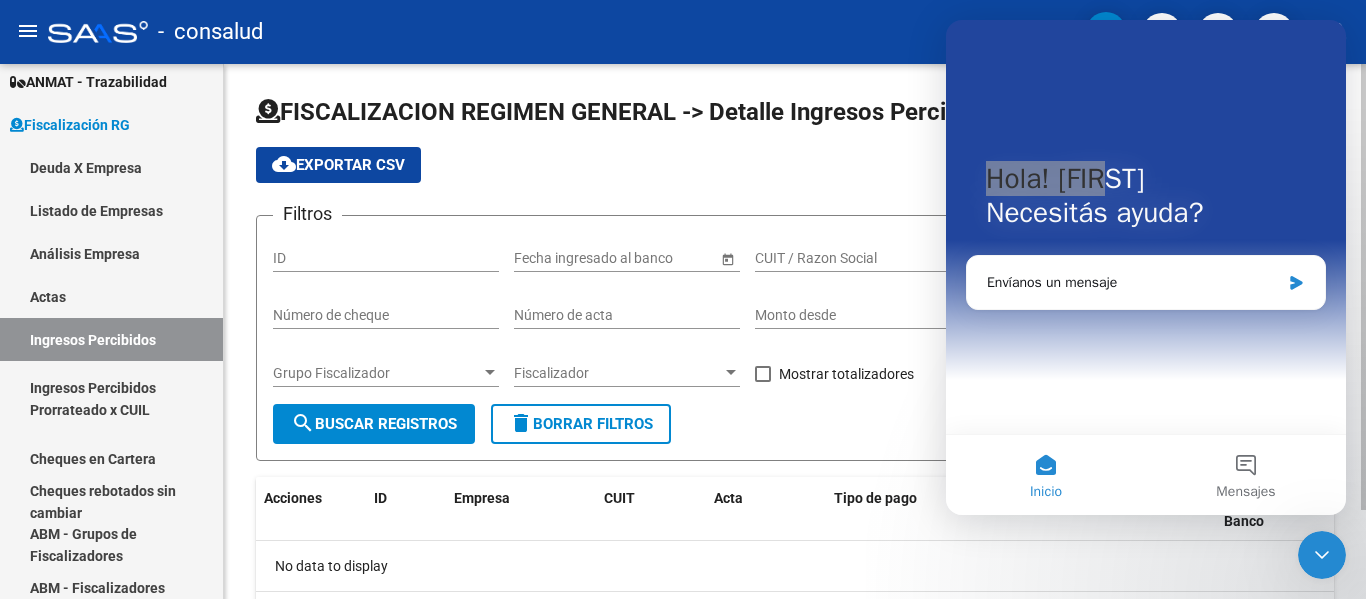 click on "cloud_download  Exportar CSV" 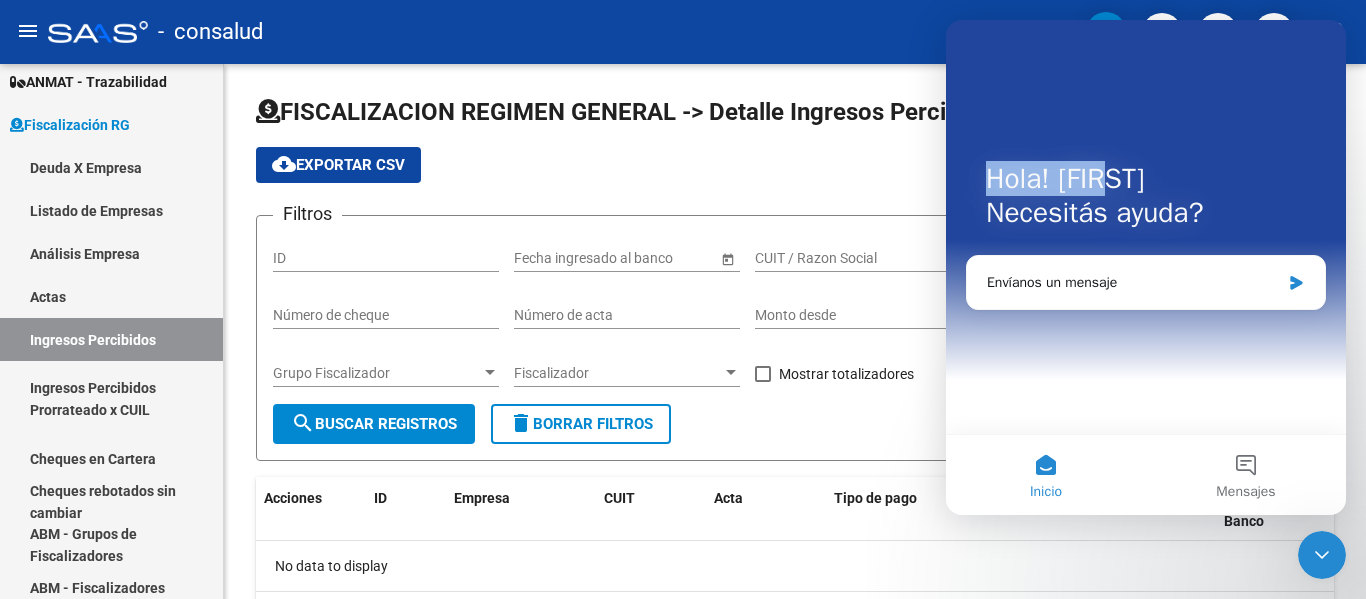 drag, startPoint x: 1049, startPoint y: 462, endPoint x: 1173, endPoint y: 425, distance: 129.40247 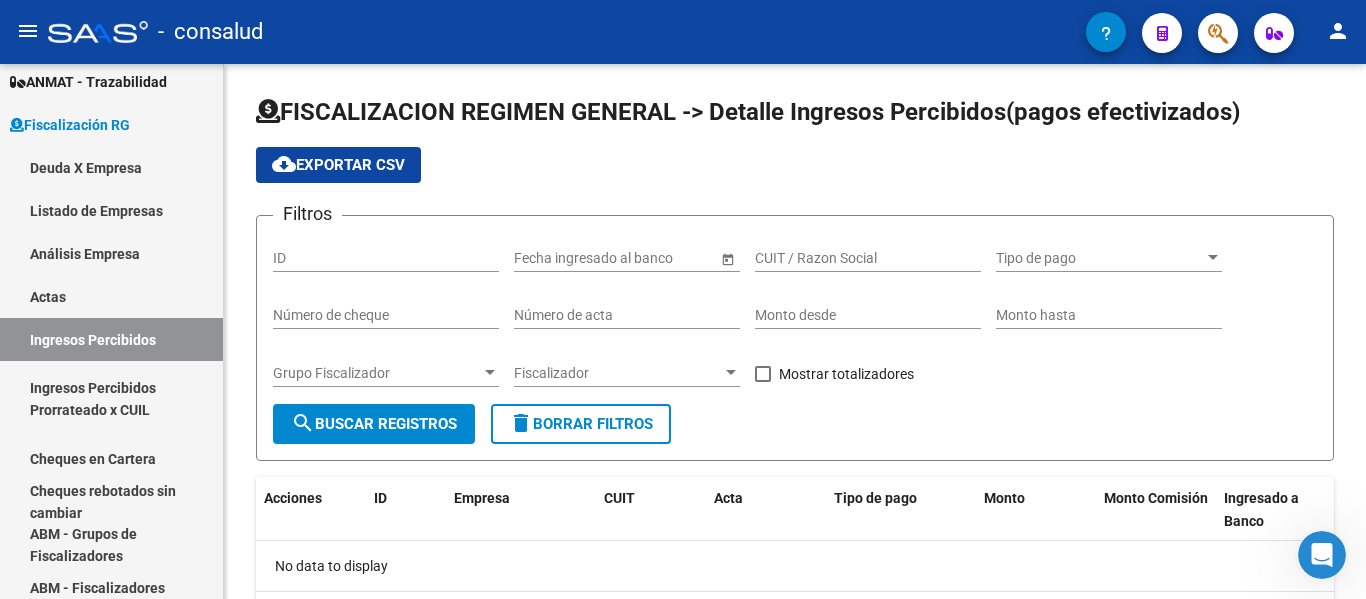 scroll, scrollTop: 0, scrollLeft: 0, axis: both 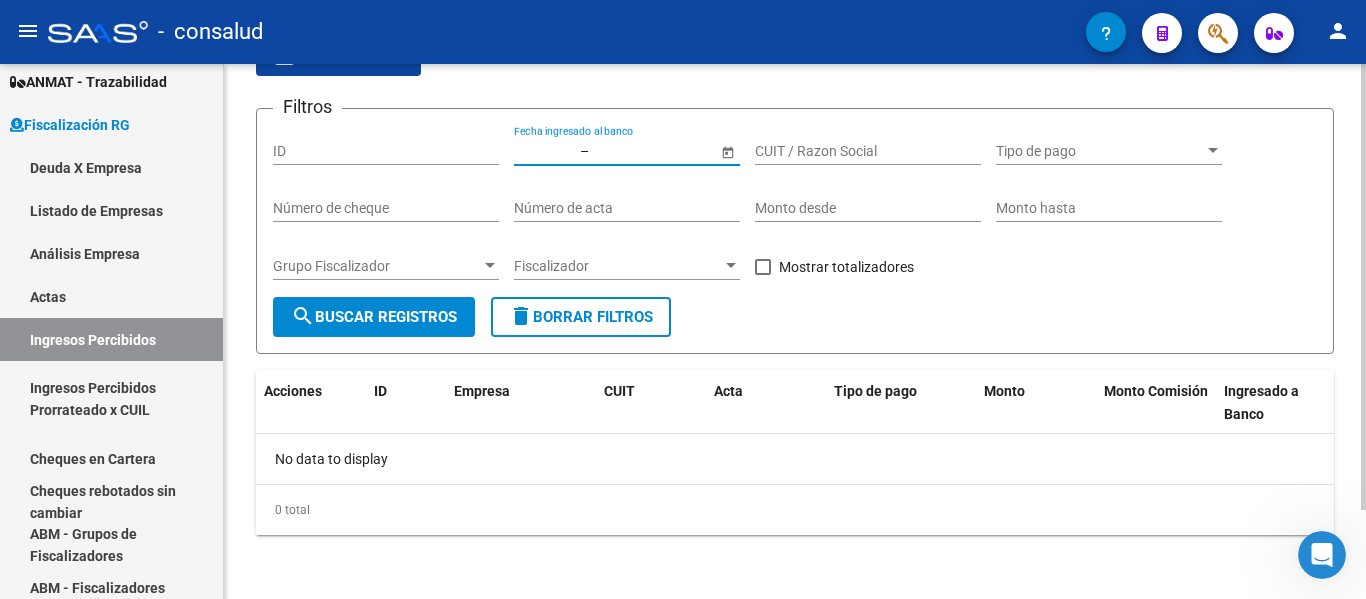 click at bounding box center (642, 151) 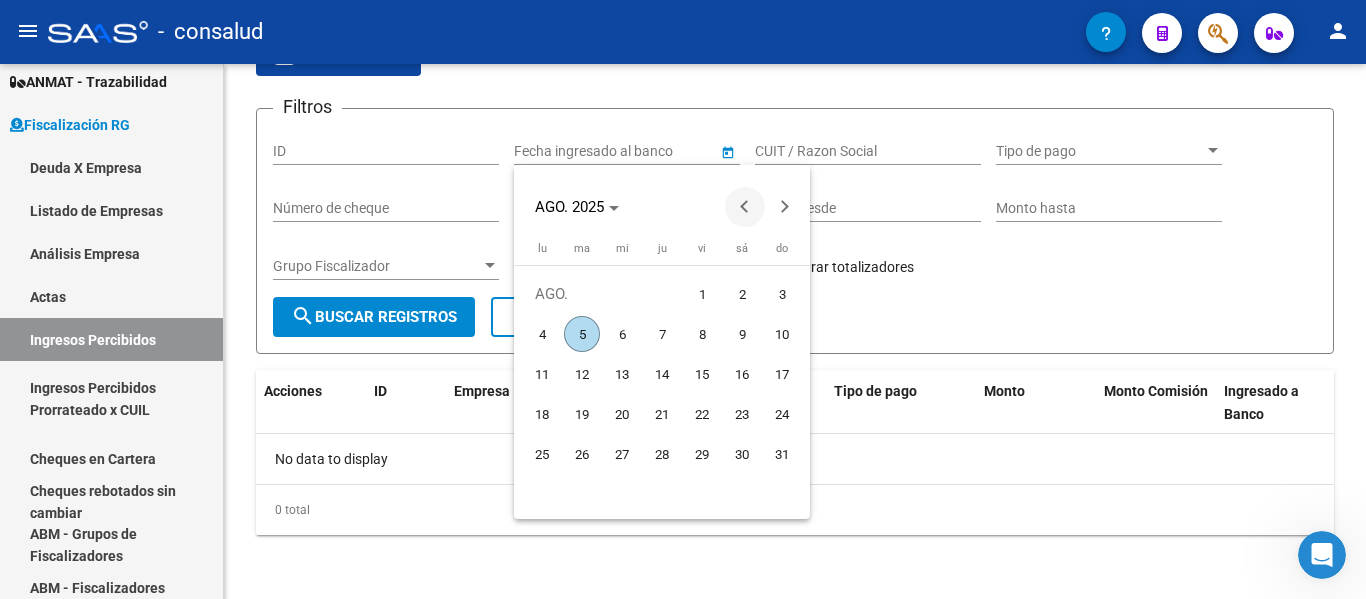 click at bounding box center (745, 207) 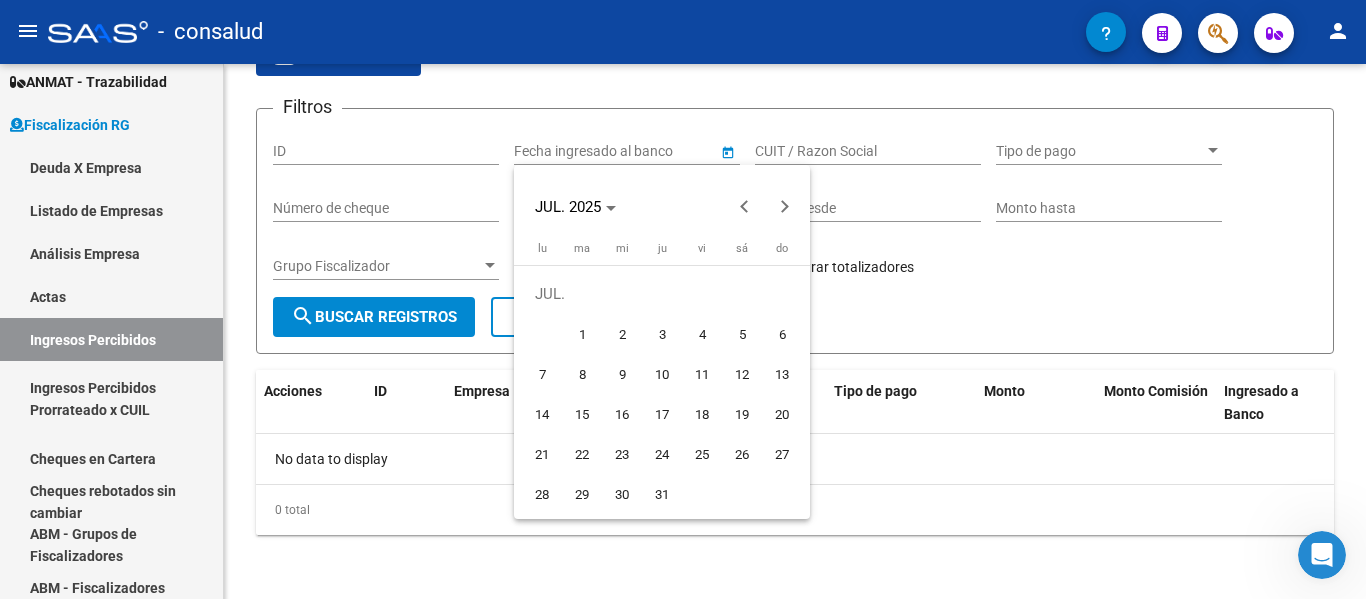 drag, startPoint x: 627, startPoint y: 419, endPoint x: 625, endPoint y: 409, distance: 10.198039 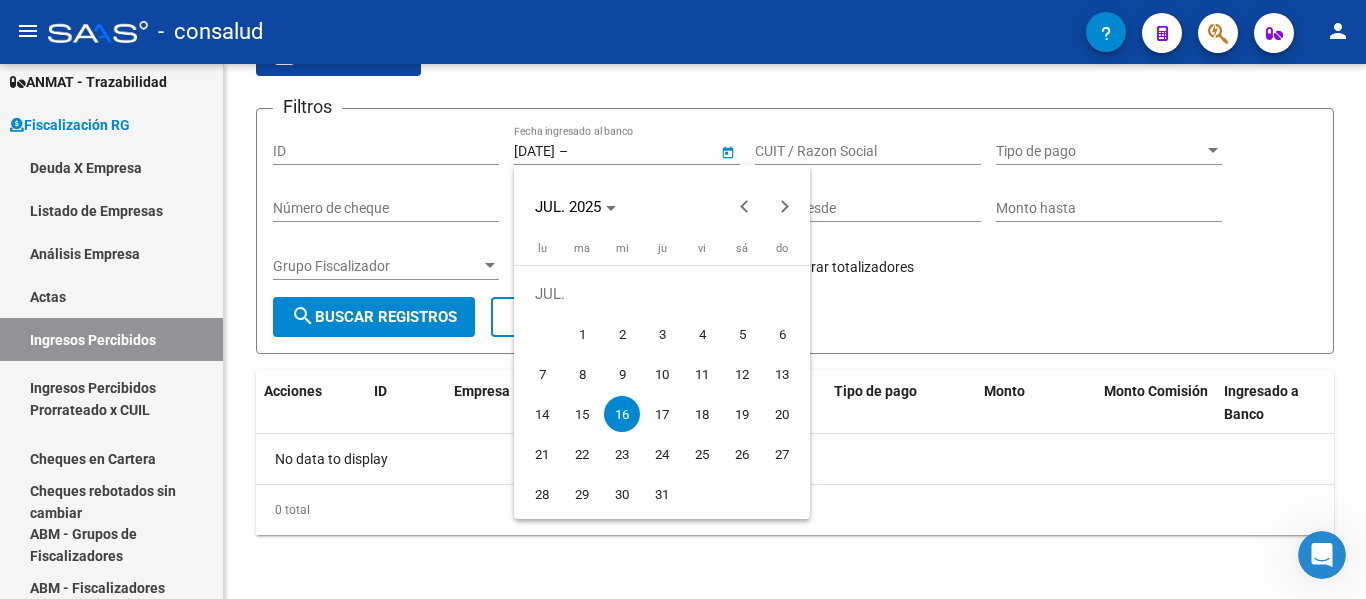 click at bounding box center [683, 299] 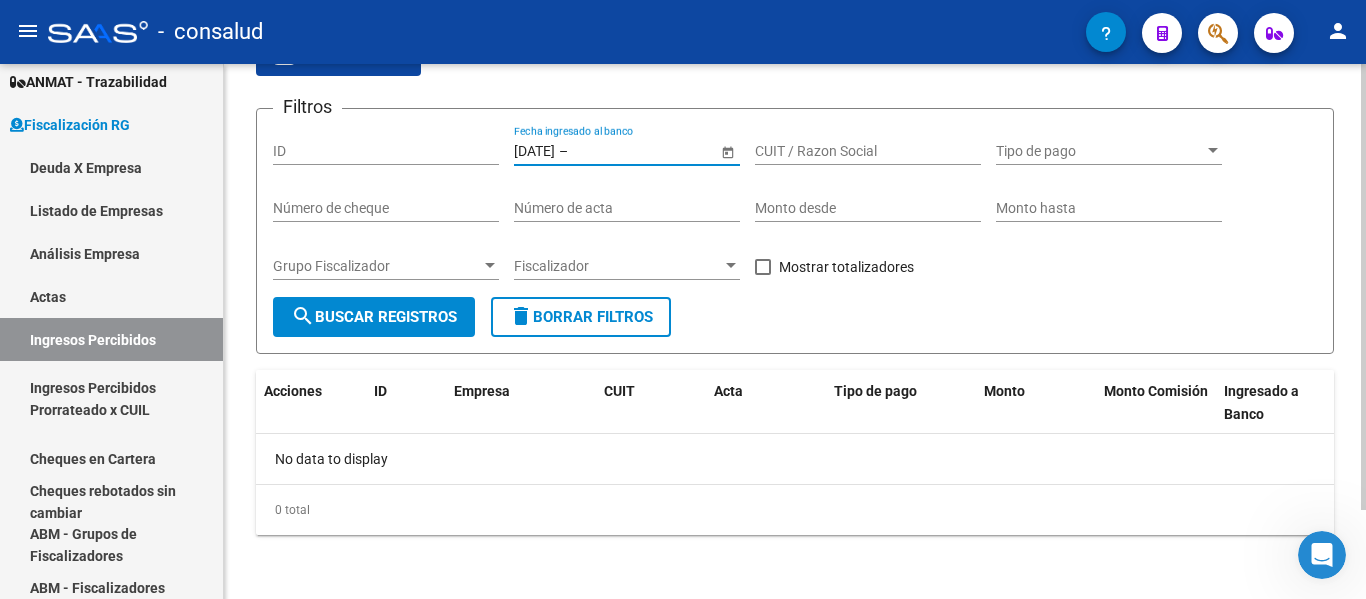 click on "search  Buscar Registros" 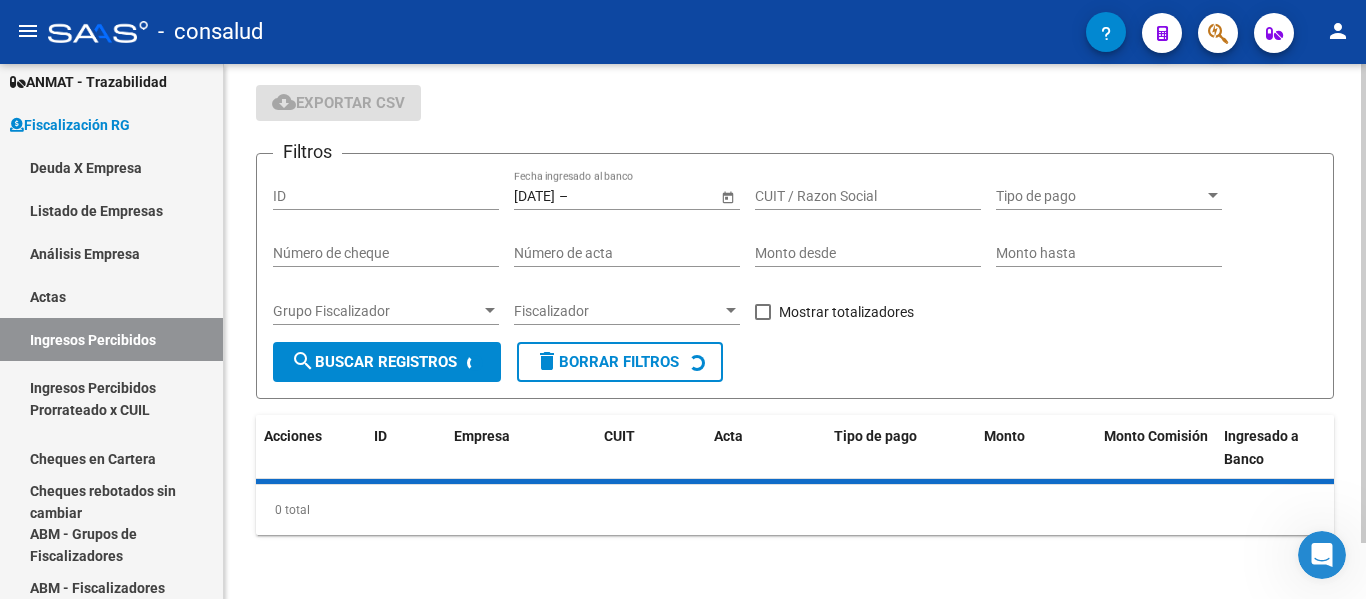 scroll, scrollTop: 107, scrollLeft: 0, axis: vertical 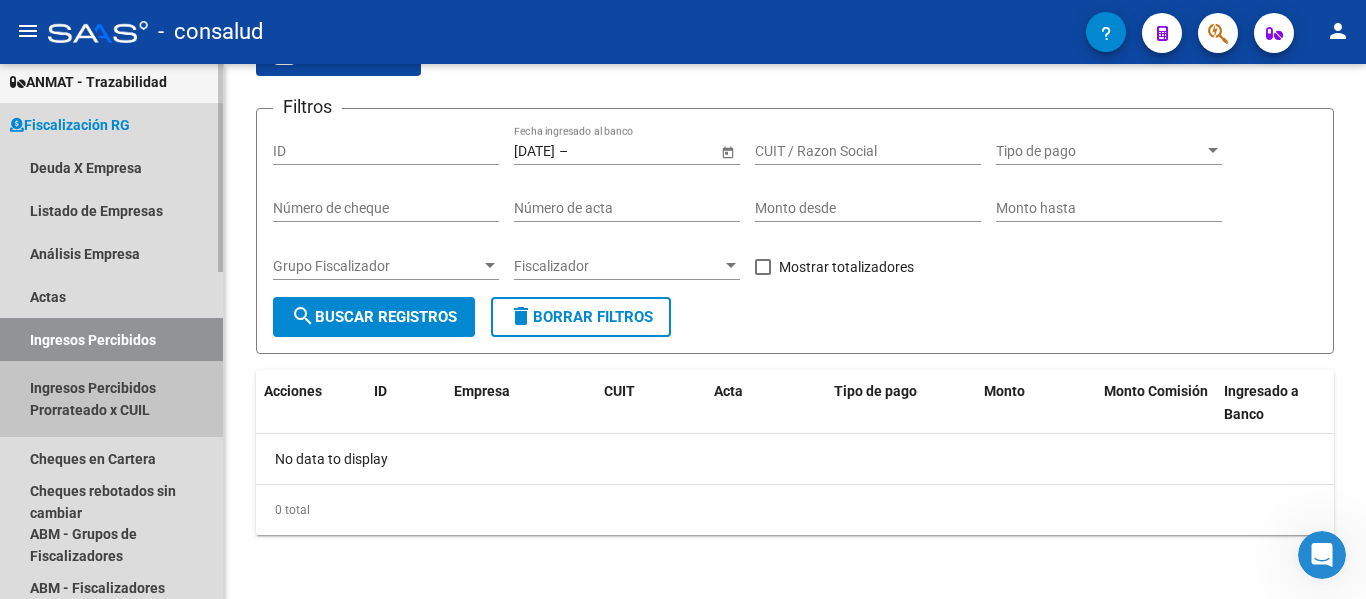 click on "Ingresos Percibidos Prorrateado x CUIL" at bounding box center (111, 399) 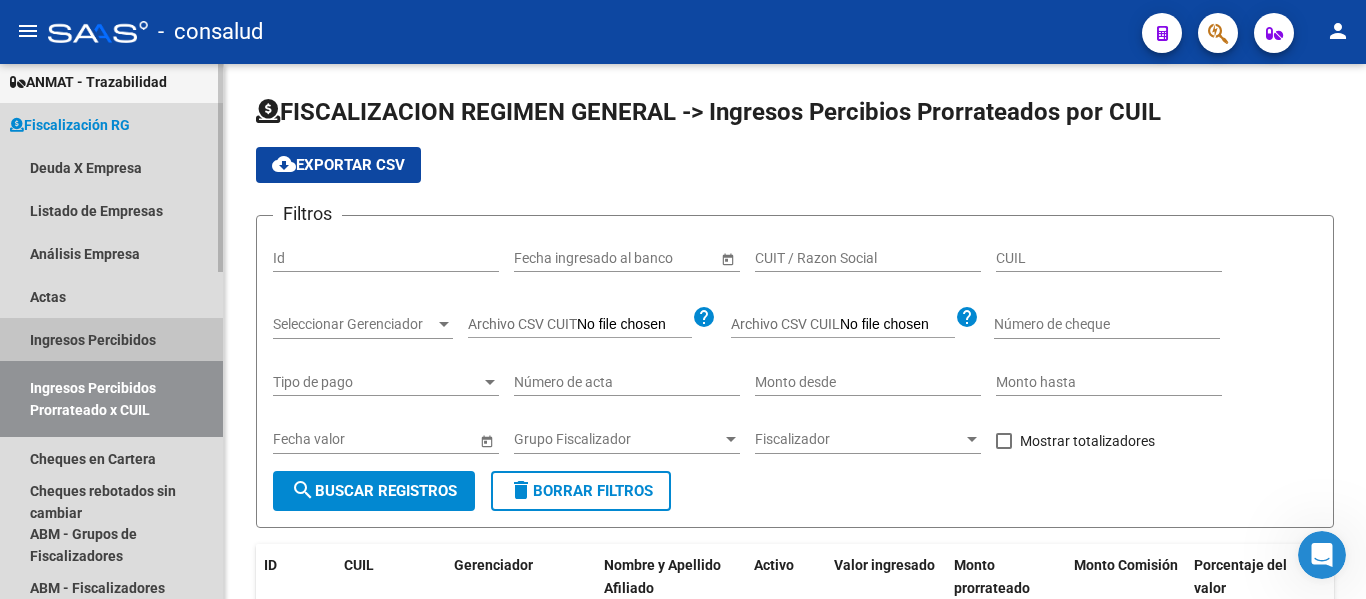 click on "Ingresos Percibidos" at bounding box center (111, 339) 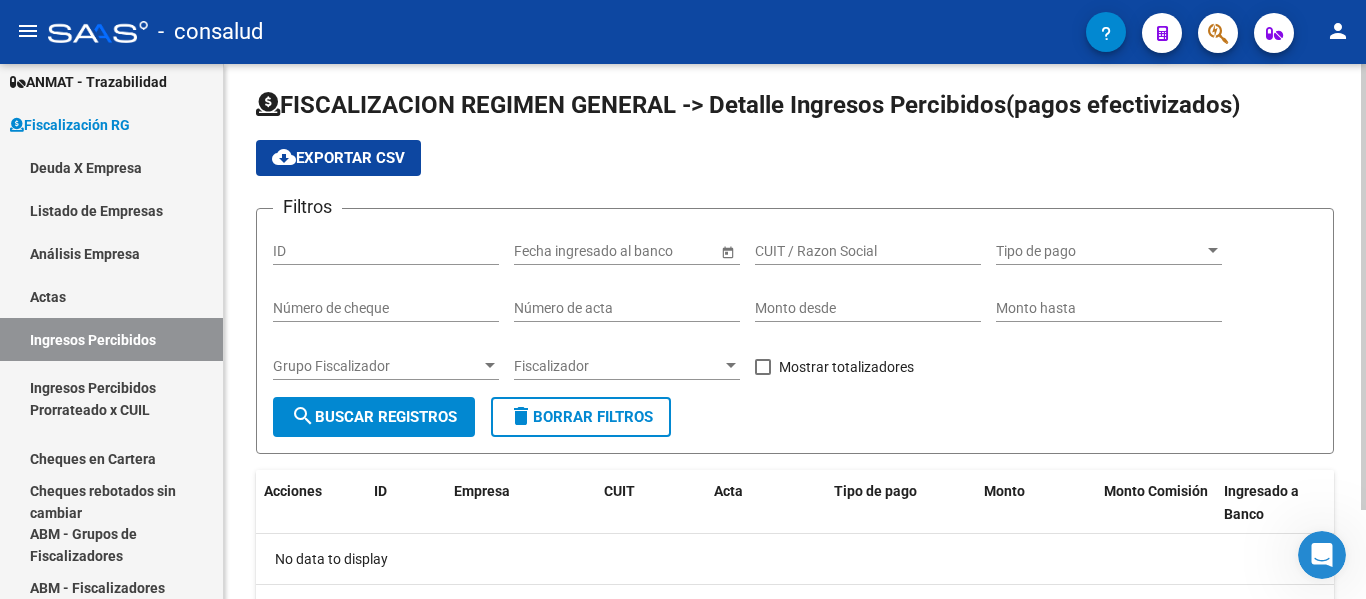 scroll, scrollTop: 0, scrollLeft: 0, axis: both 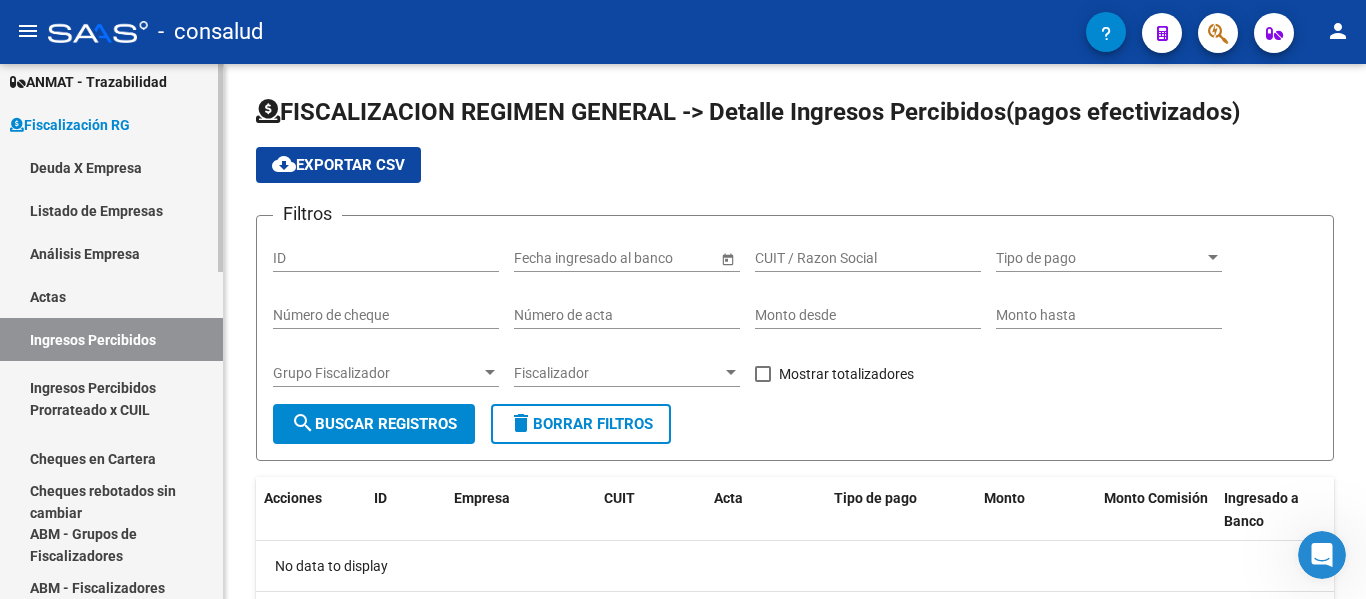 click on "Actas" at bounding box center (111, 296) 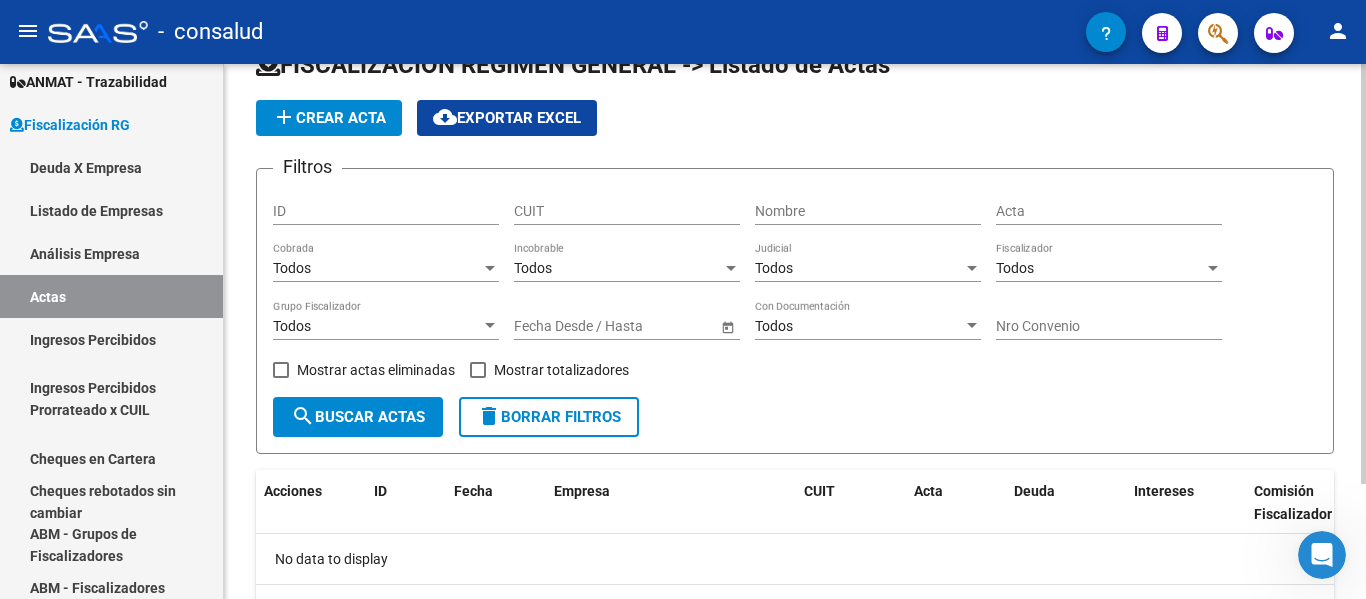 scroll, scrollTop: 0, scrollLeft: 0, axis: both 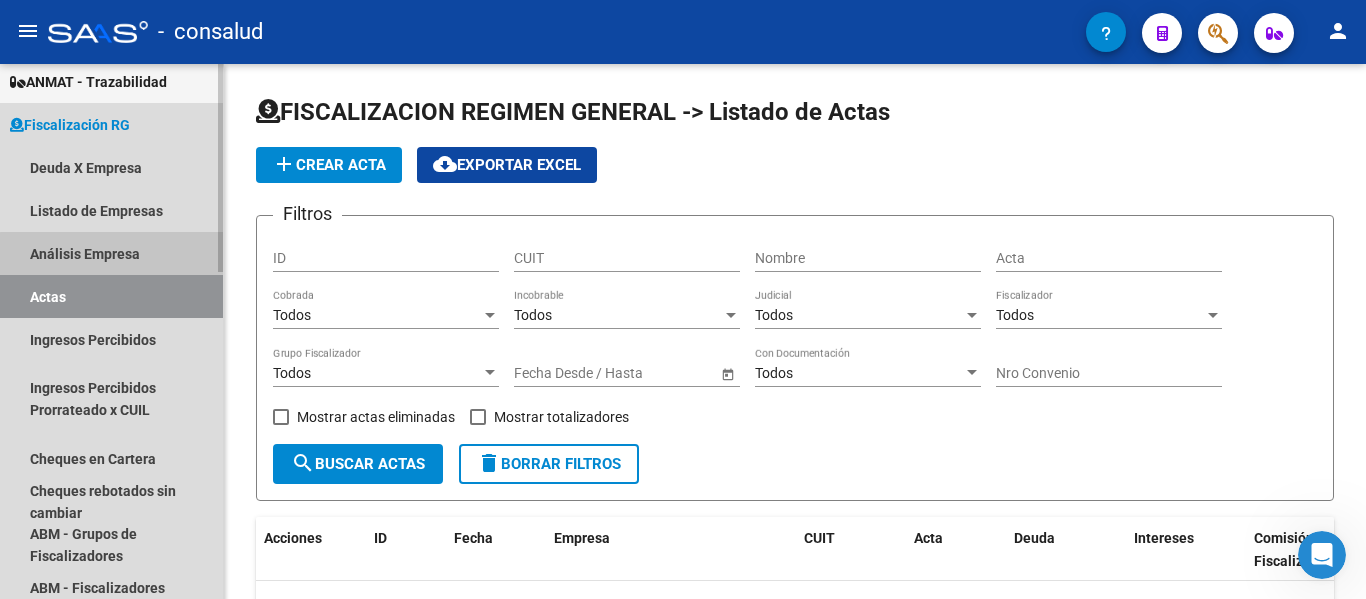 click on "Análisis Empresa" at bounding box center (111, 253) 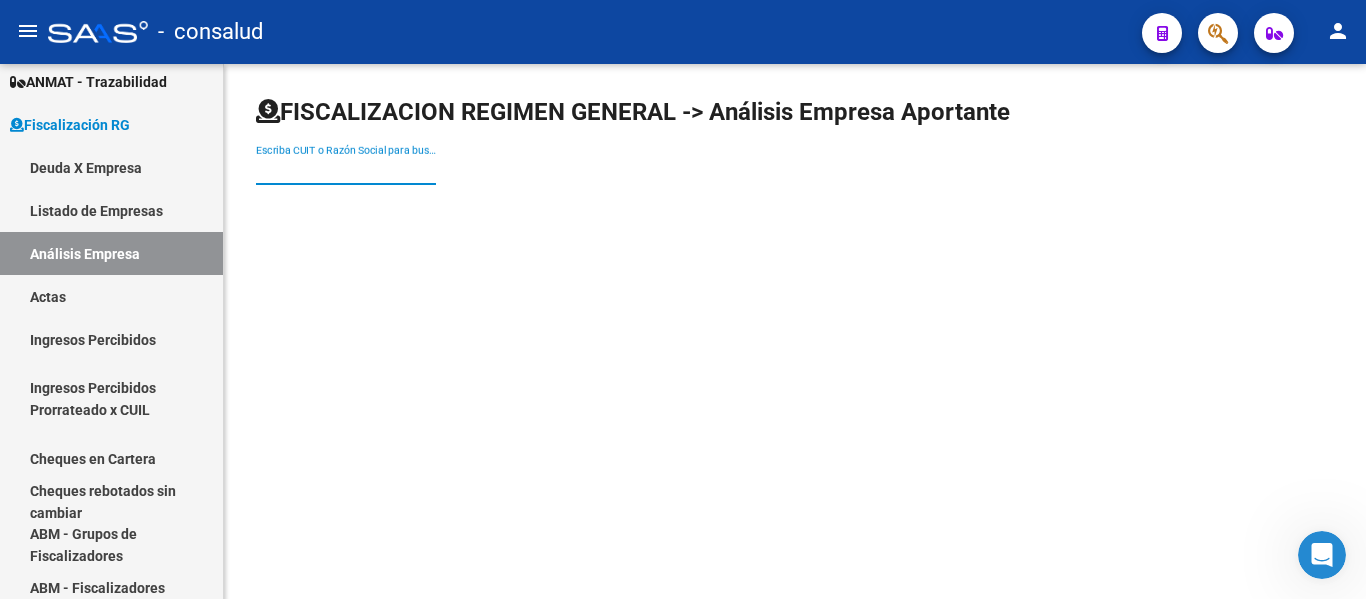 click on "Escriba CUIT o Razón Social para buscar" at bounding box center [346, 170] 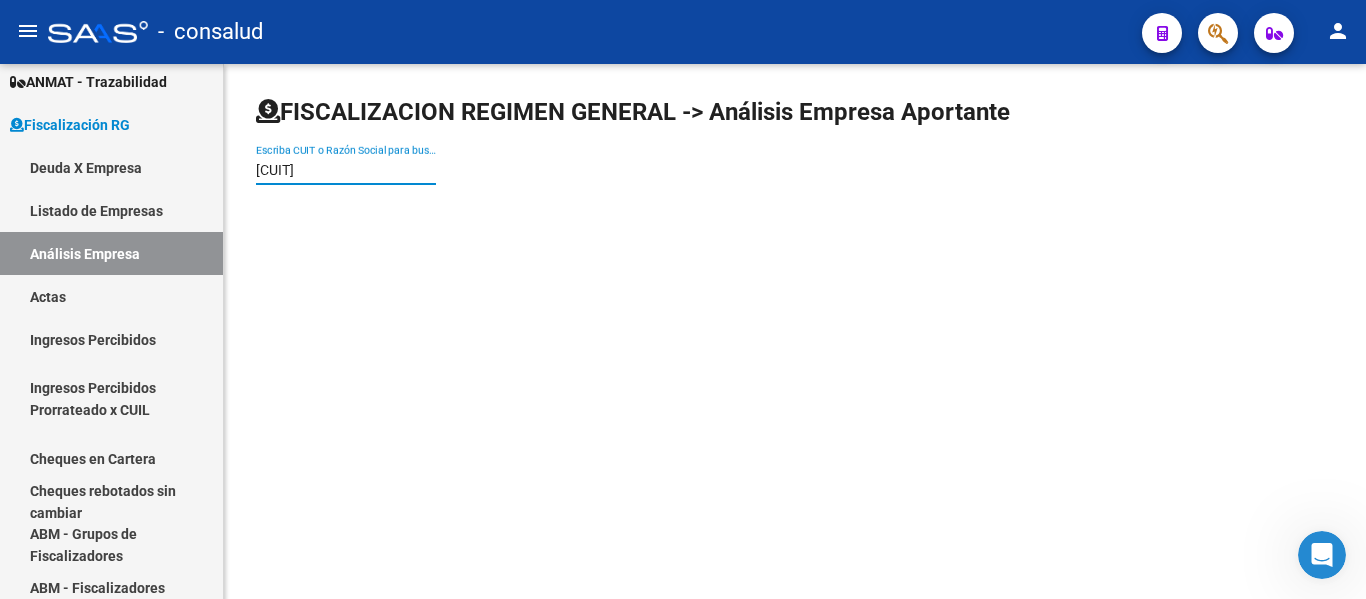 type on "[CUIT]" 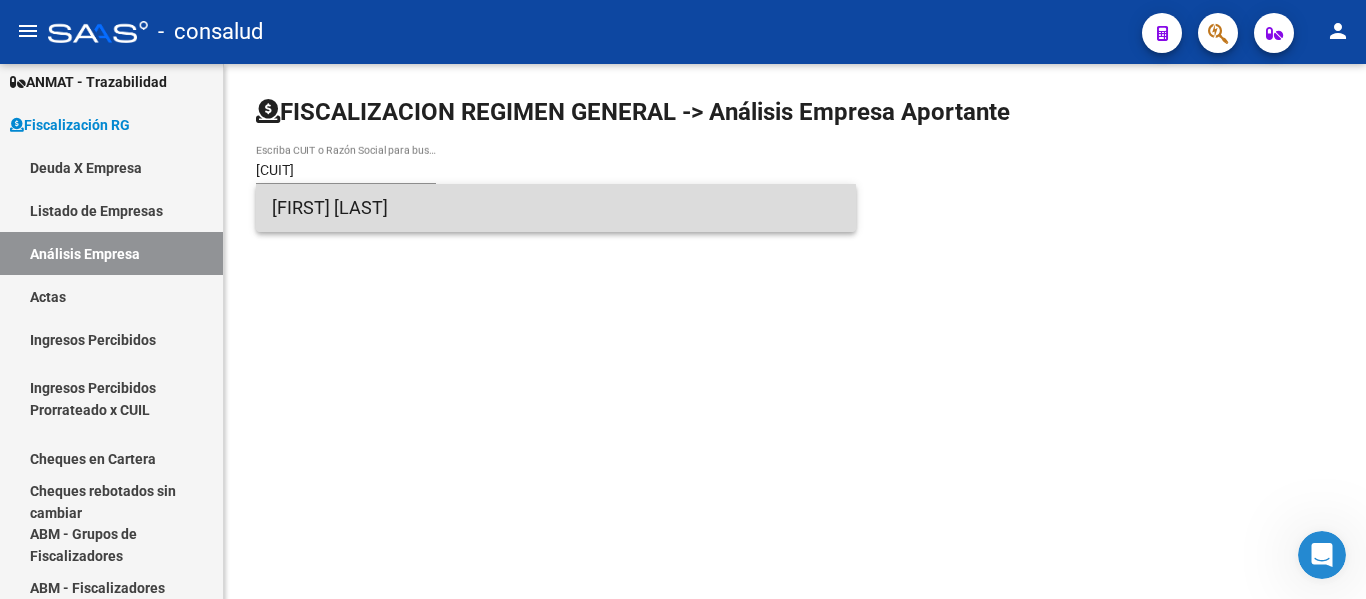 click on "[FIRST] [LAST]" at bounding box center [556, 208] 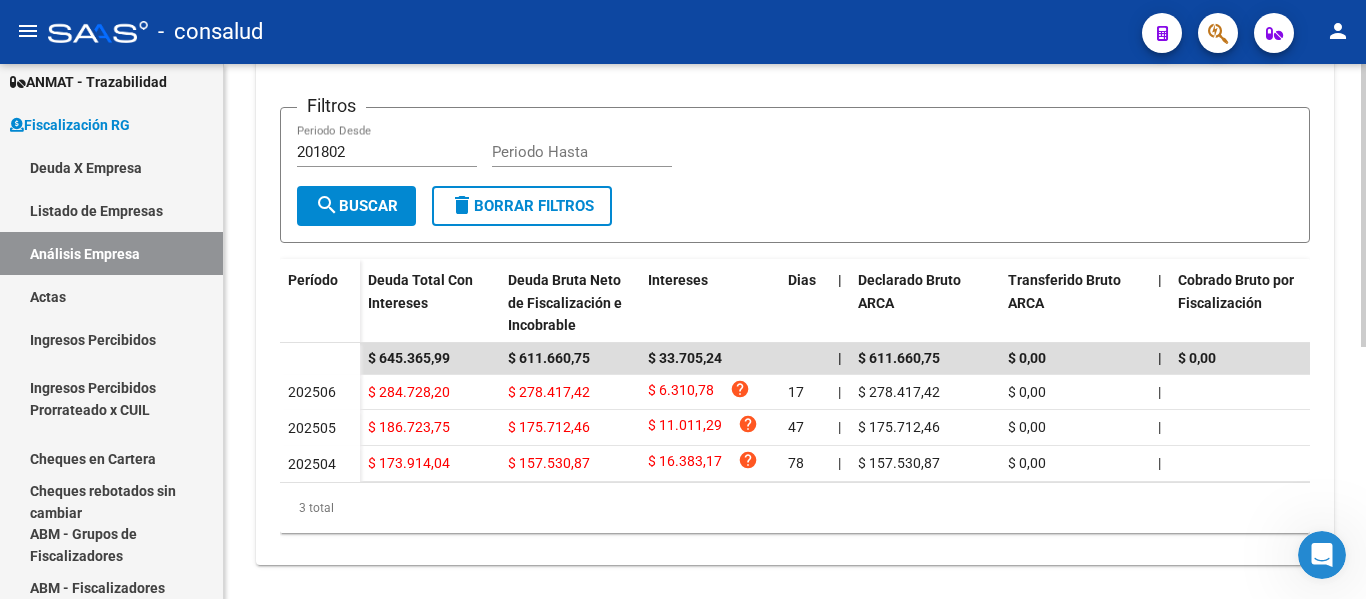 scroll, scrollTop: 478, scrollLeft: 0, axis: vertical 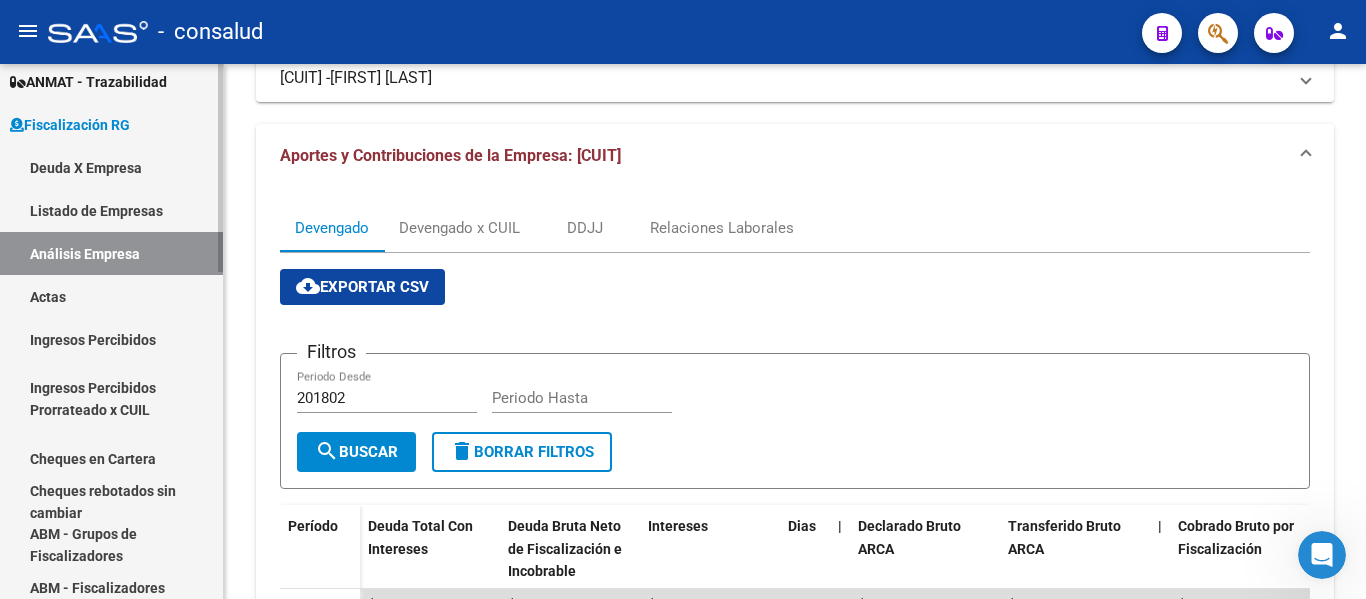 click on "Actas" at bounding box center (111, 296) 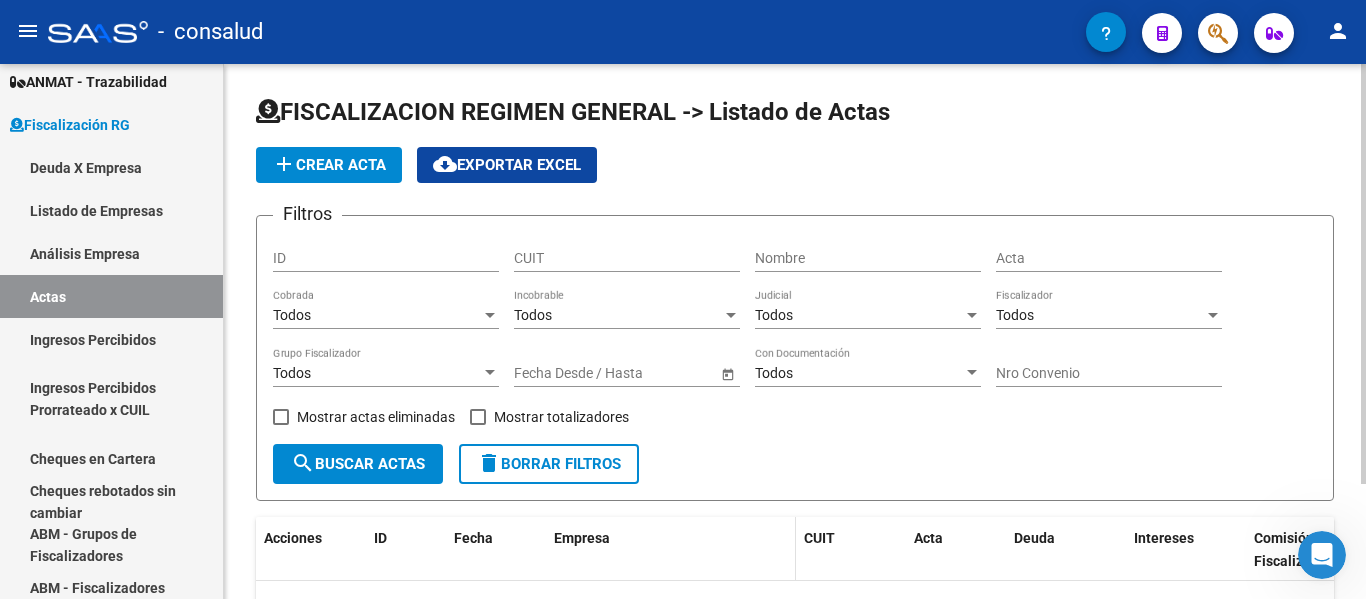 scroll, scrollTop: 100, scrollLeft: 0, axis: vertical 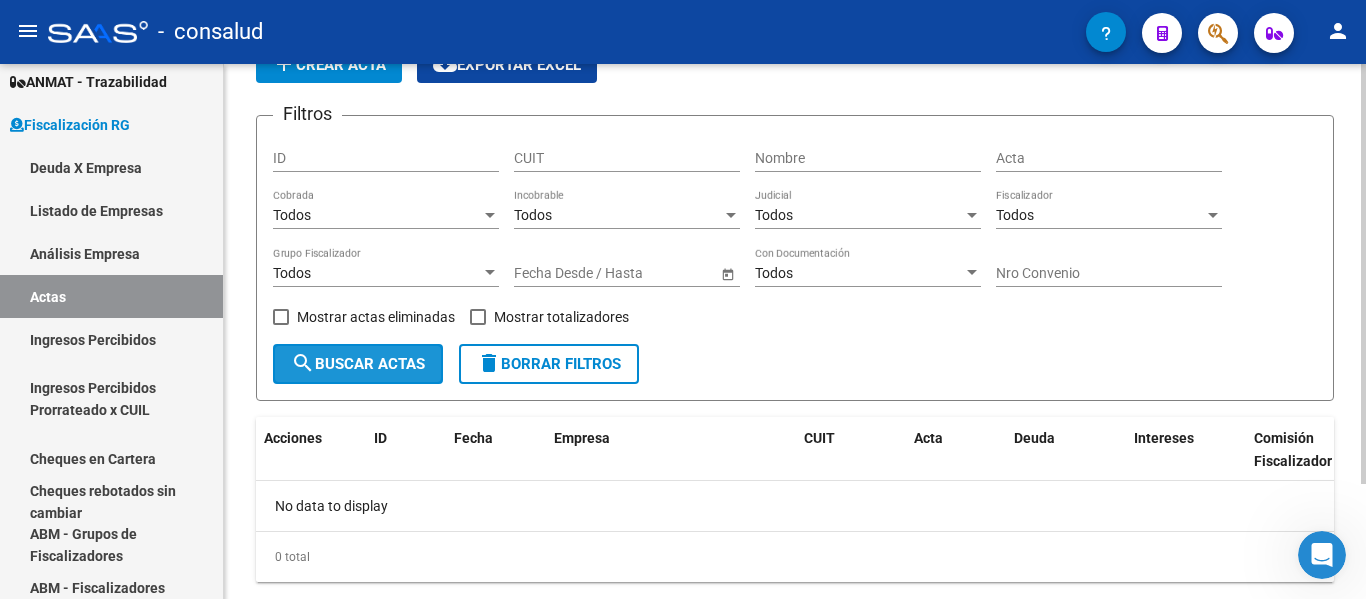 click on "search  Buscar Actas" 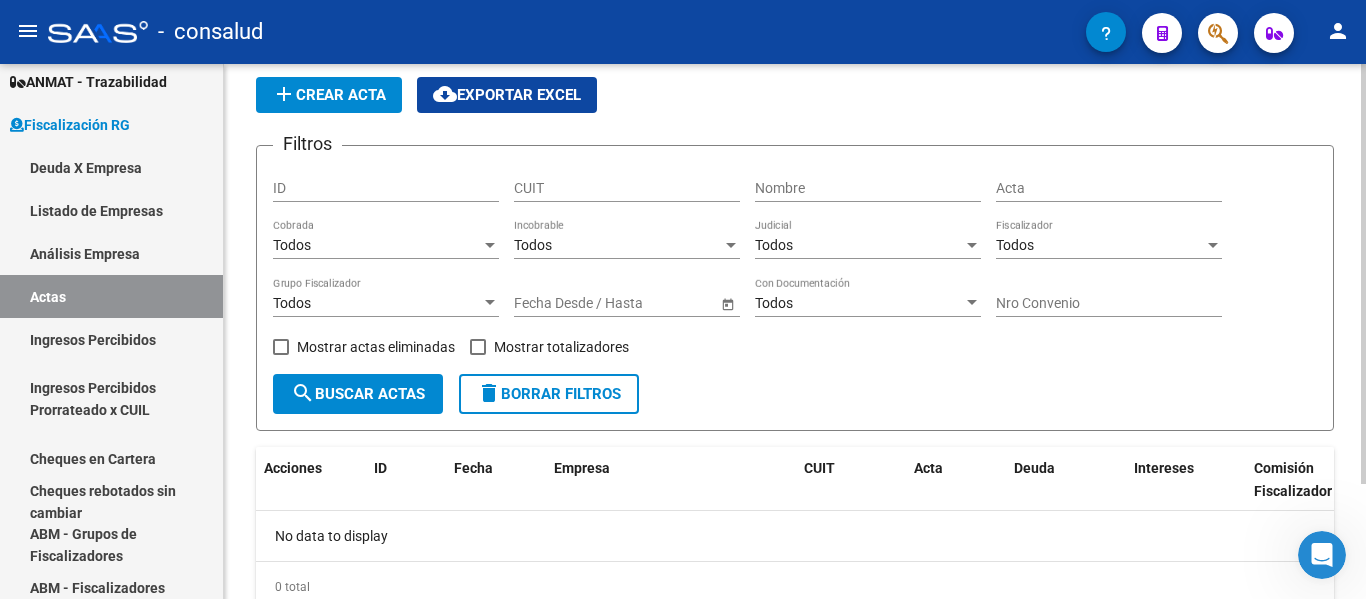 scroll, scrollTop: 0, scrollLeft: 0, axis: both 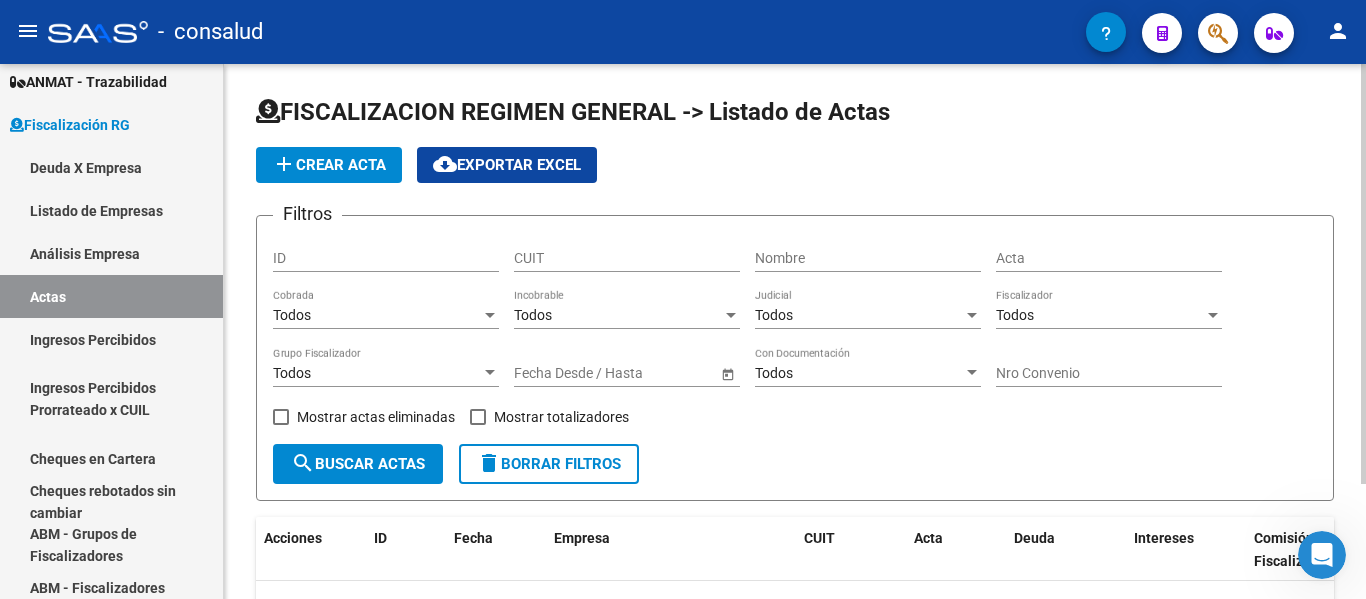 click on "Acta" at bounding box center [1109, 258] 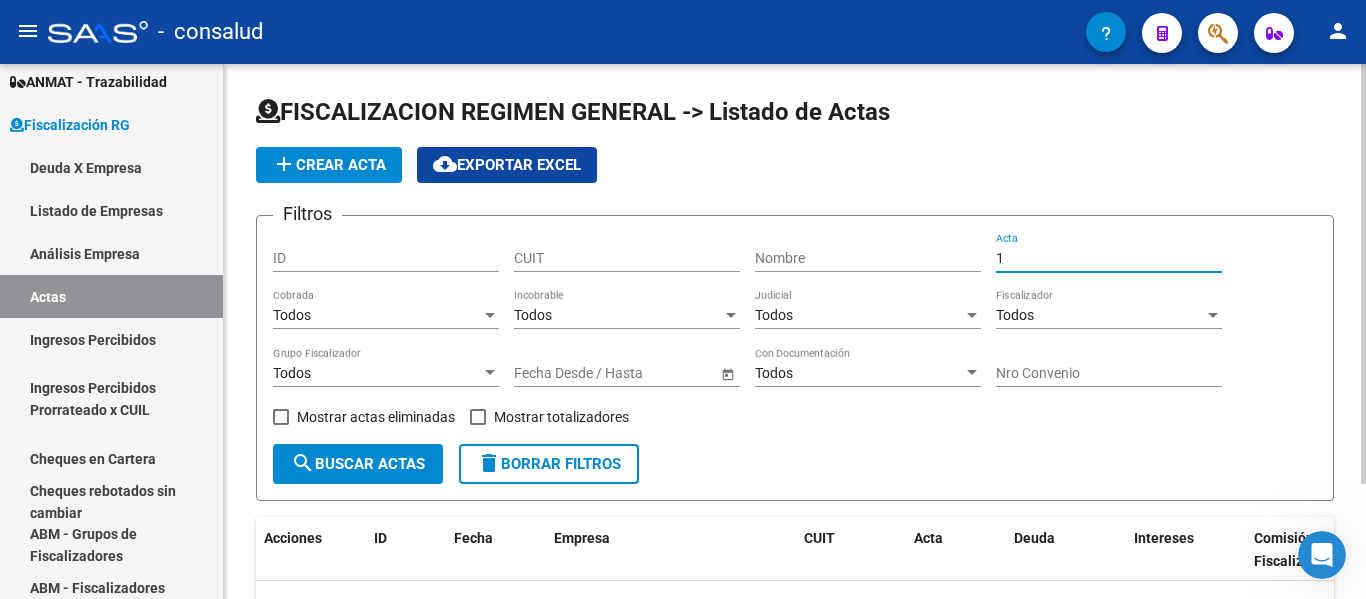 type on "1" 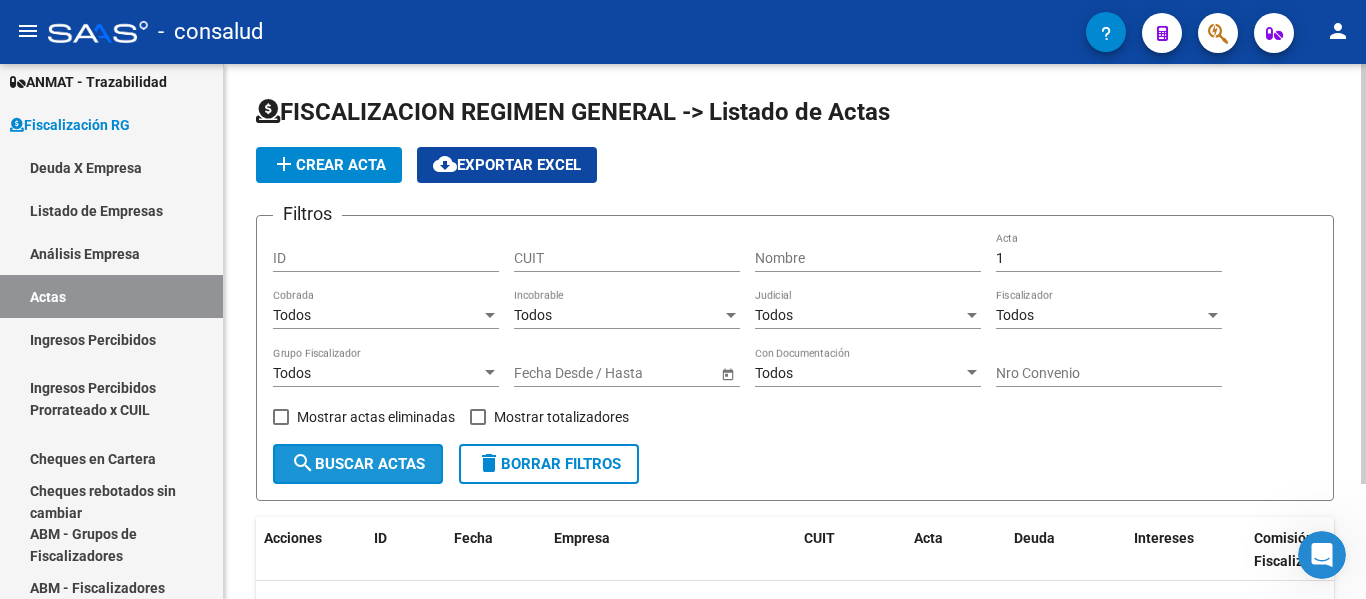 click on "search  Buscar Actas" 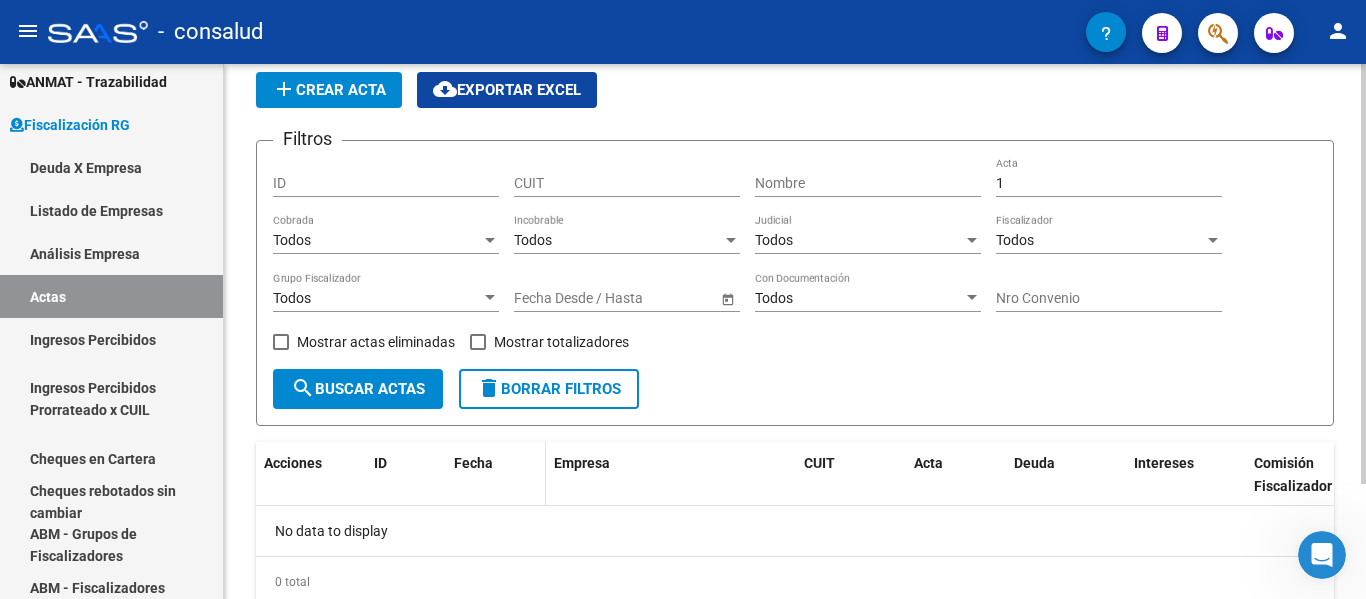 scroll, scrollTop: 0, scrollLeft: 0, axis: both 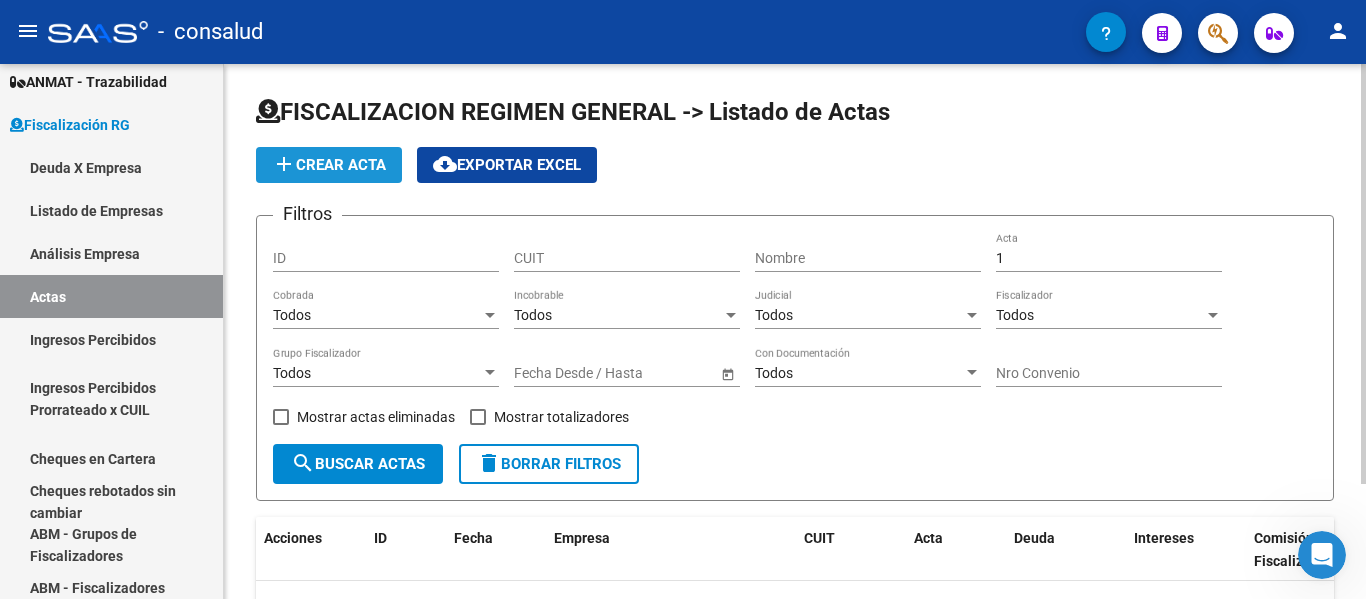 click on "add Crear Acta" 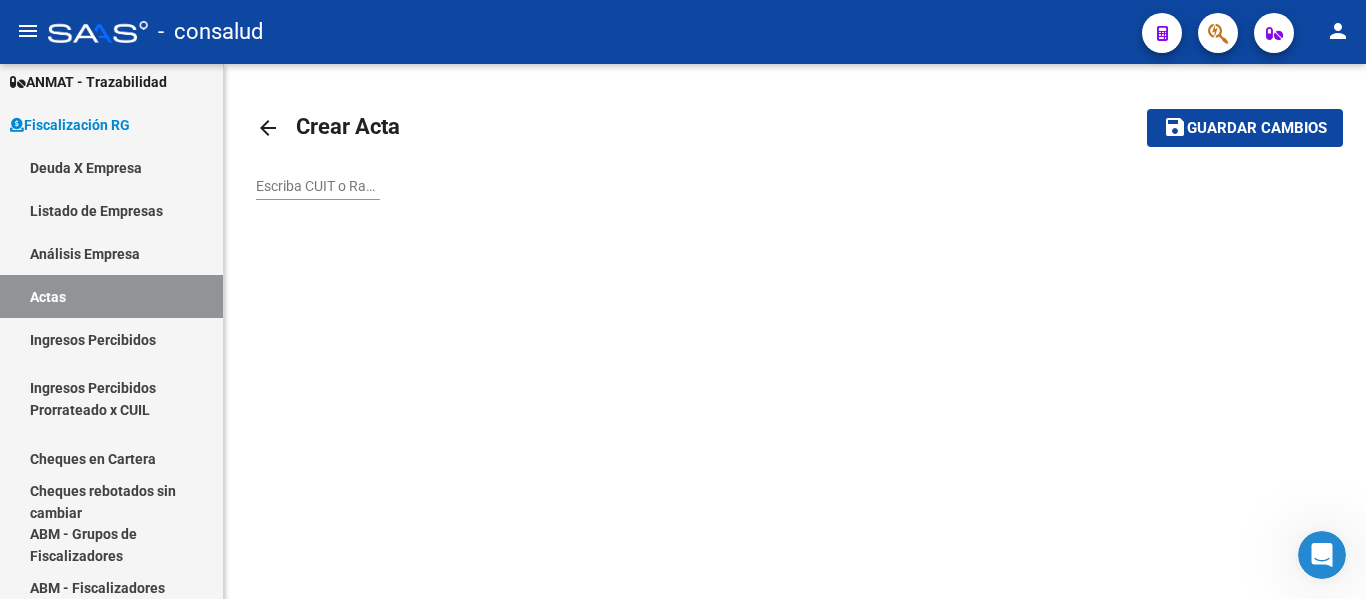 click on "Escriba CUIT o Razón Social para buscar" at bounding box center [318, 186] 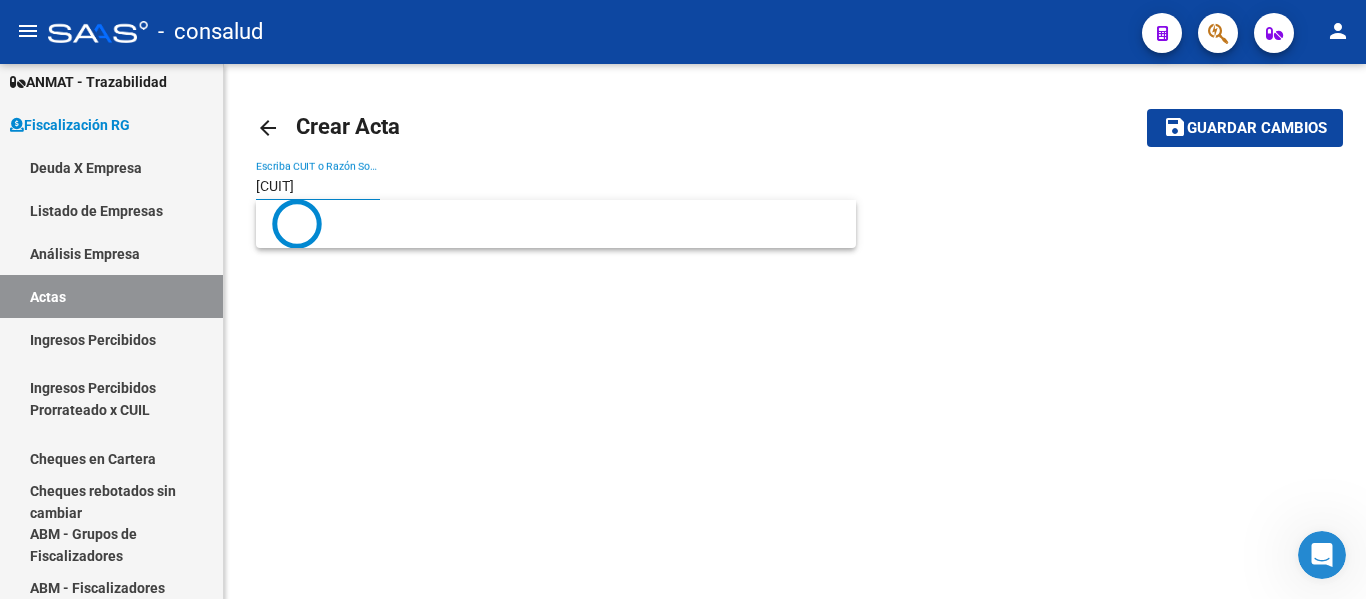 type on "[CUIT]" 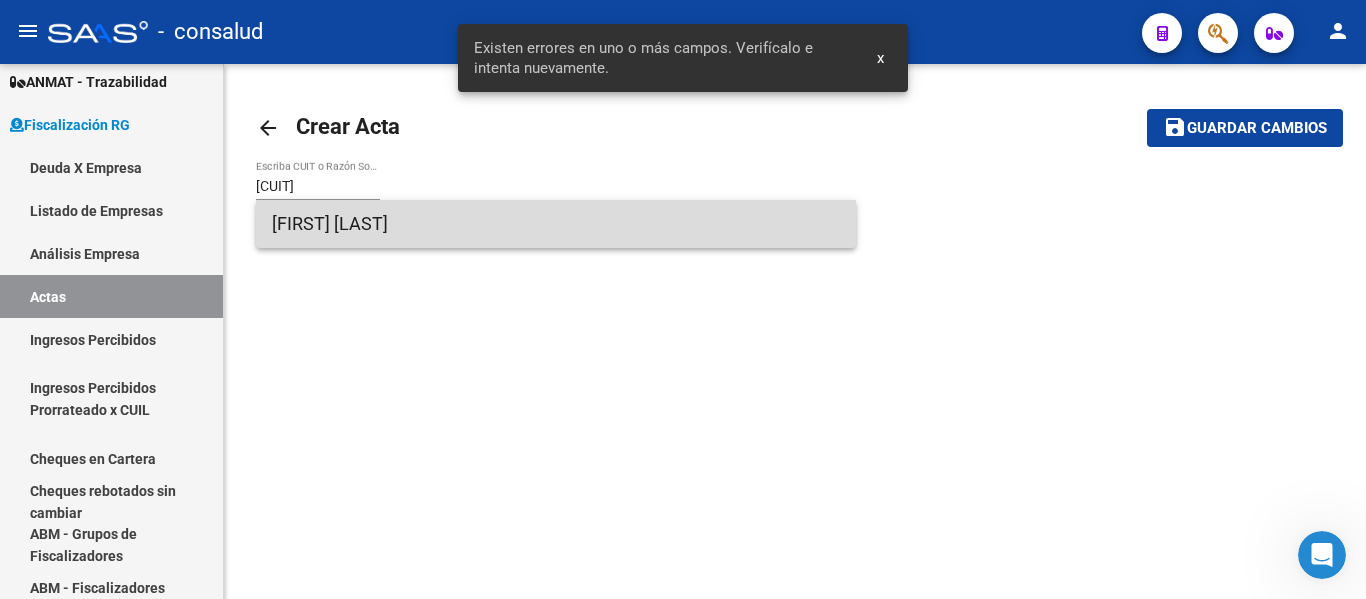 click on "[FIRST] [LAST]" at bounding box center [556, 224] 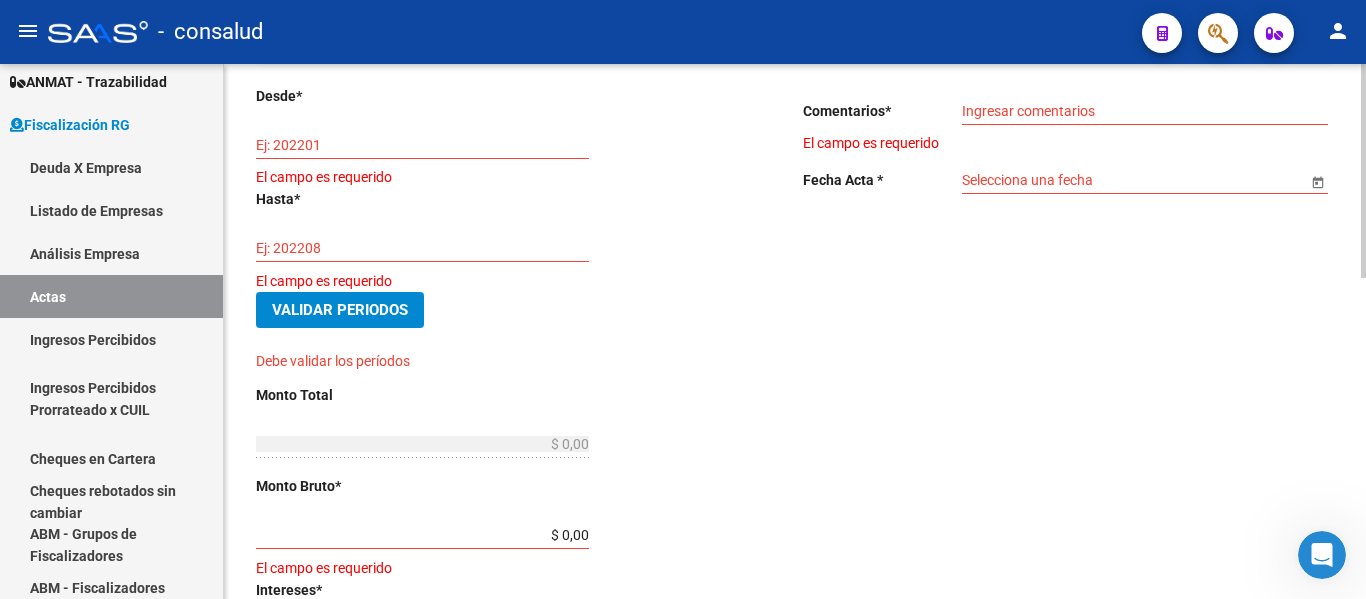 scroll, scrollTop: 0, scrollLeft: 0, axis: both 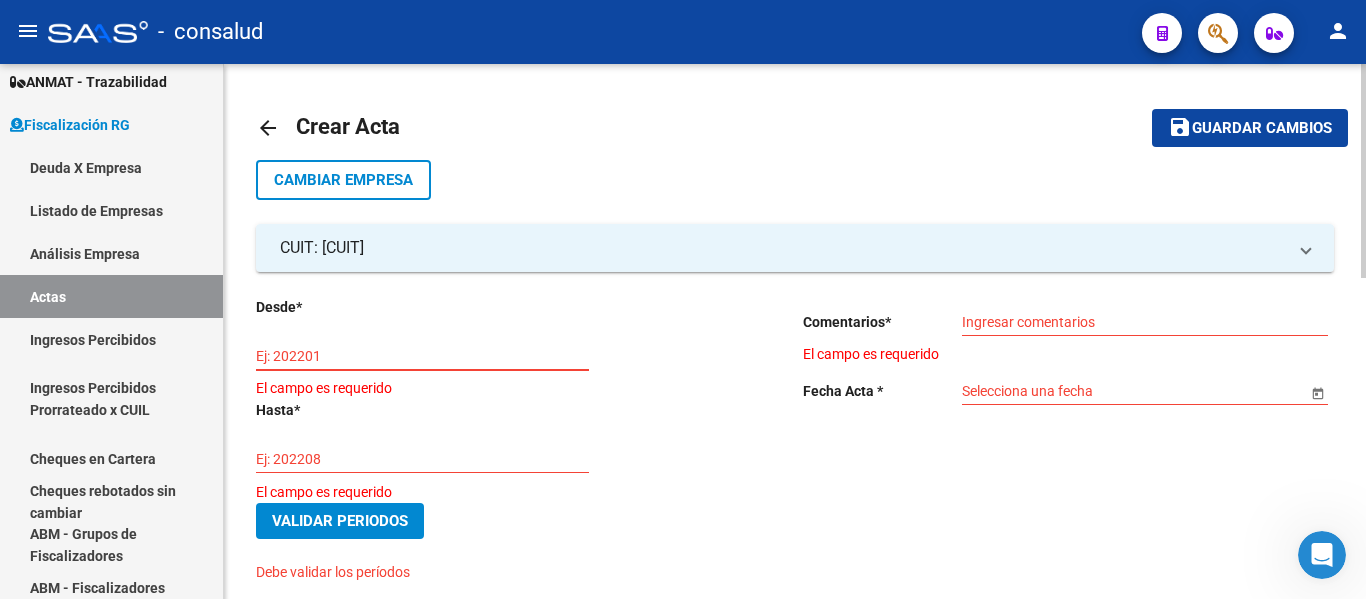 click on "Ej: 202201" at bounding box center (422, 356) 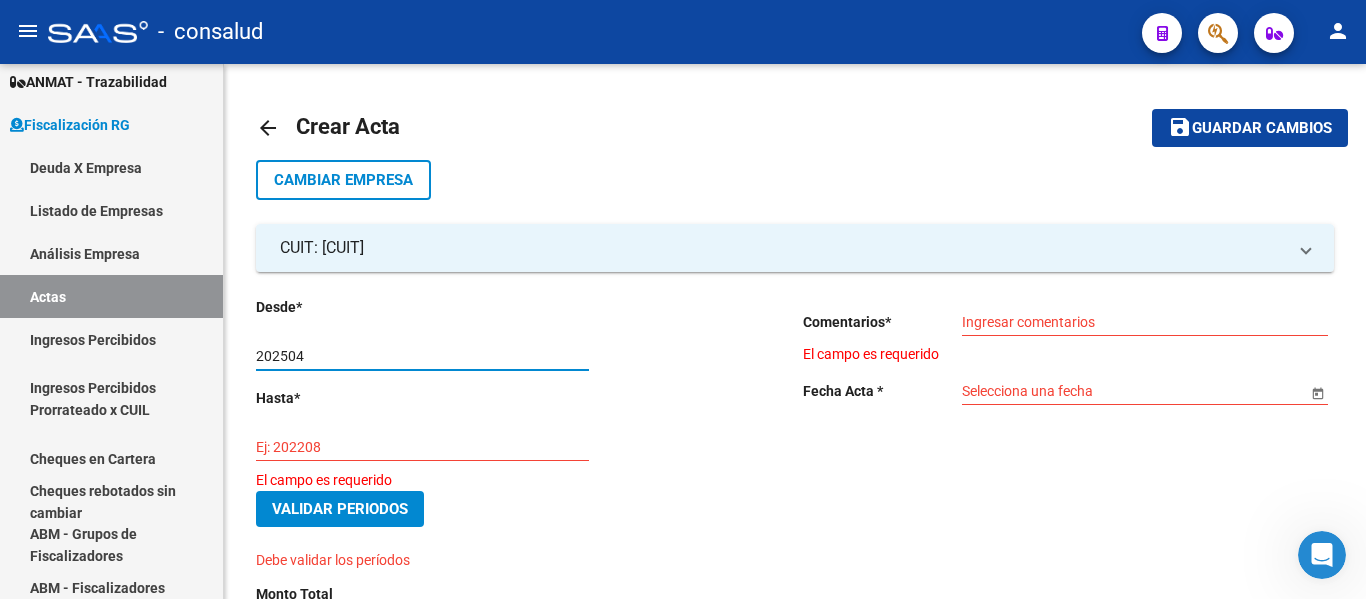 type on "202504" 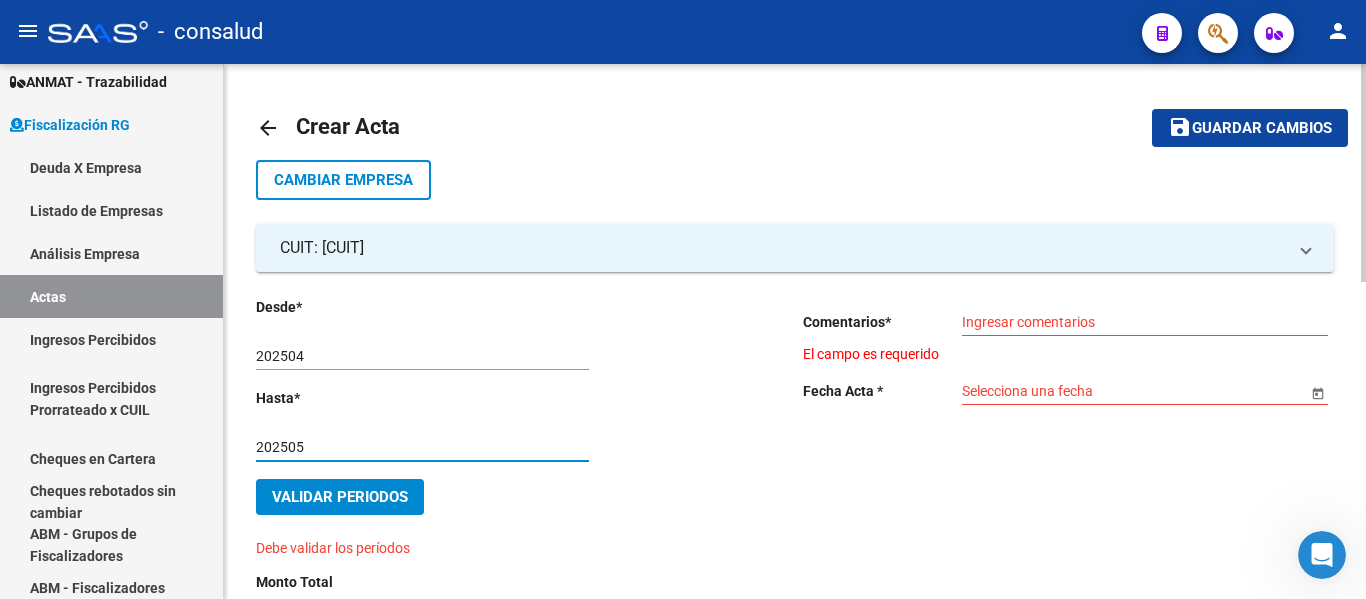 type on "202505" 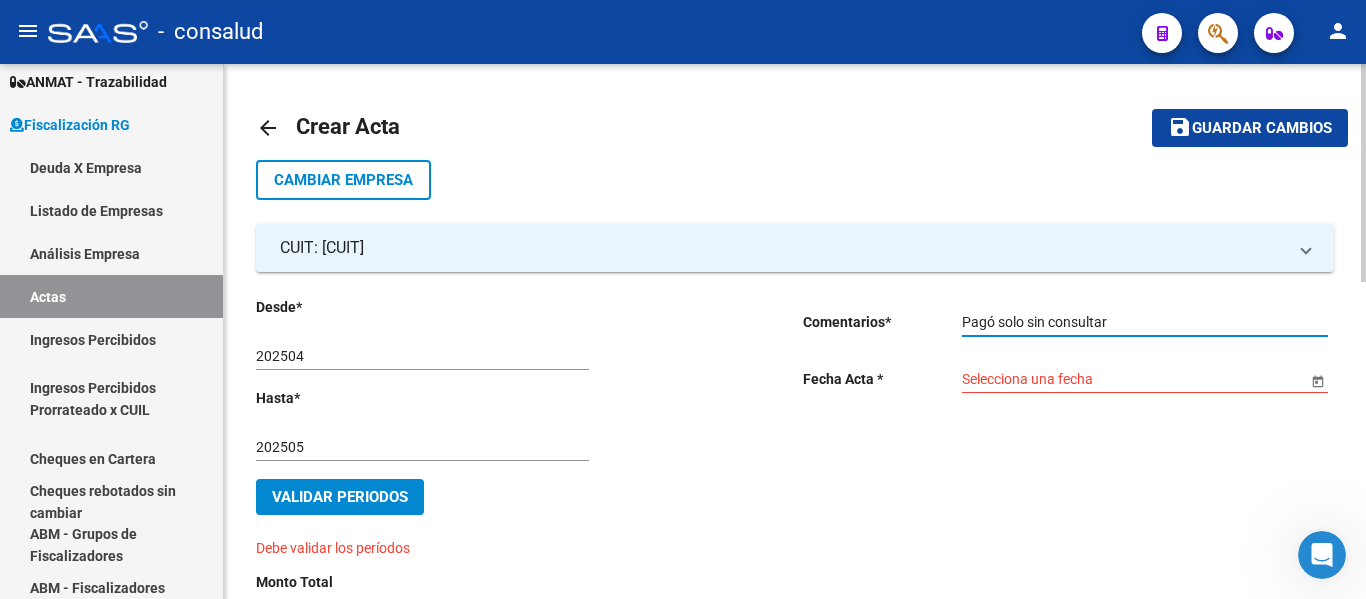 type on "Pagó solo sin consultar" 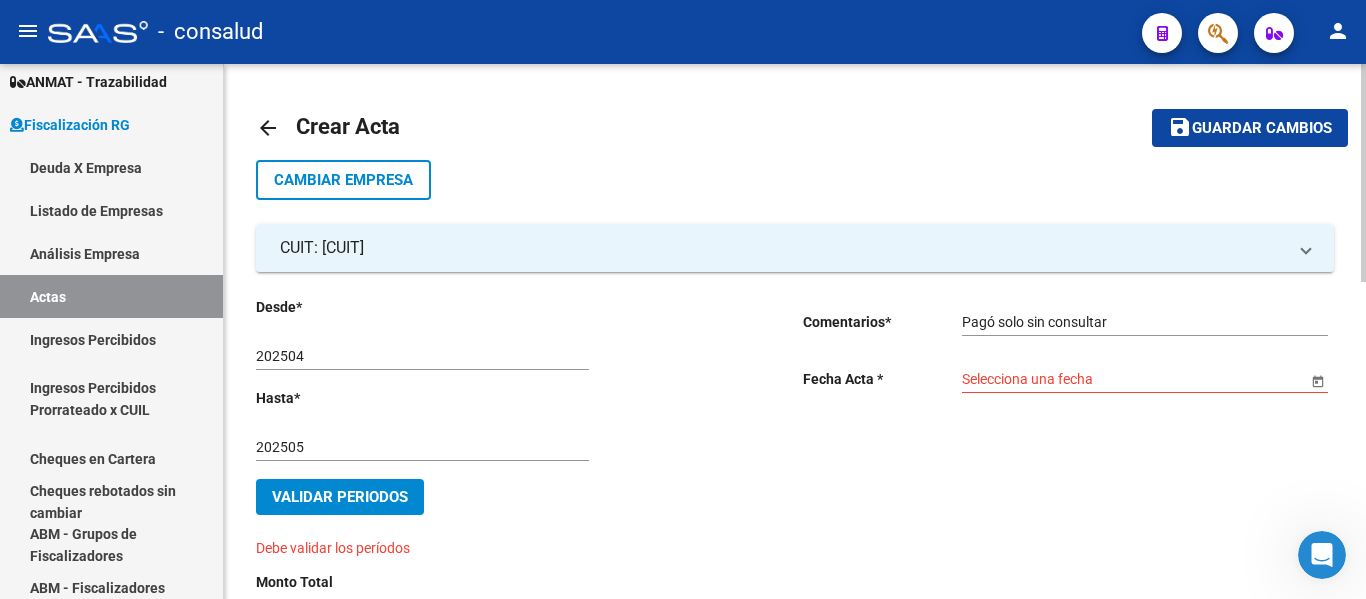 click 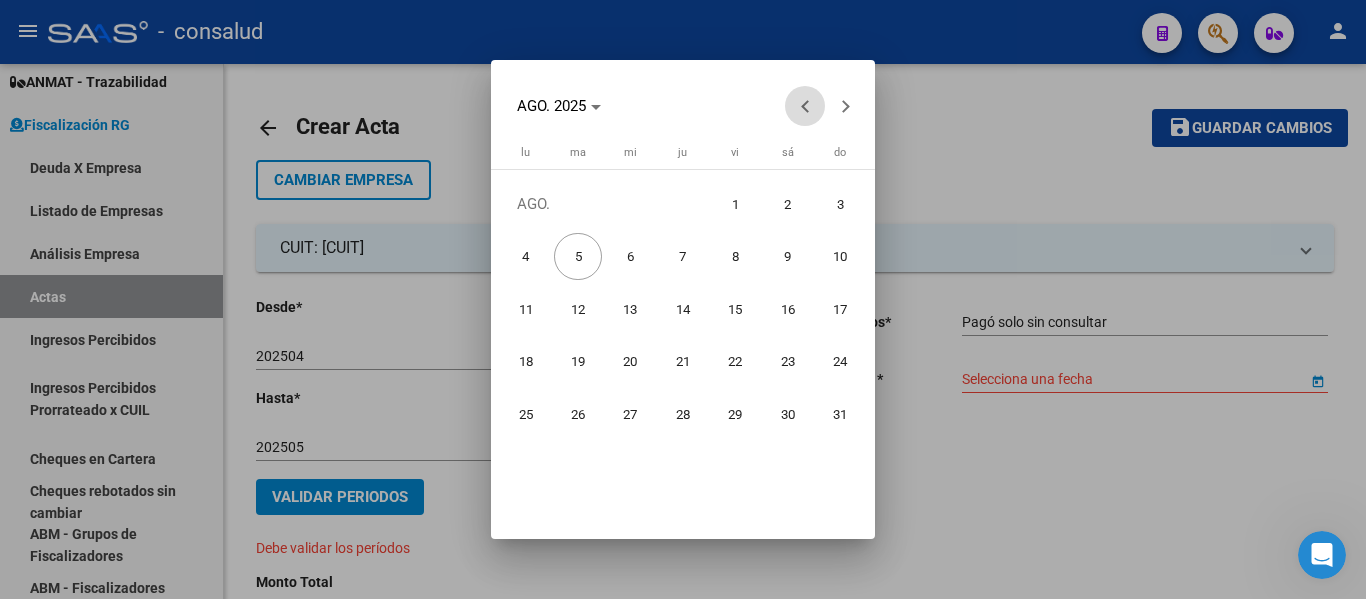 click at bounding box center [805, 106] 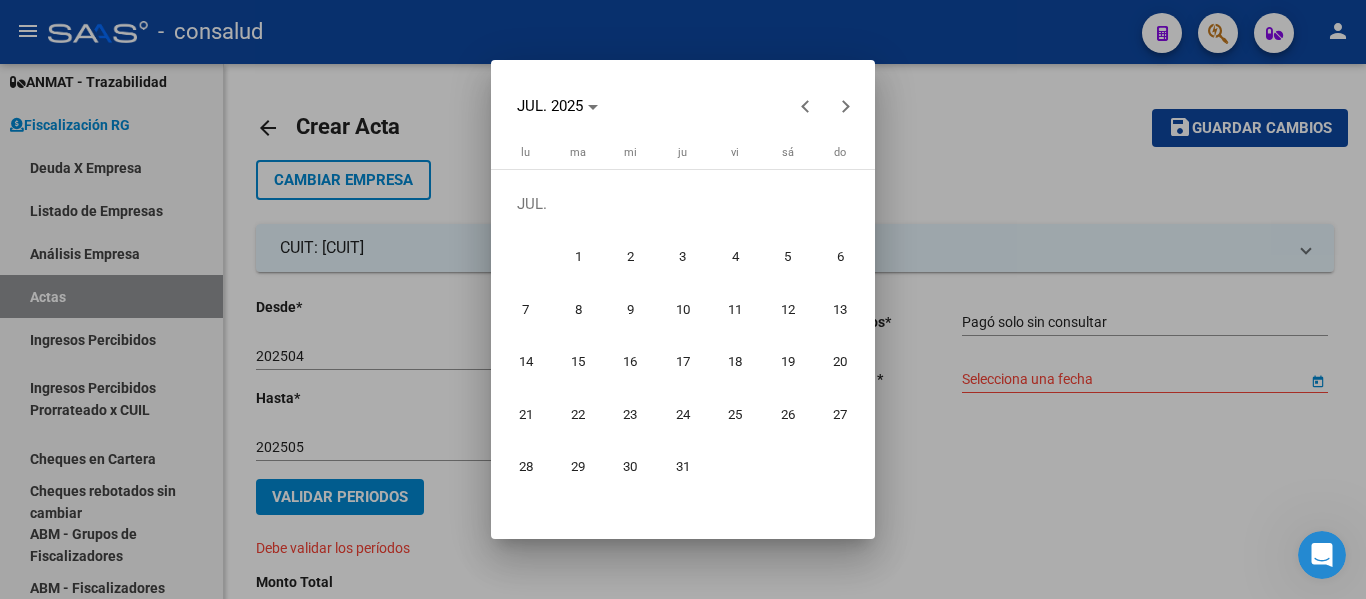 click on "16" at bounding box center [630, 361] 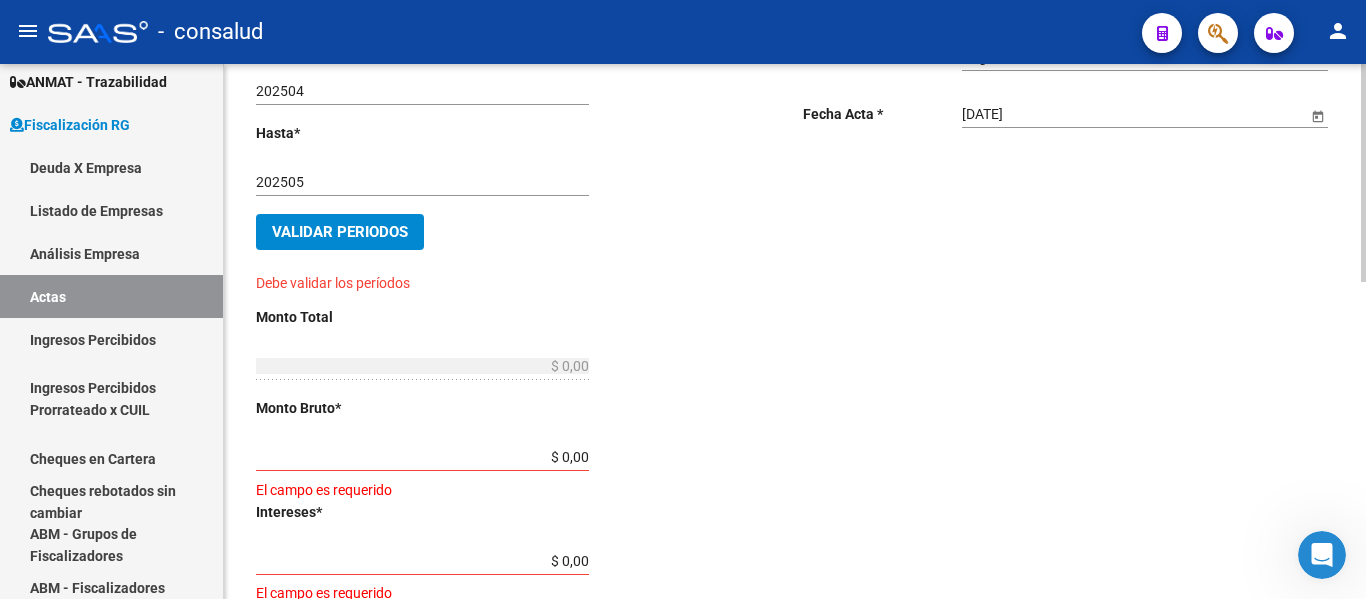 scroll, scrollTop: 300, scrollLeft: 0, axis: vertical 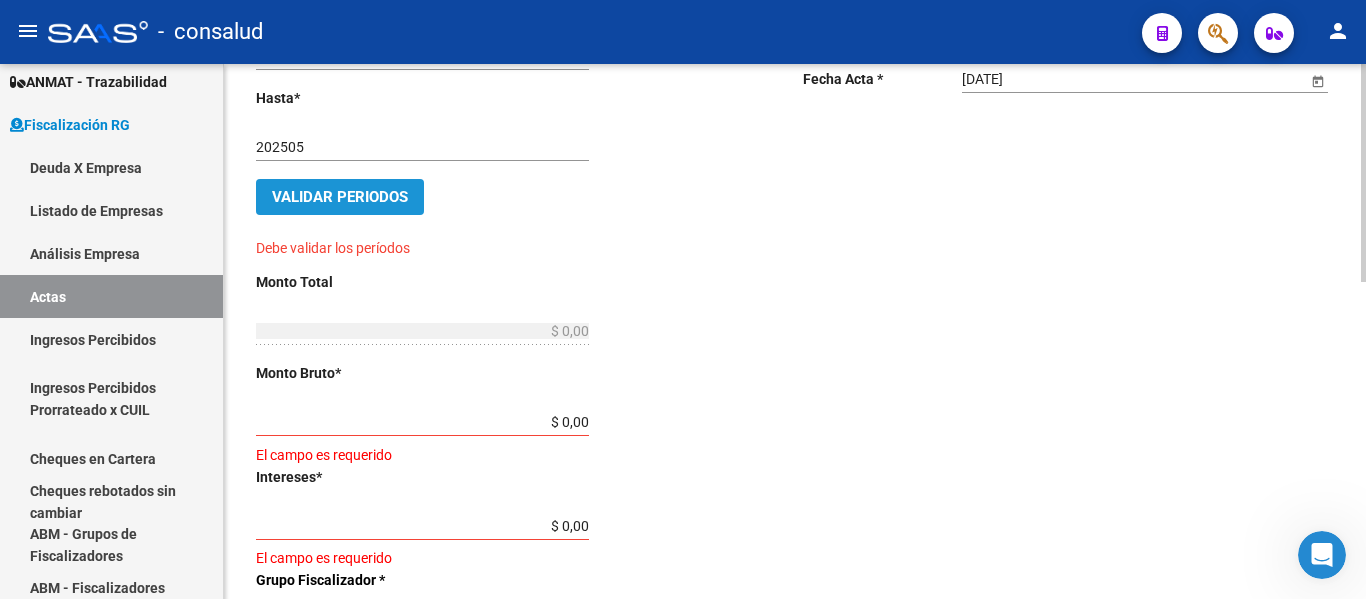 click on "Validar Periodos" 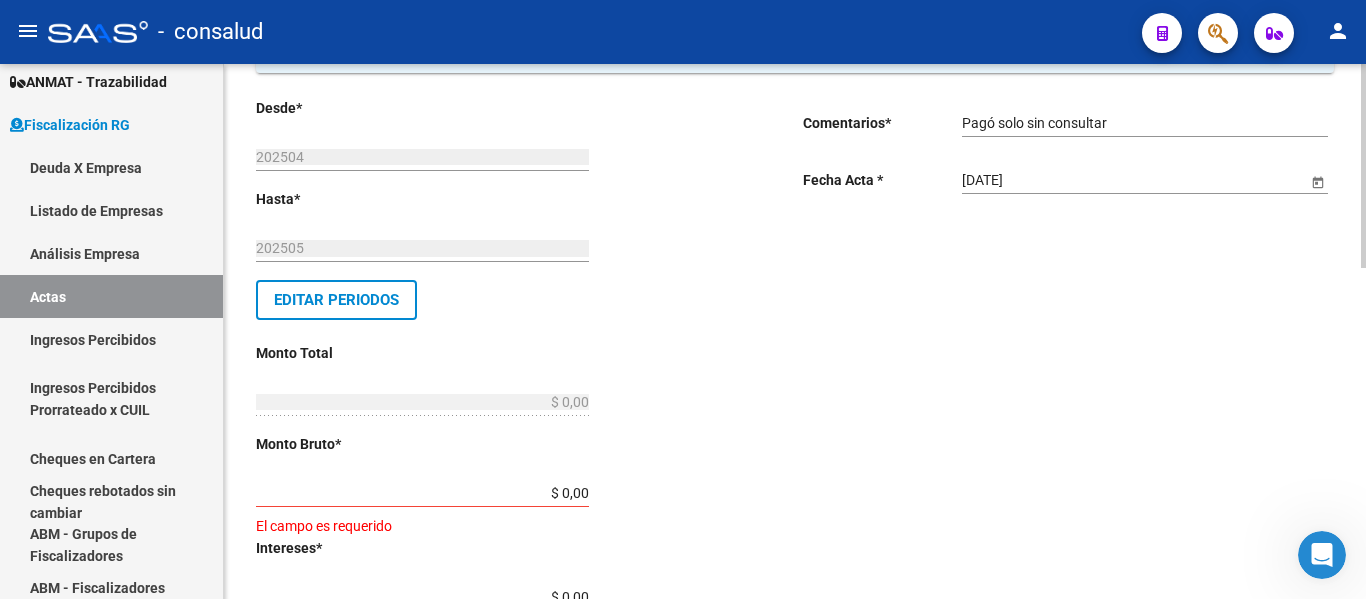 scroll, scrollTop: 200, scrollLeft: 0, axis: vertical 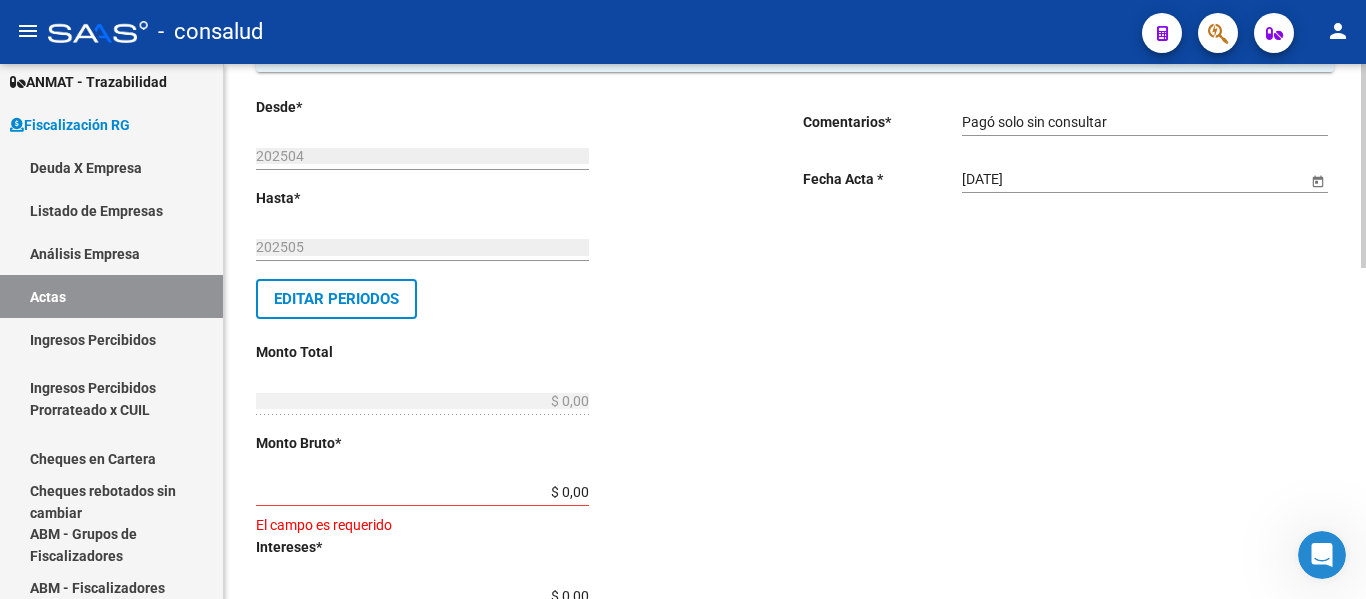 click on "$ 0,00 Ingresar el monto total" 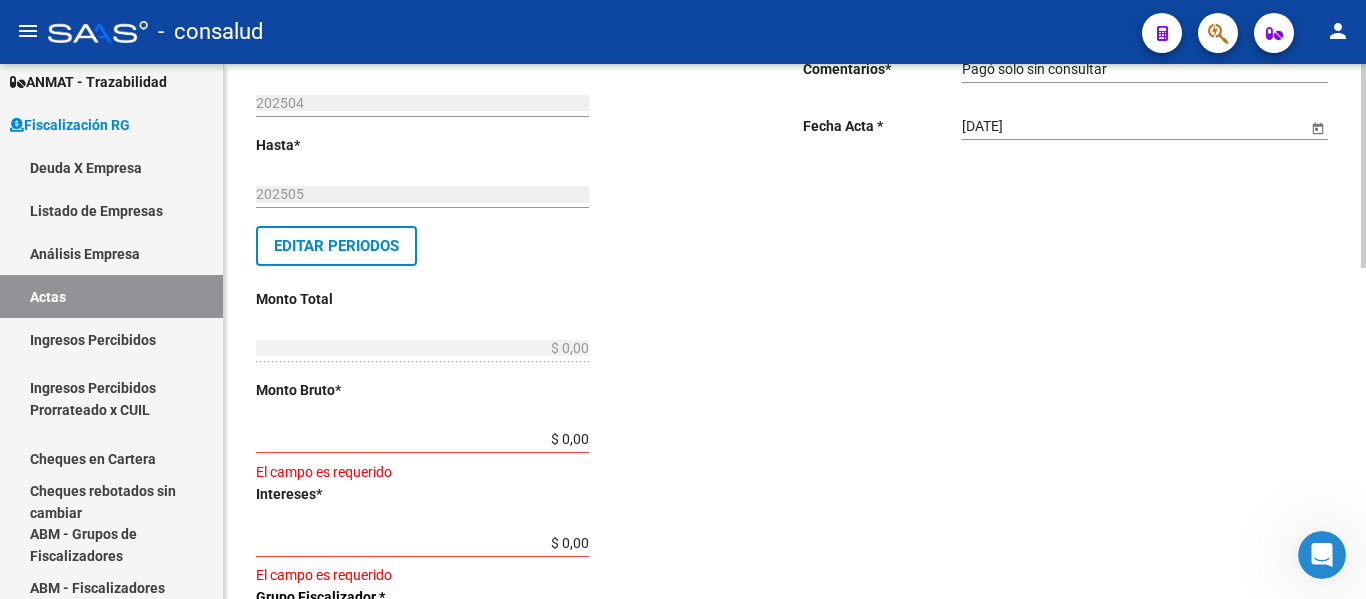 scroll, scrollTop: 300, scrollLeft: 0, axis: vertical 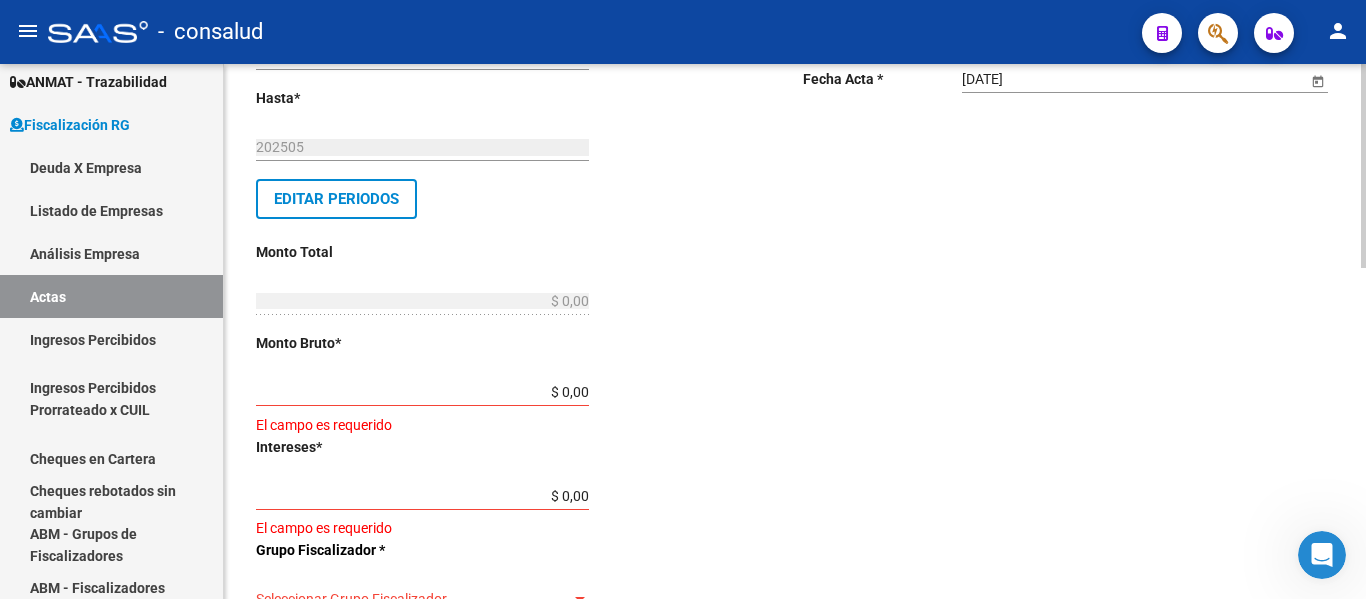 click on "$ 0,00 Ingresar el monto total" 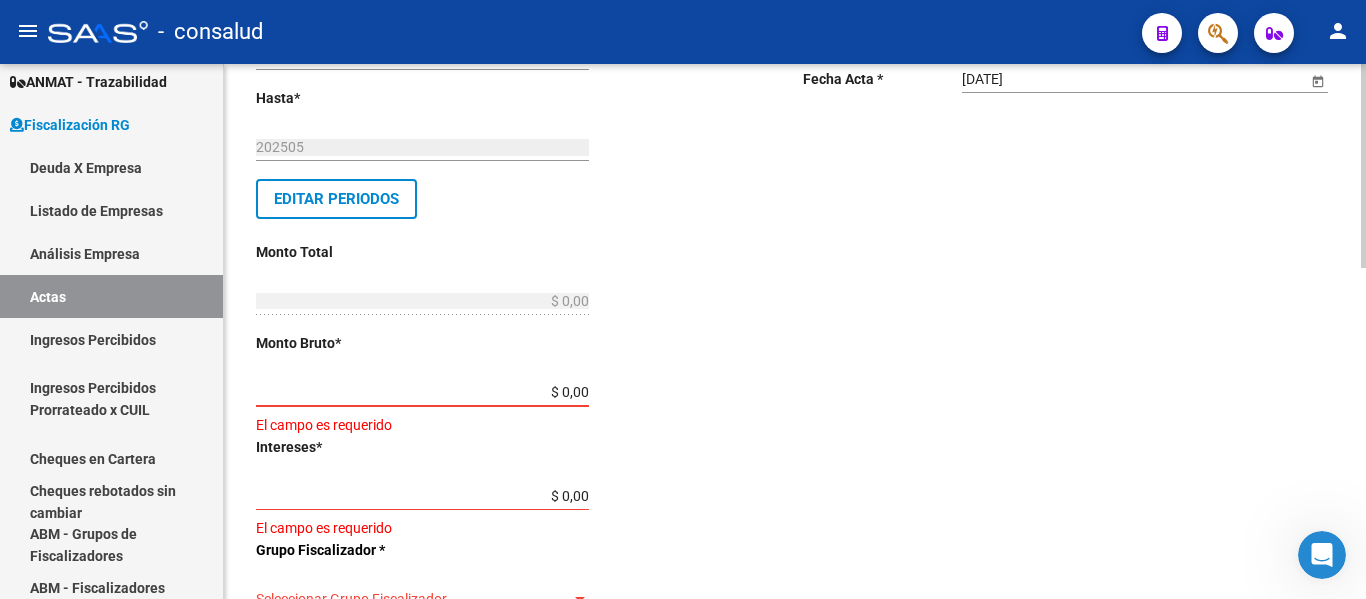 drag, startPoint x: 570, startPoint y: 393, endPoint x: 609, endPoint y: 375, distance: 42.953465 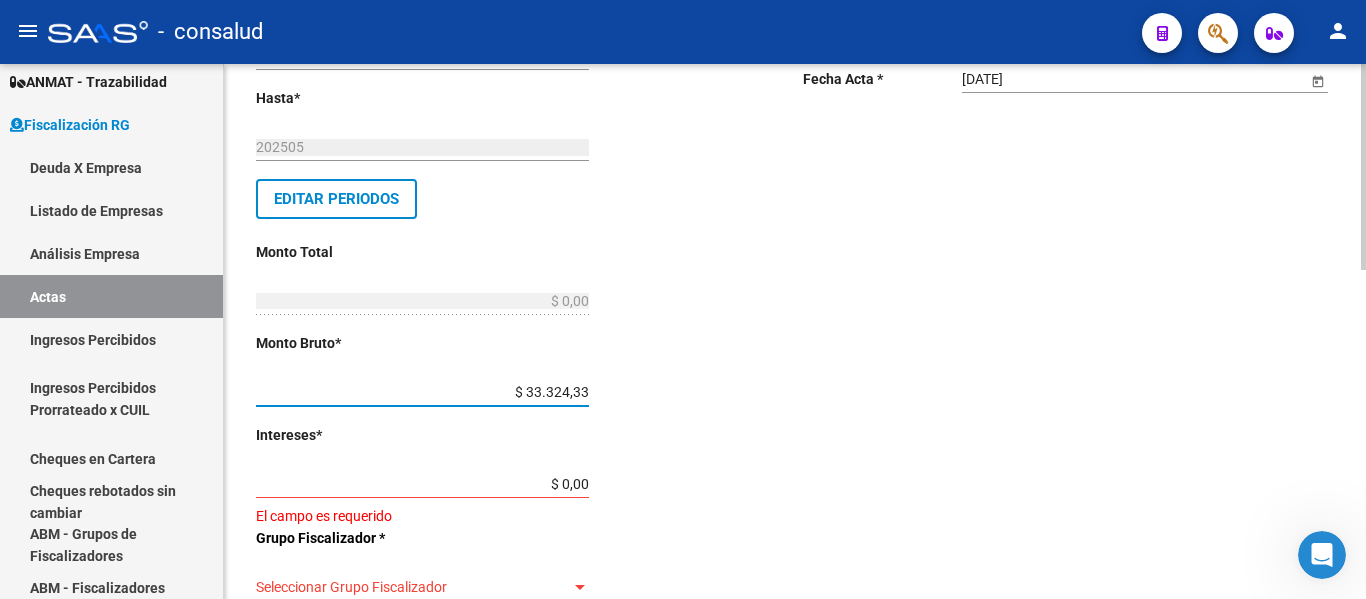 type on "Pagó en forma directa sin [CONSULTA]" 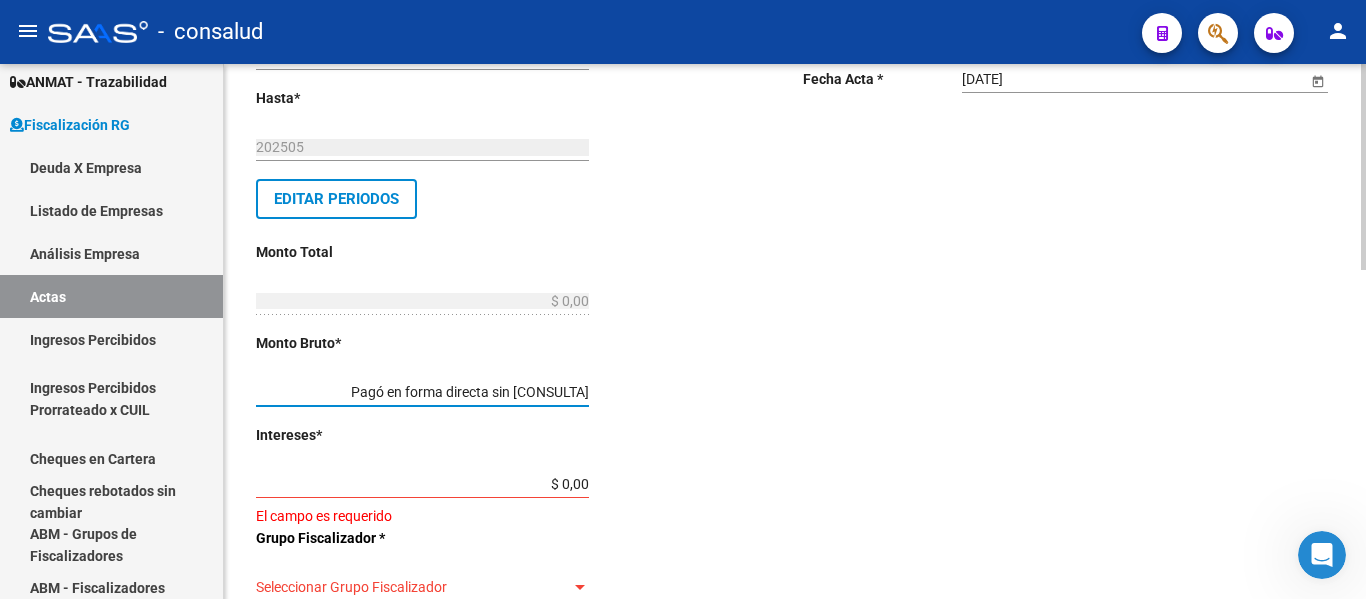 type on "Pagó en forma directa sin [CONSULTA]" 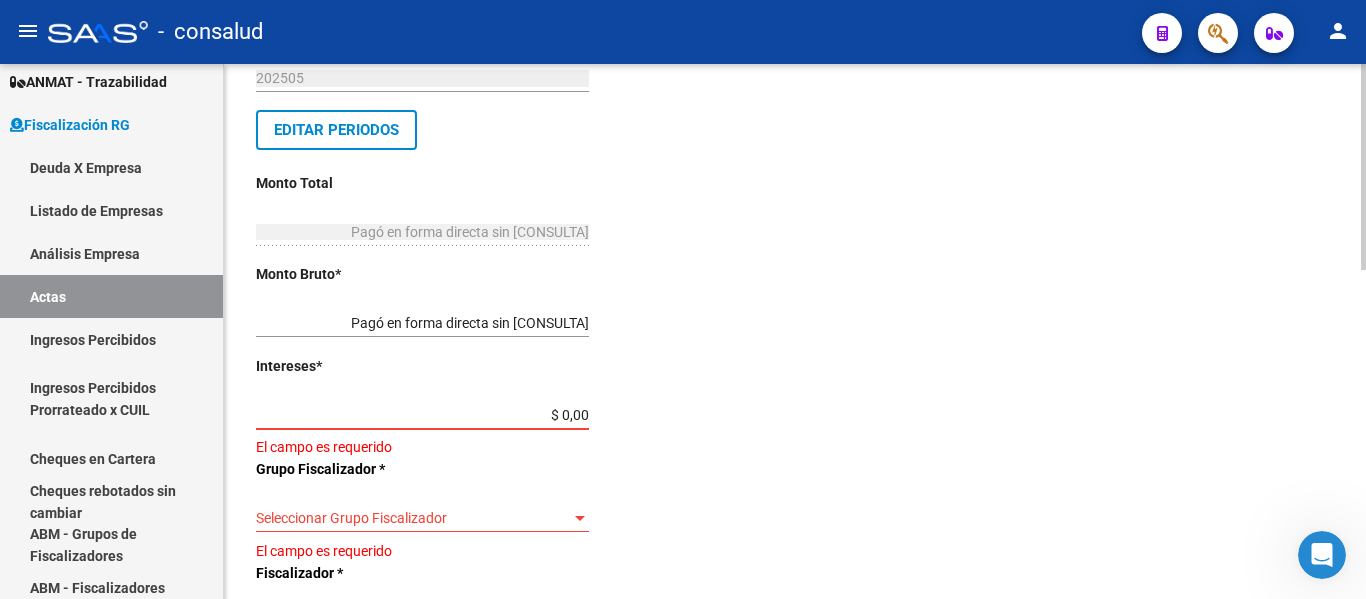 scroll, scrollTop: 400, scrollLeft: 0, axis: vertical 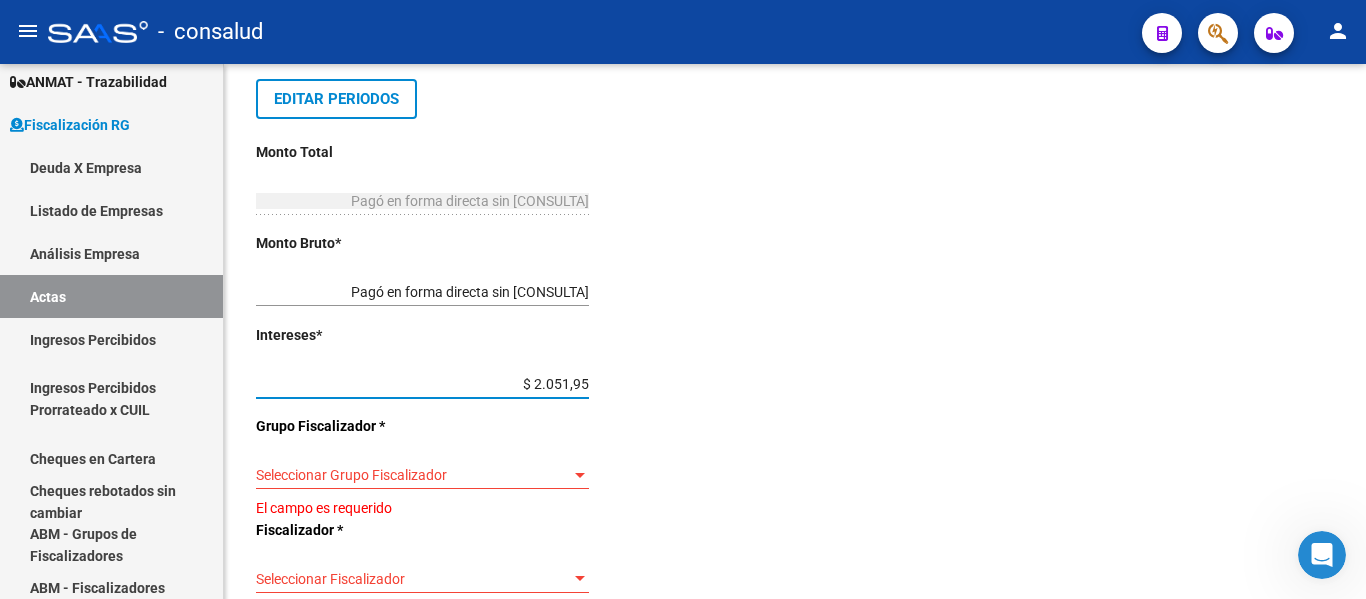 type on "$ 20.519,59" 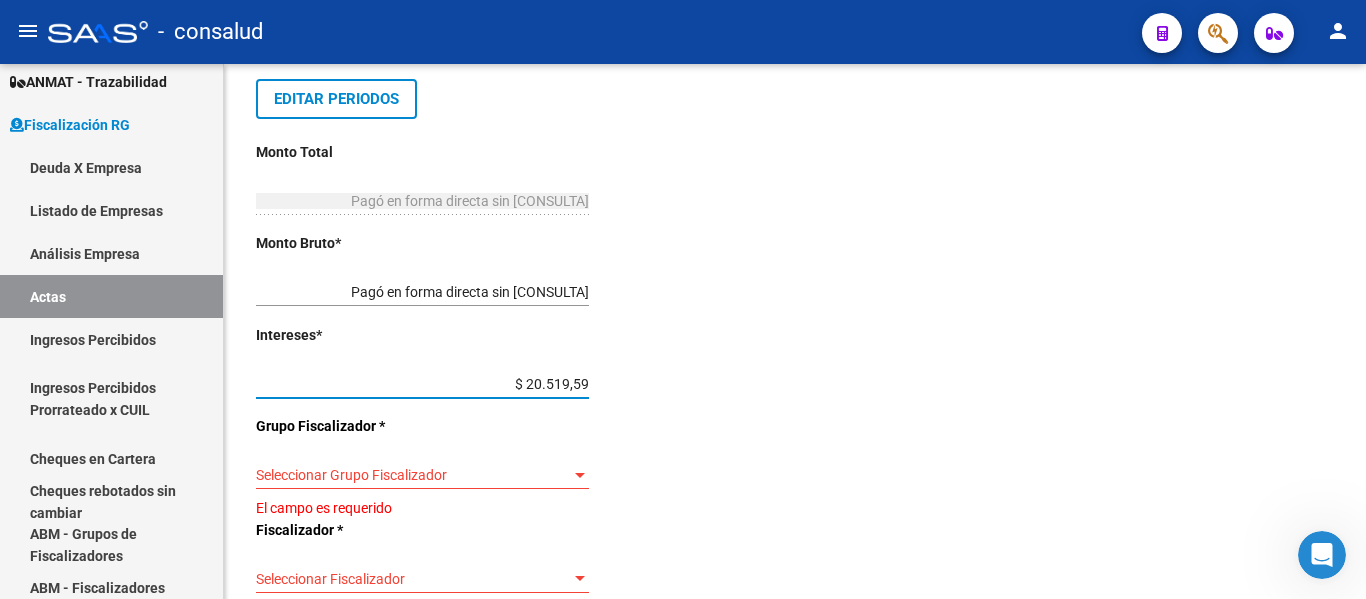 type on "$ 353.762,92" 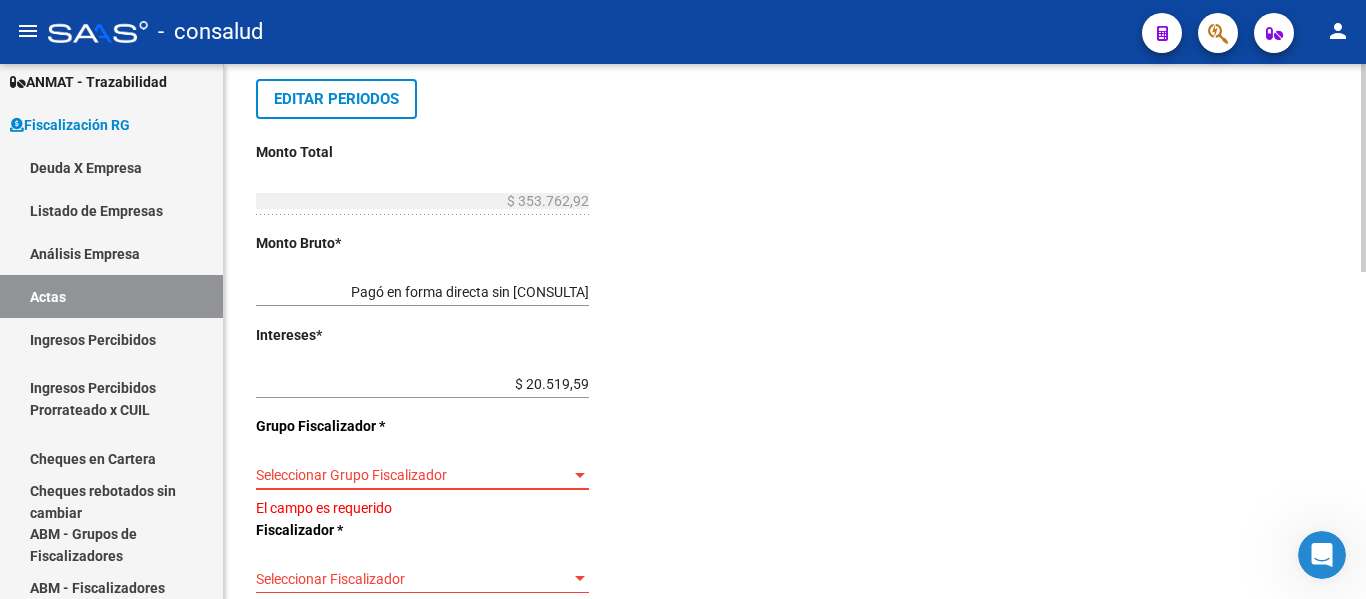 click on "Seleccionar Grupo Fiscalizador" at bounding box center [413, 475] 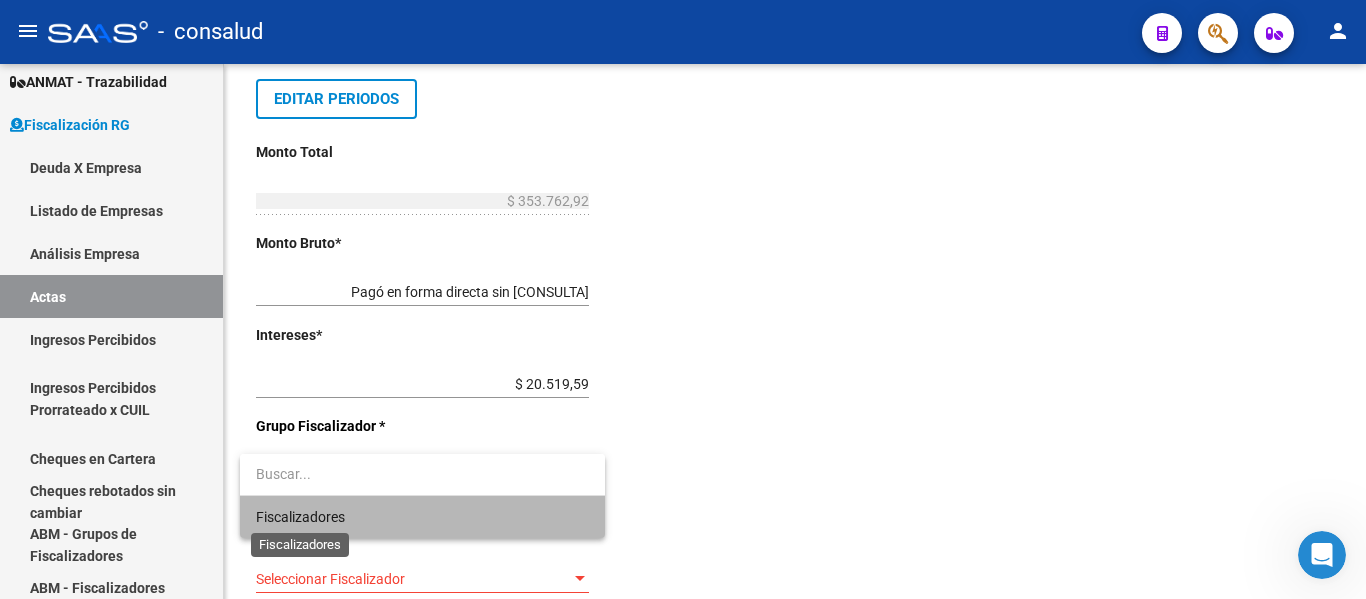 click on "Fiscalizadores" at bounding box center [300, 517] 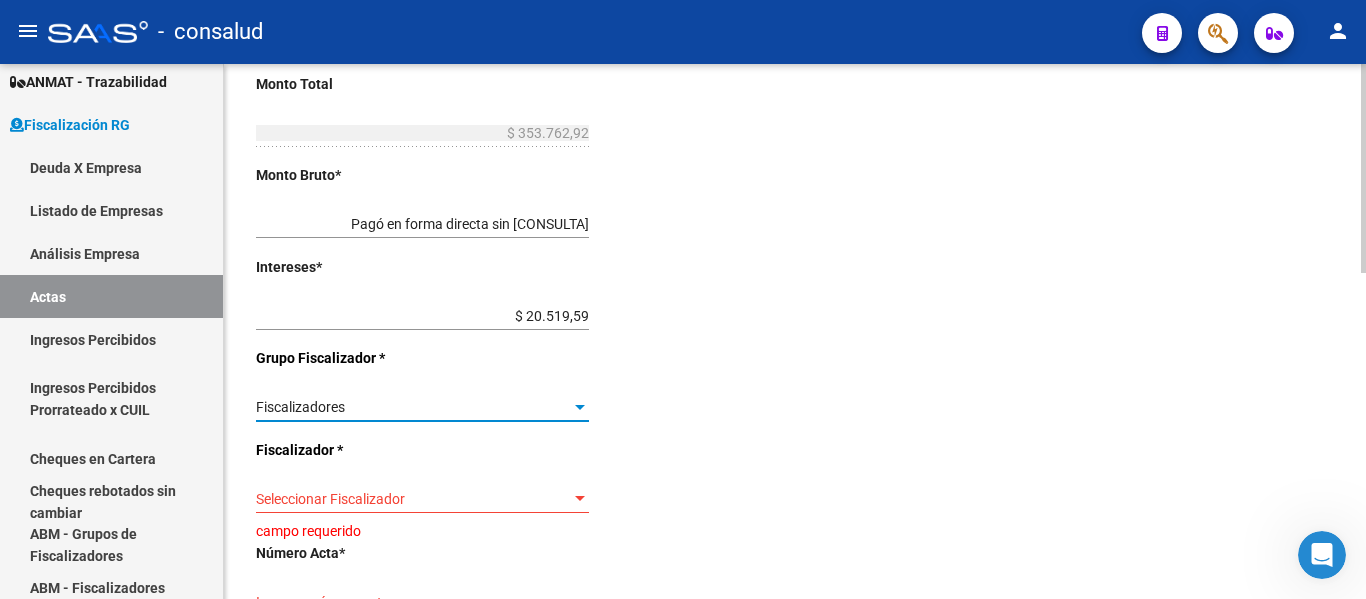 scroll, scrollTop: 500, scrollLeft: 0, axis: vertical 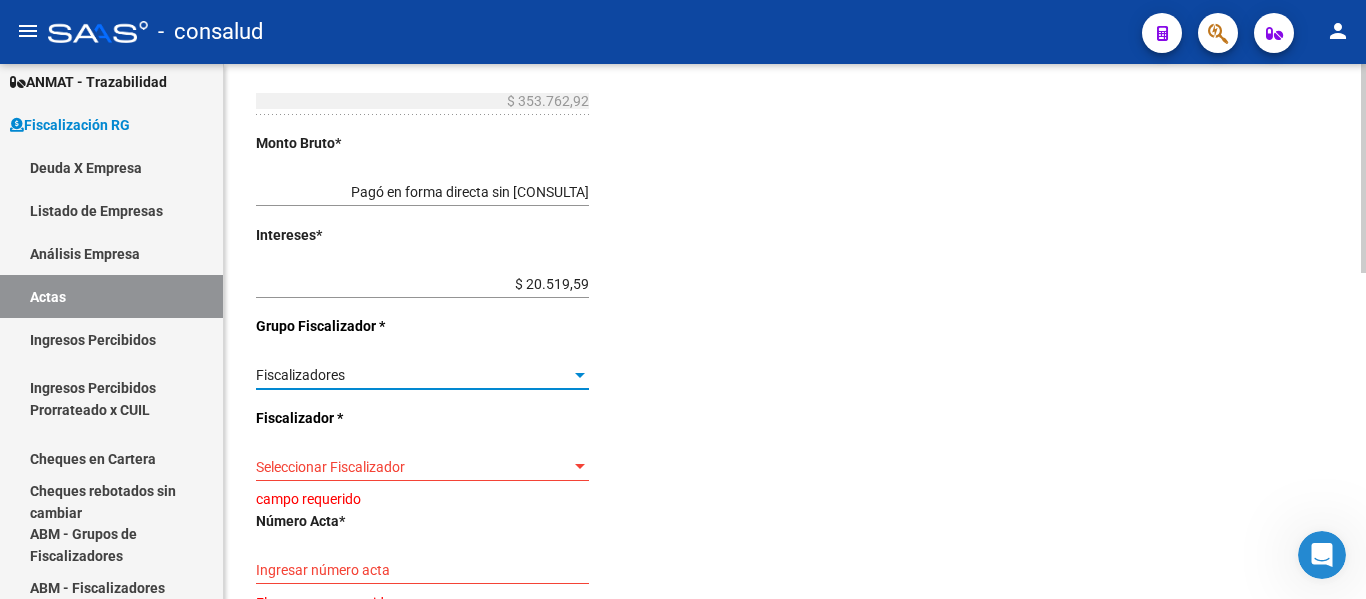 click on "Seleccionar Fiscalizador" at bounding box center [413, 467] 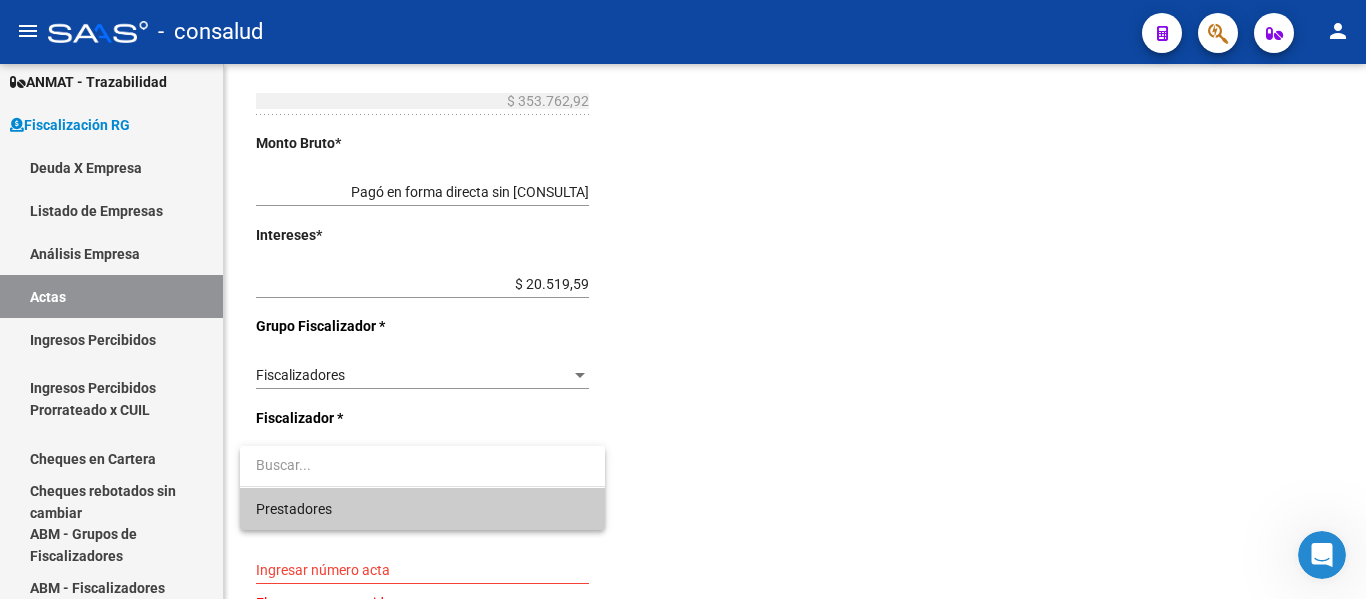 click on "Prestadores" at bounding box center [422, 509] 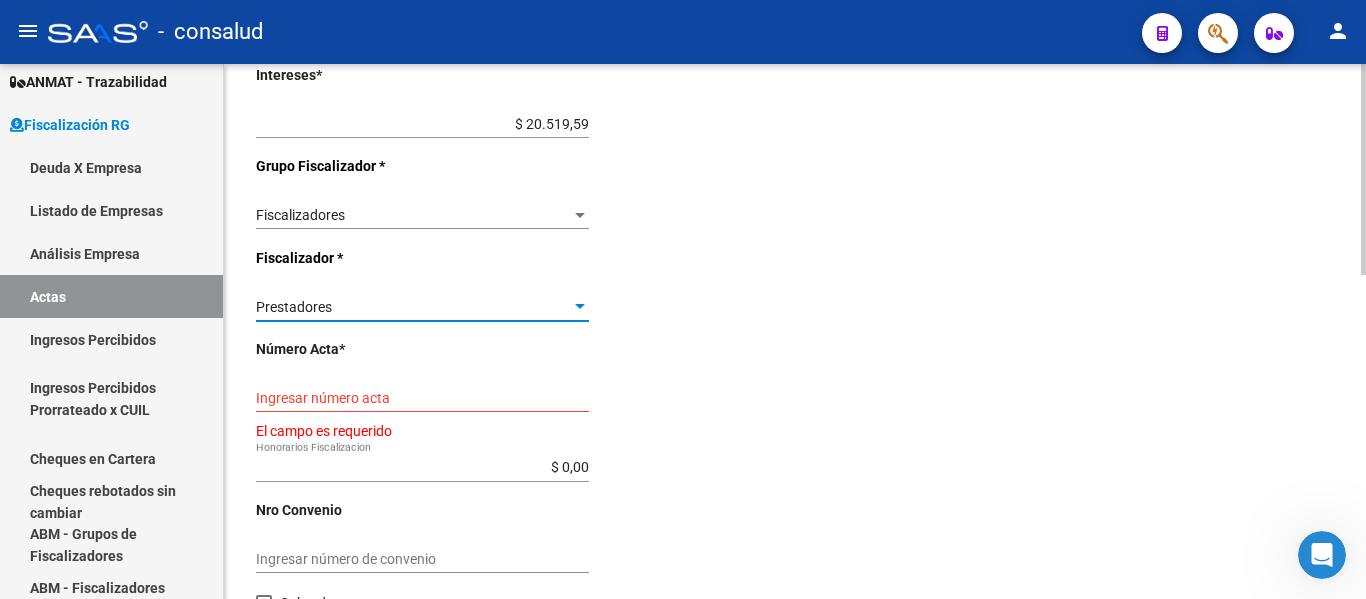 scroll, scrollTop: 700, scrollLeft: 0, axis: vertical 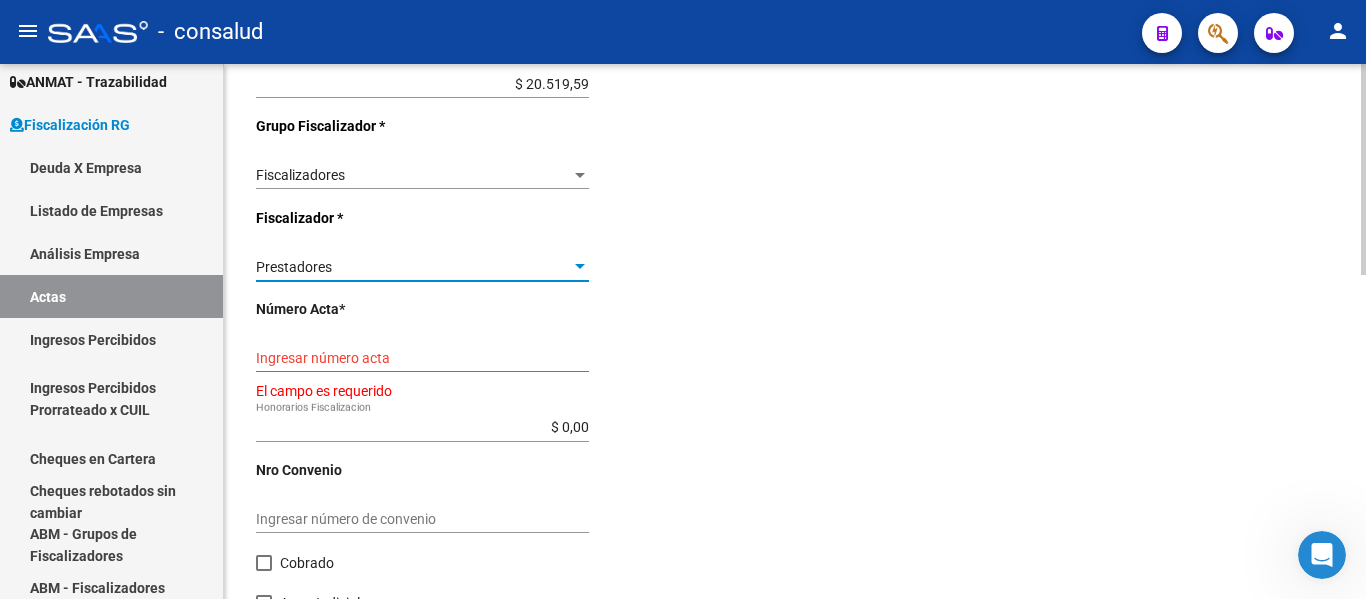 click on "Ingresar número acta" at bounding box center [422, 358] 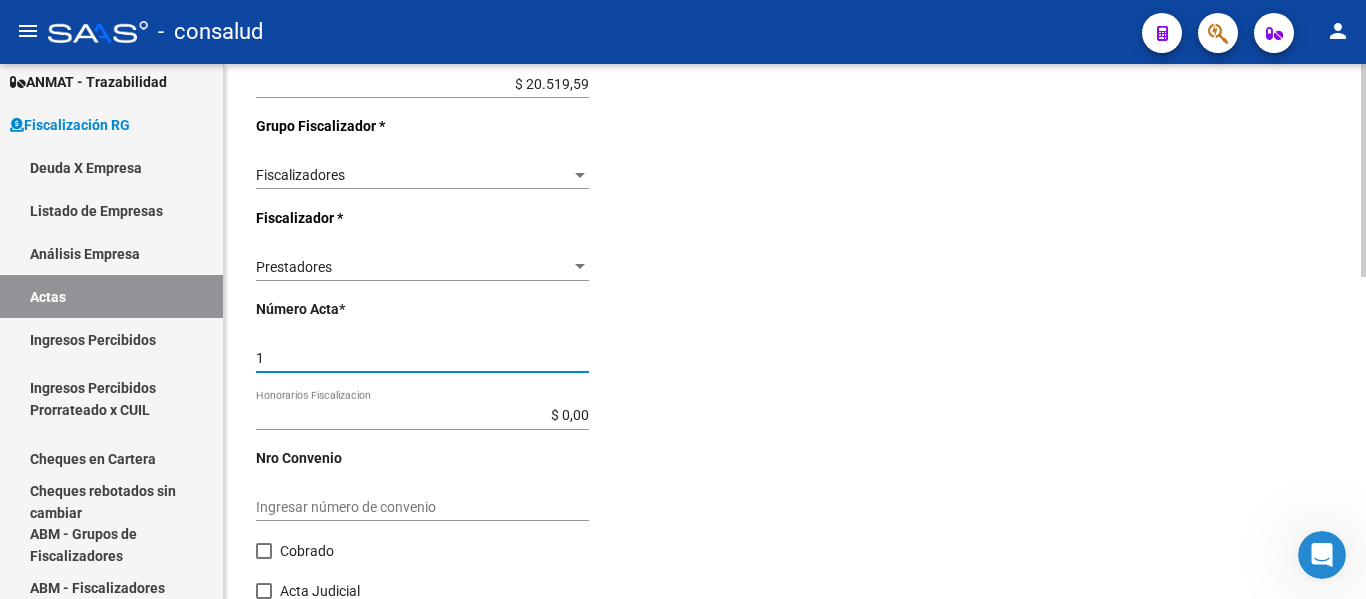 type on "1" 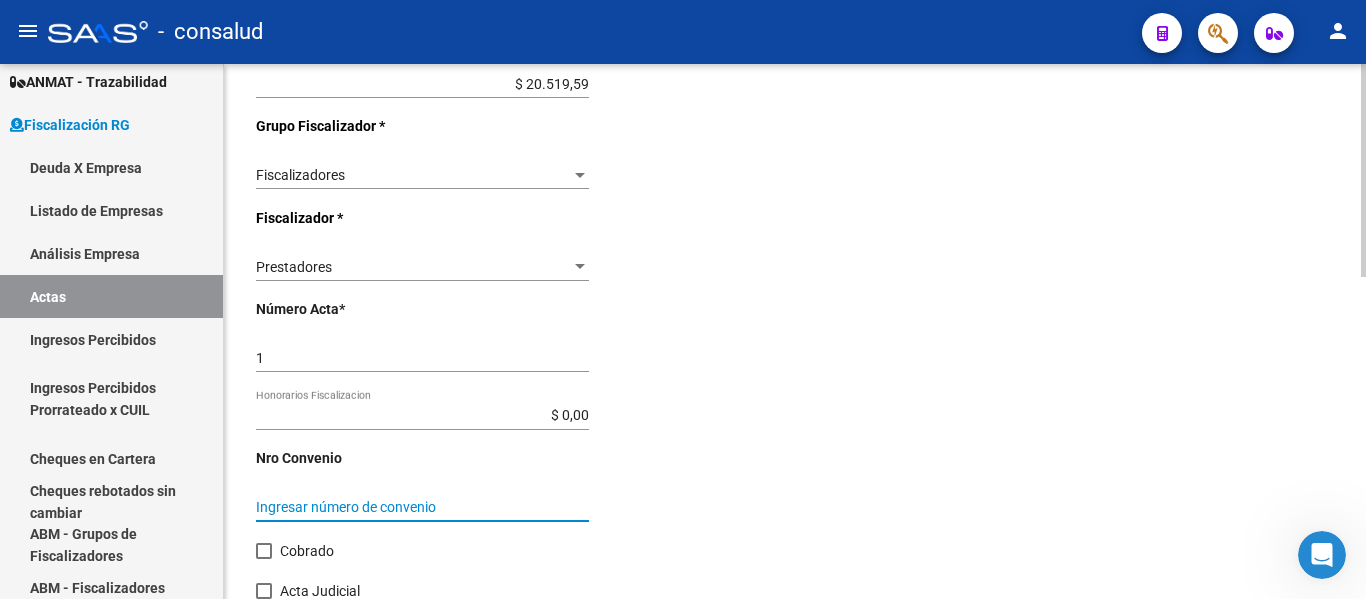 click on "Ingresar número de convenio" at bounding box center (422, 507) 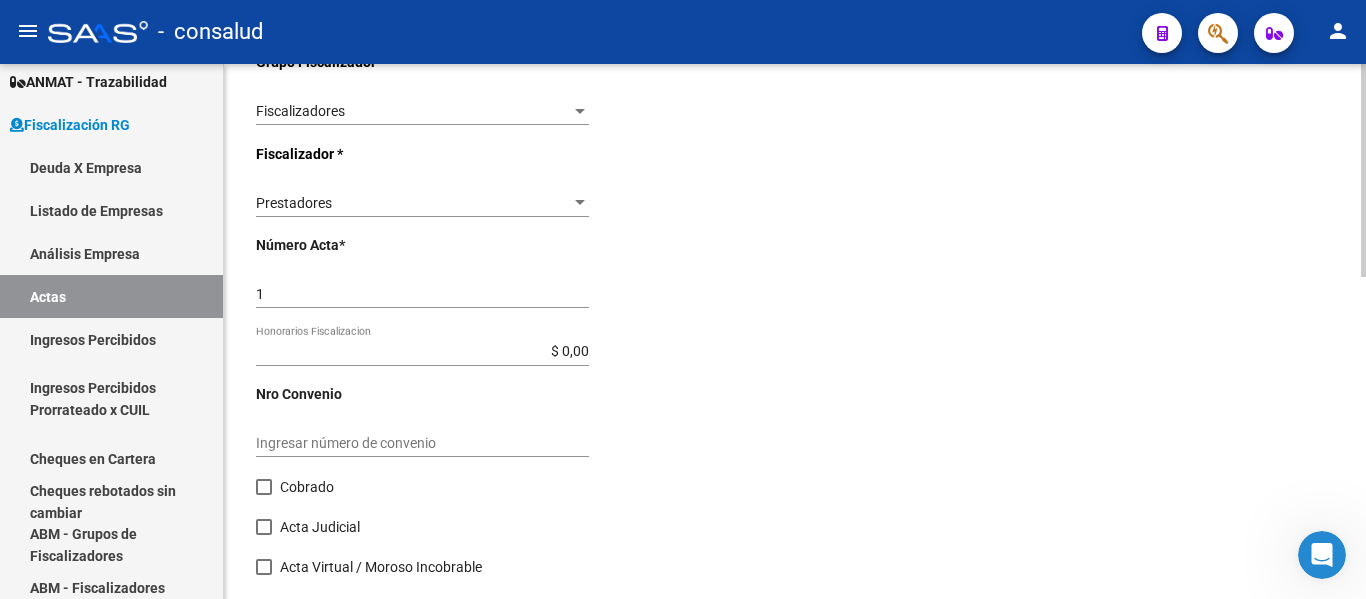 scroll, scrollTop: 808, scrollLeft: 0, axis: vertical 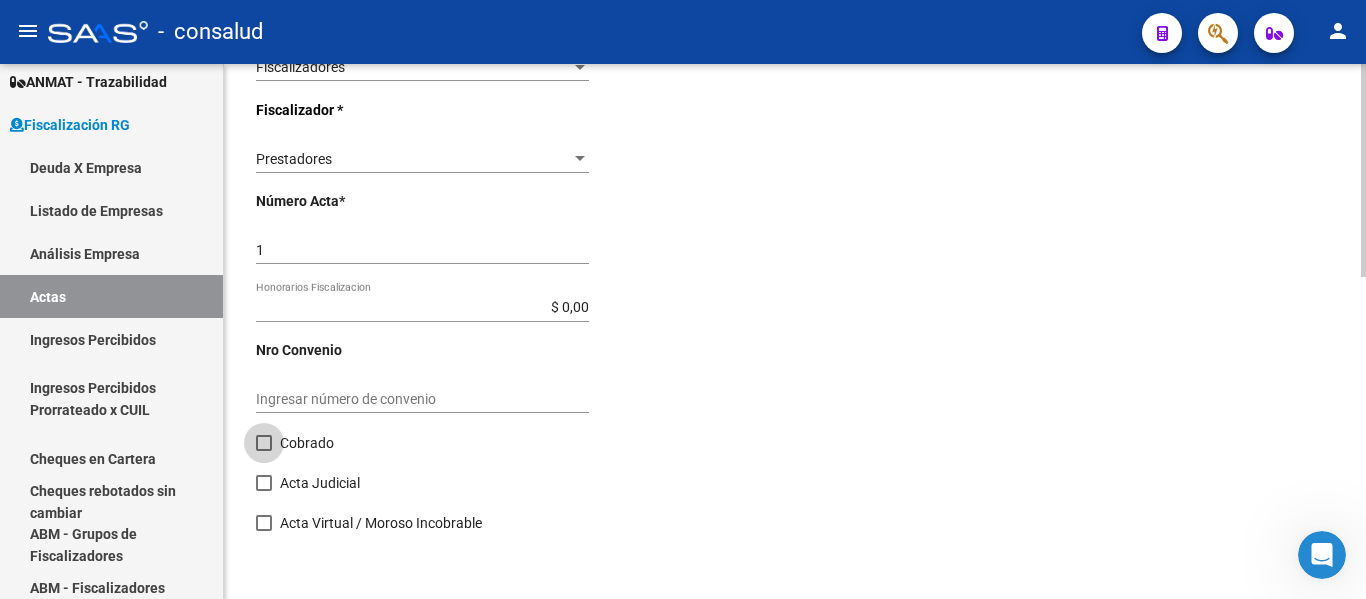 drag, startPoint x: 267, startPoint y: 444, endPoint x: 281, endPoint y: 435, distance: 16.643316 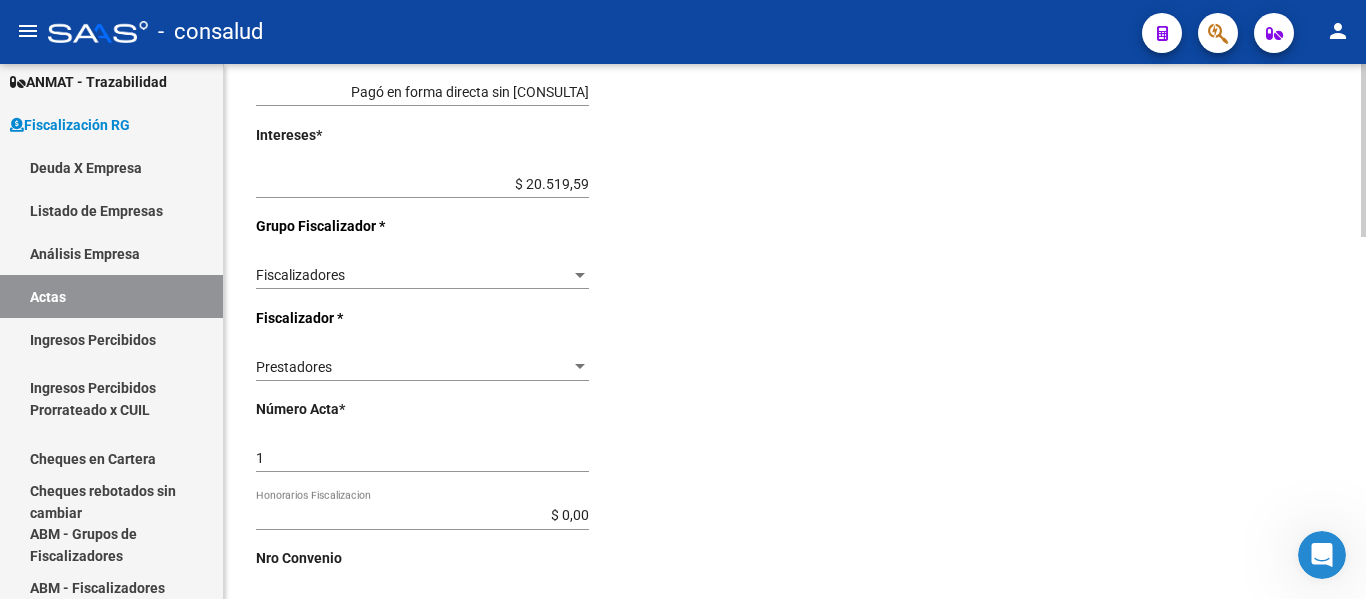 scroll, scrollTop: 1123, scrollLeft: 0, axis: vertical 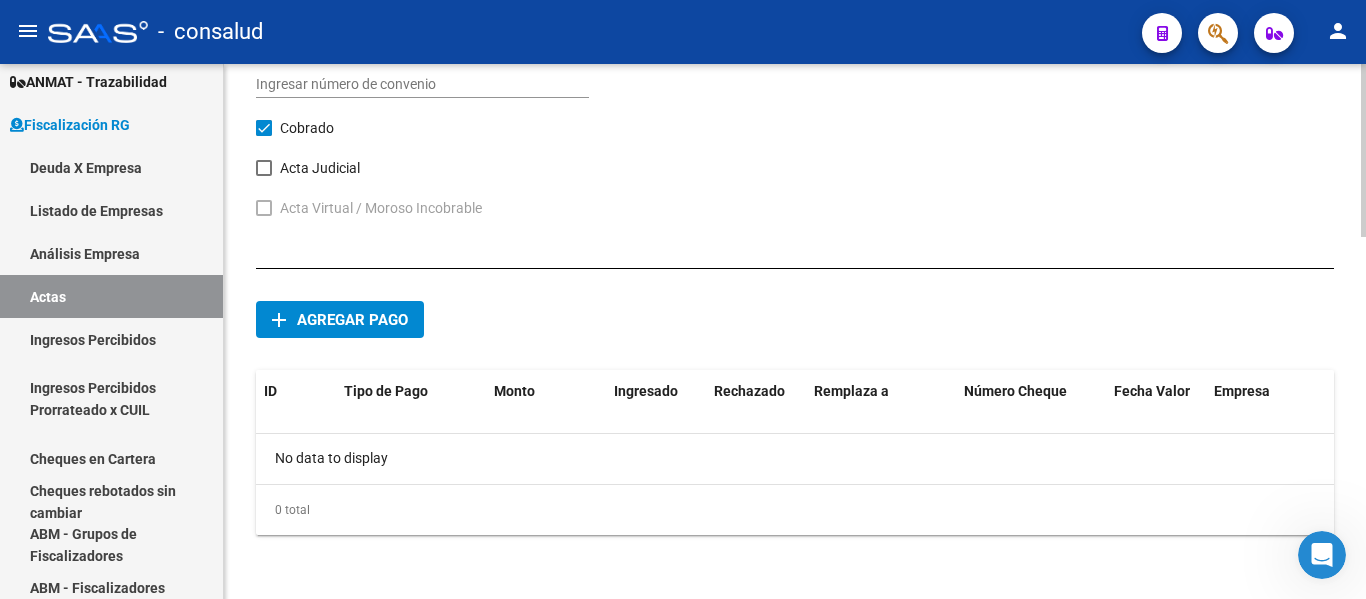 click on "add Agregar pago" 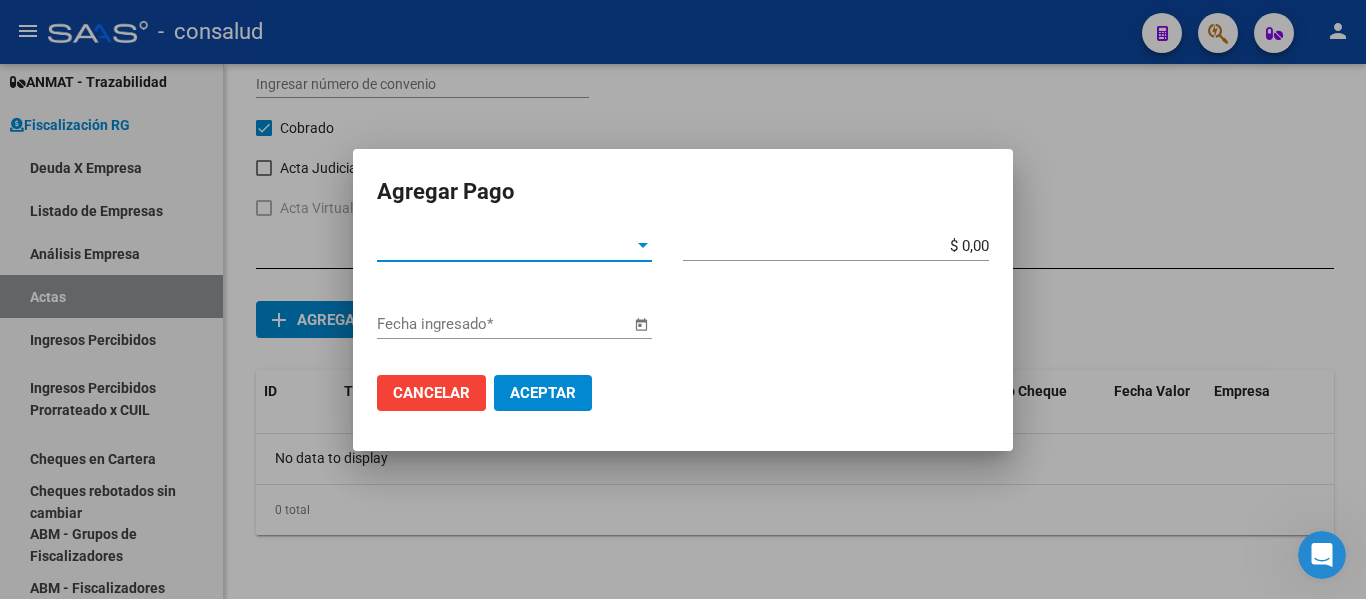 click at bounding box center (643, 246) 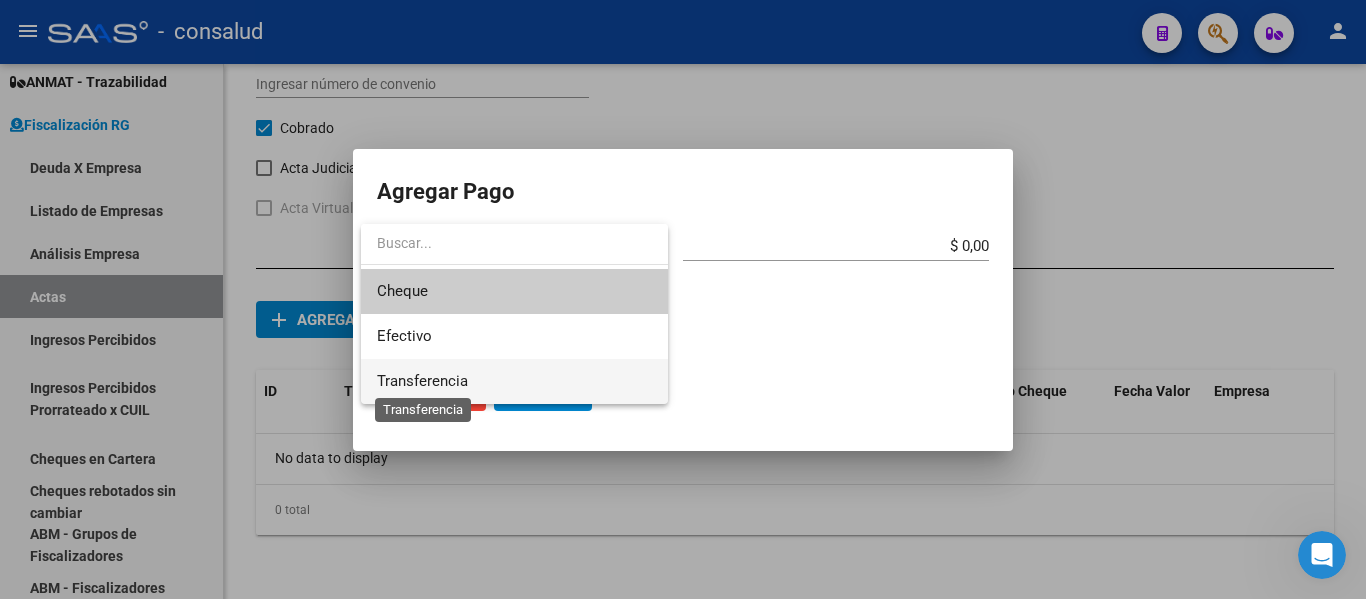 click on "Transferencia" at bounding box center [422, 381] 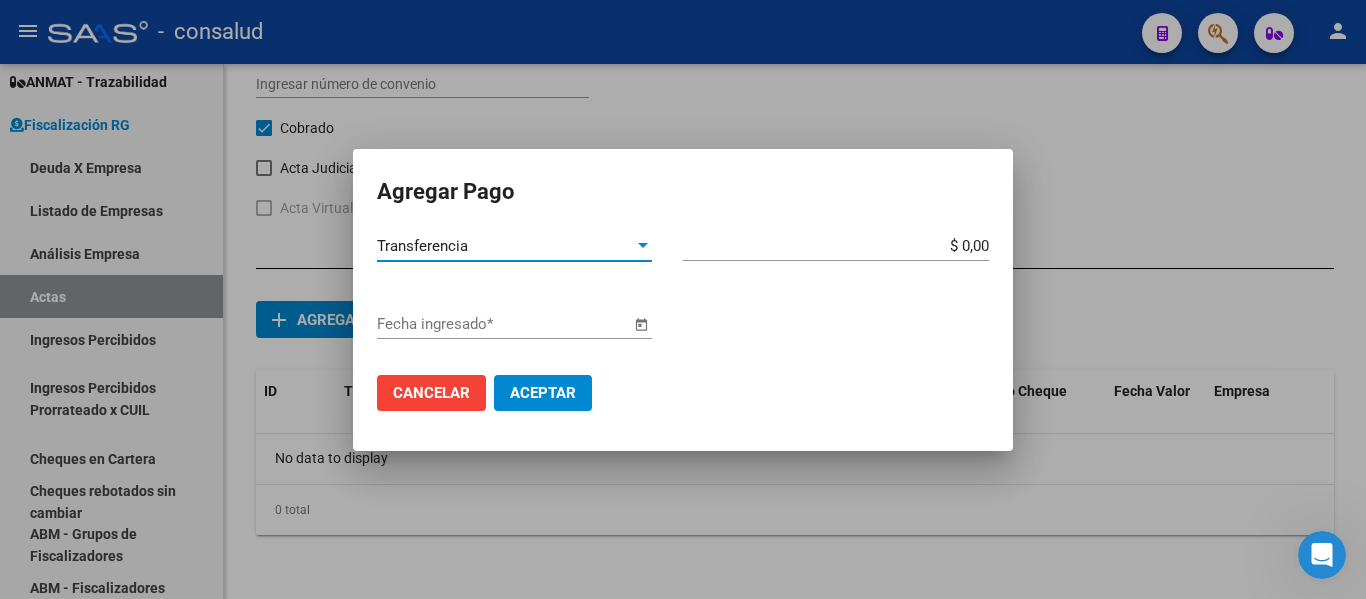 click on "$ 0,00" at bounding box center [836, 246] 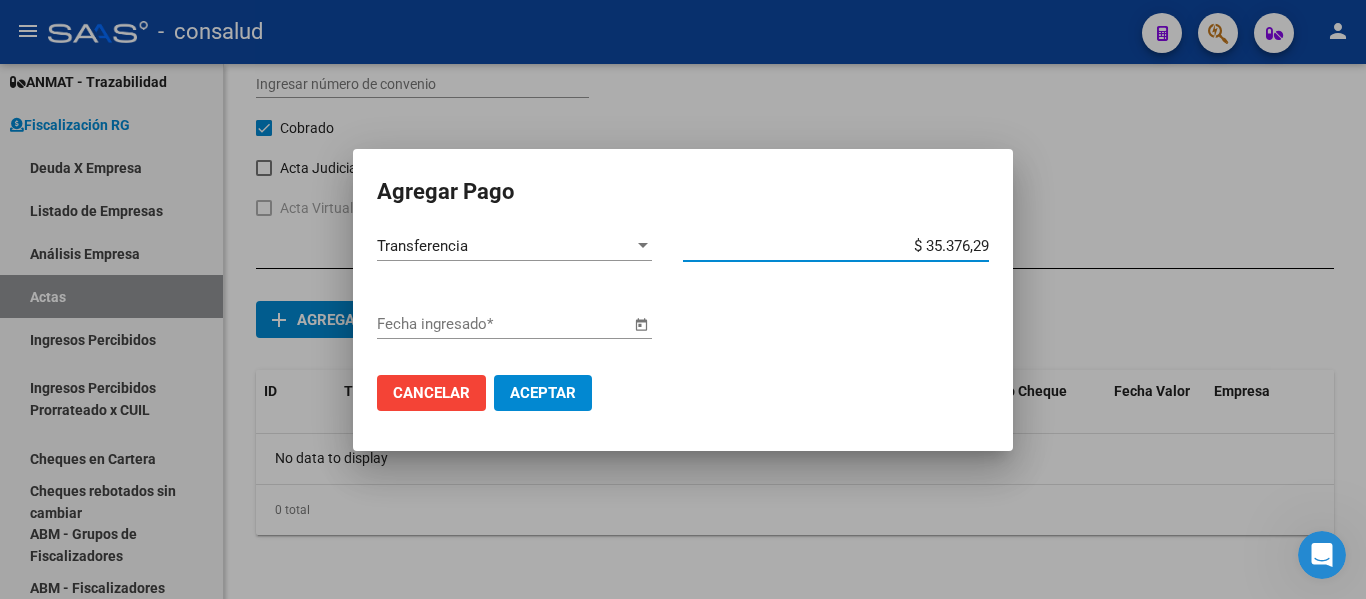 type on "$ 353.762,92" 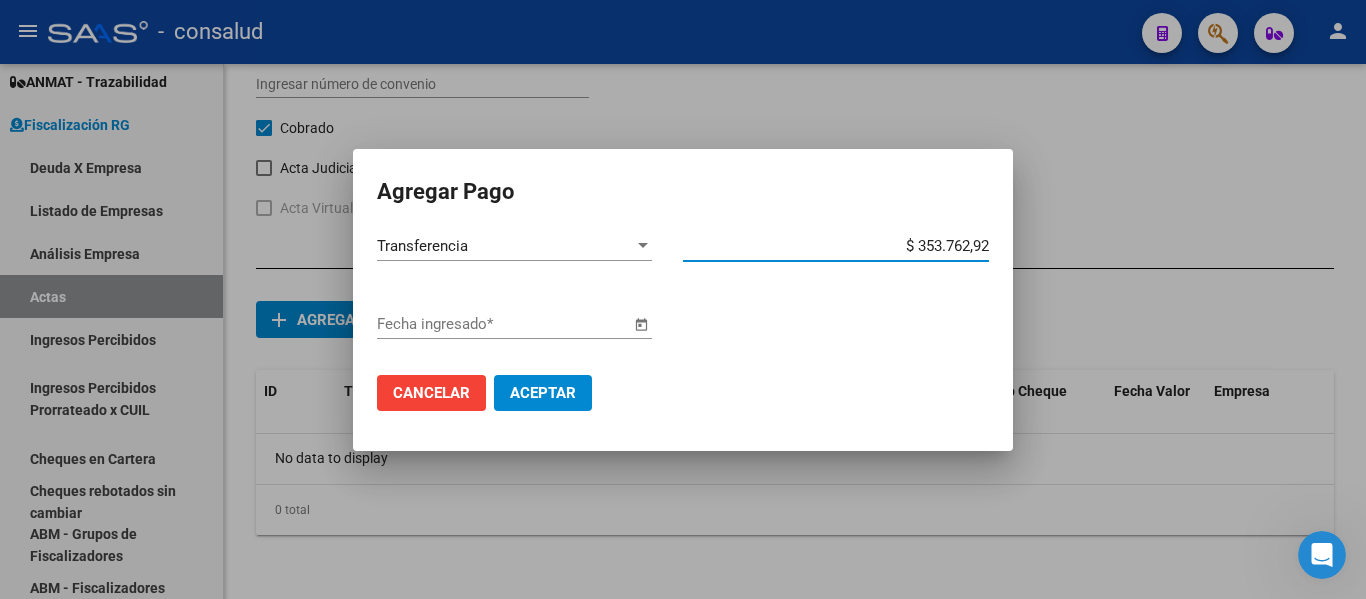 click on "Fecha ingresado  *" at bounding box center [503, 324] 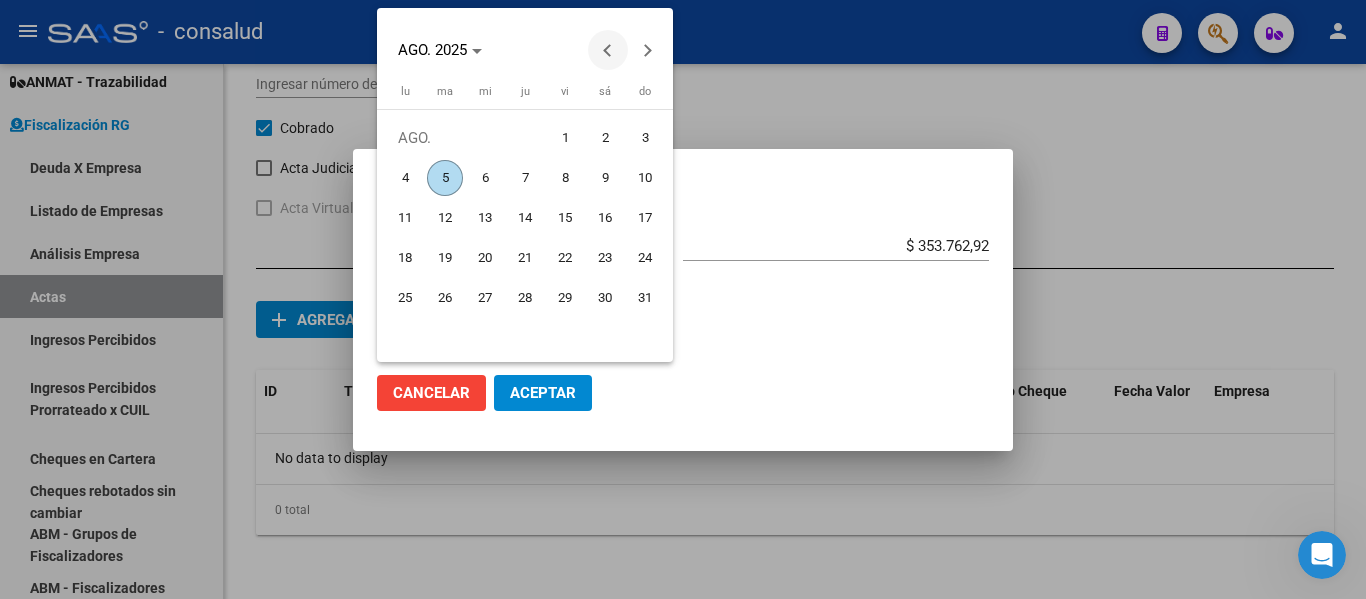 click at bounding box center (608, 50) 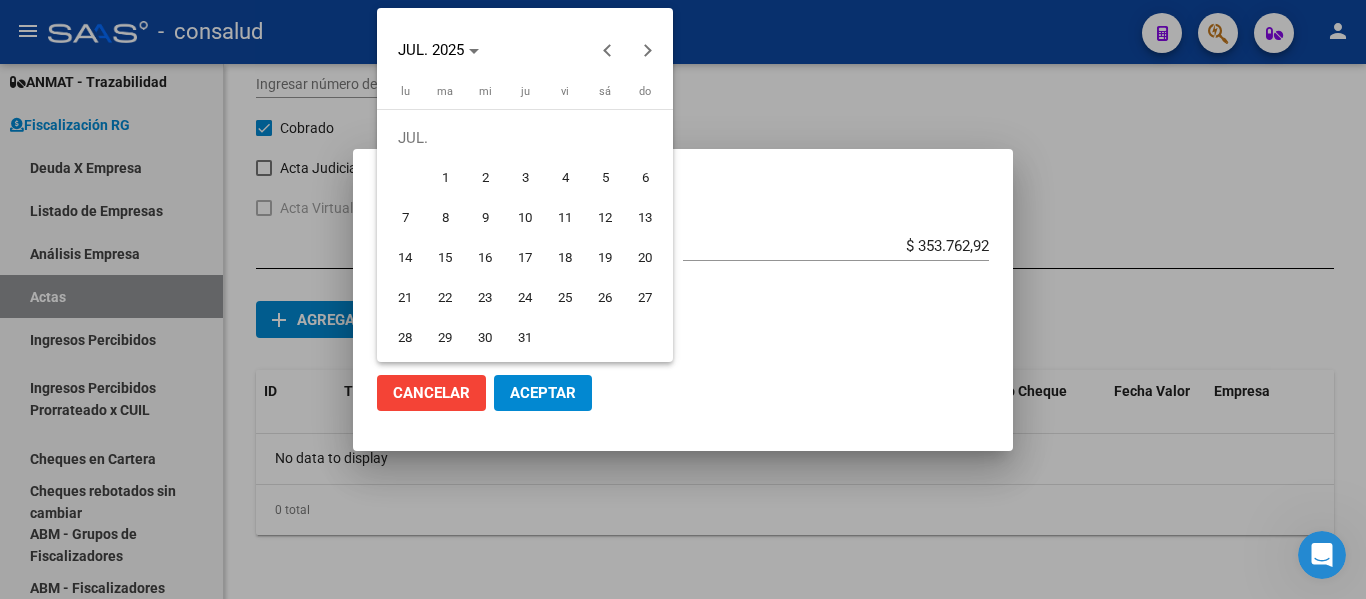 click on "16" at bounding box center (485, 258) 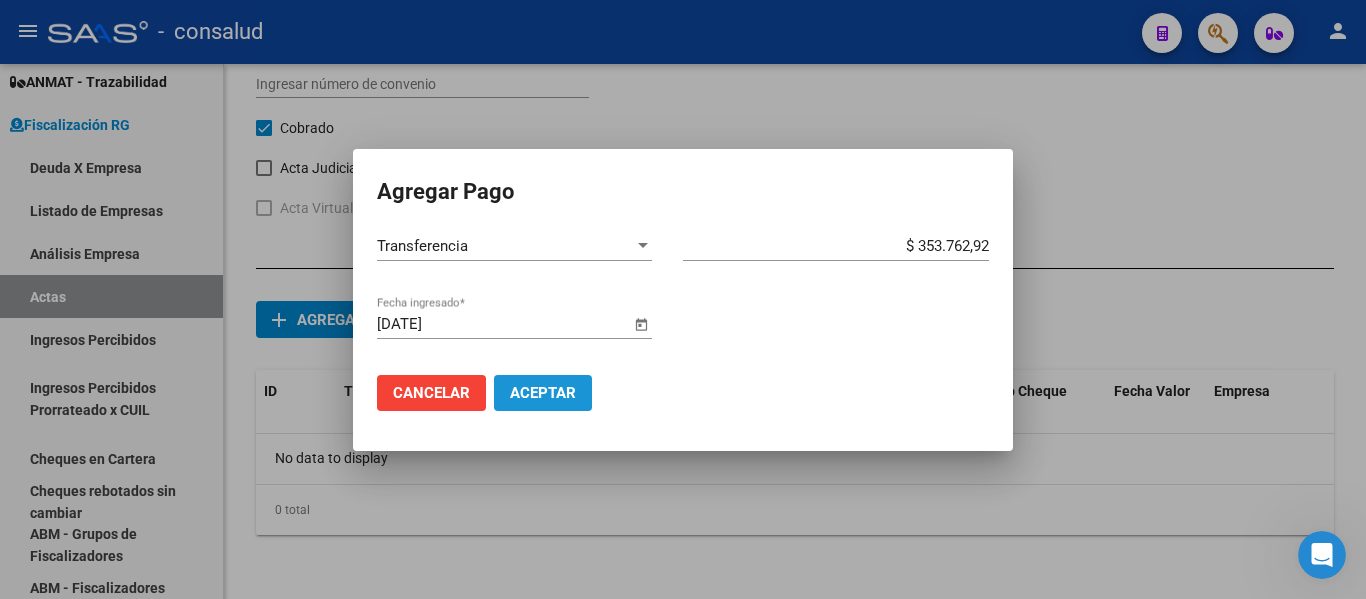 click on "Aceptar" at bounding box center [543, 393] 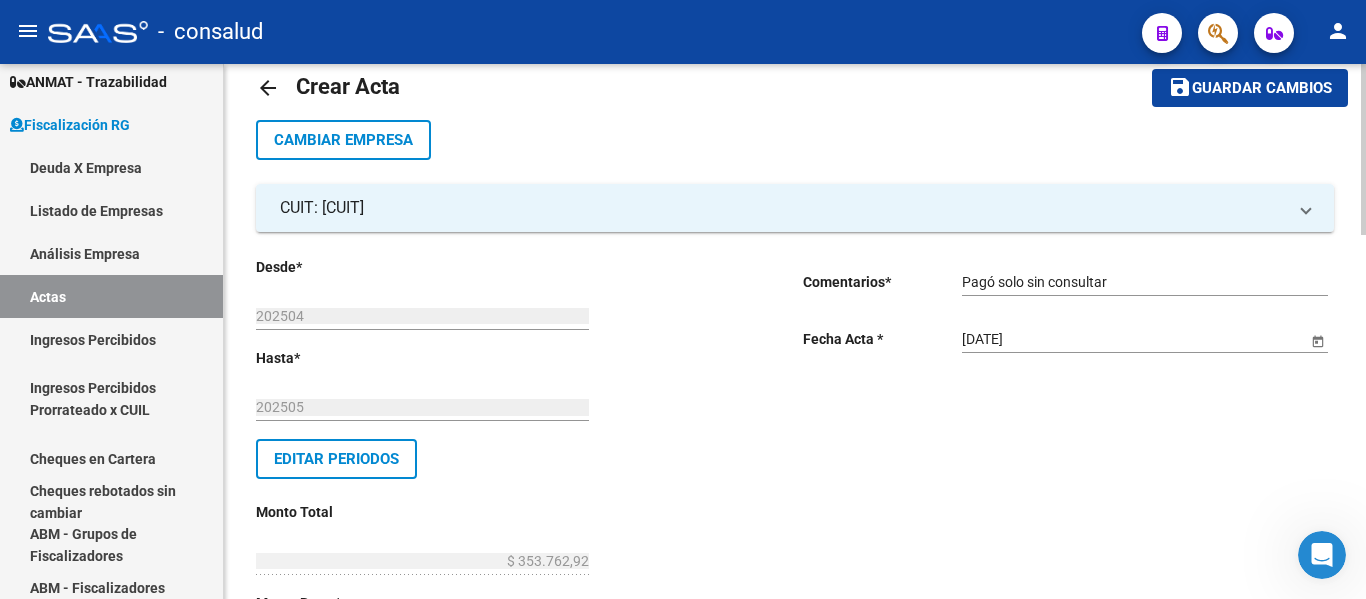 scroll, scrollTop: 0, scrollLeft: 0, axis: both 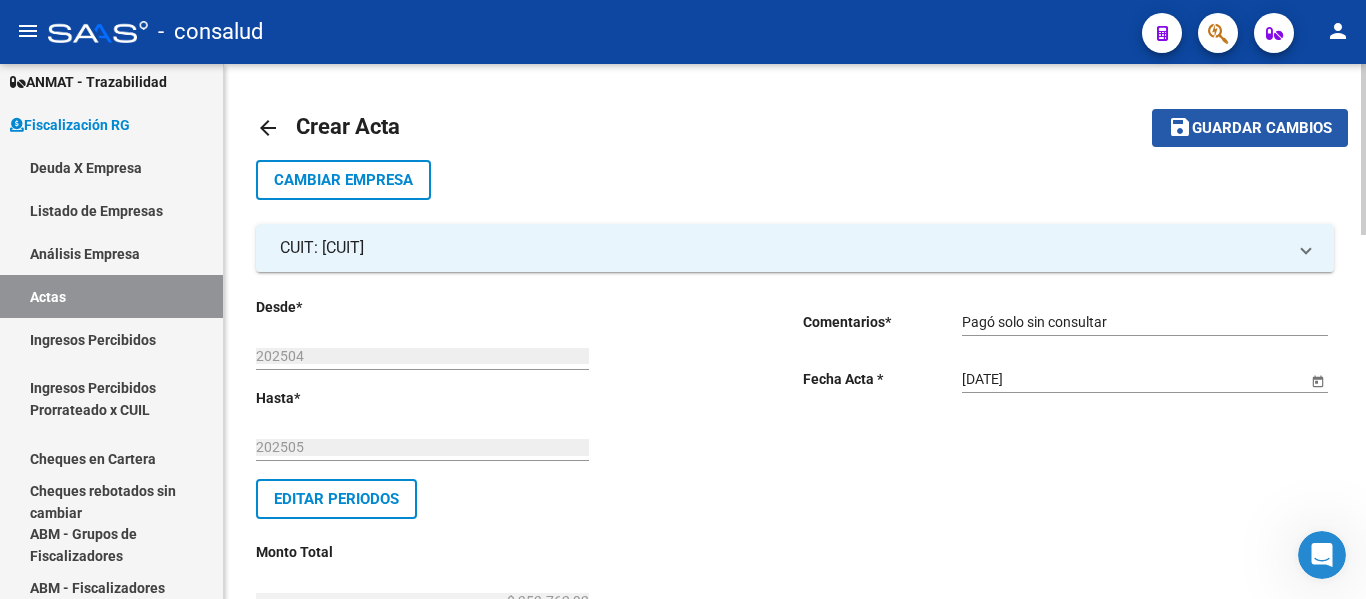 click on "Guardar cambios" 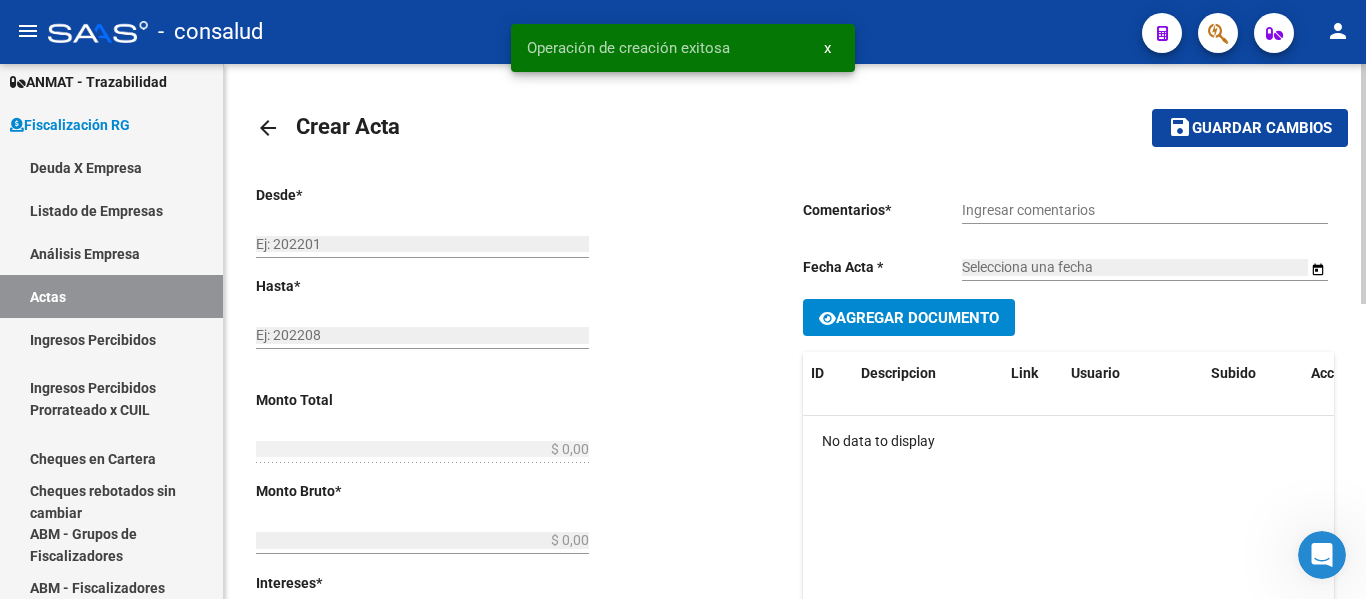 type on "202504" 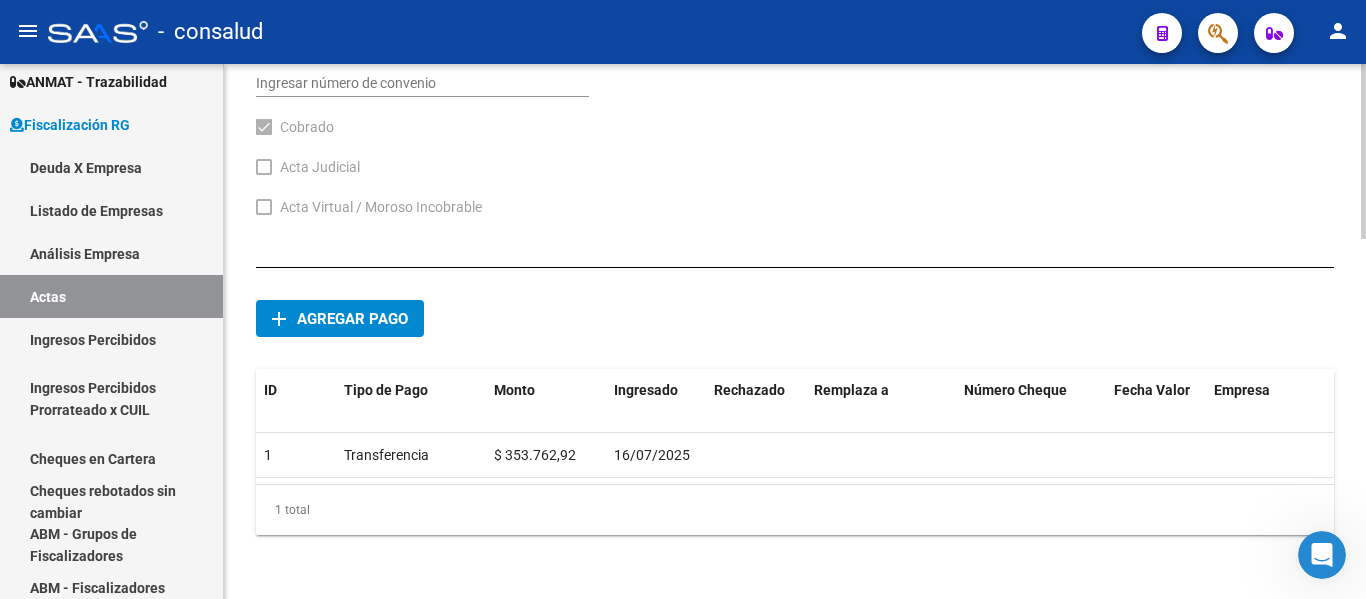 scroll, scrollTop: 1096, scrollLeft: 0, axis: vertical 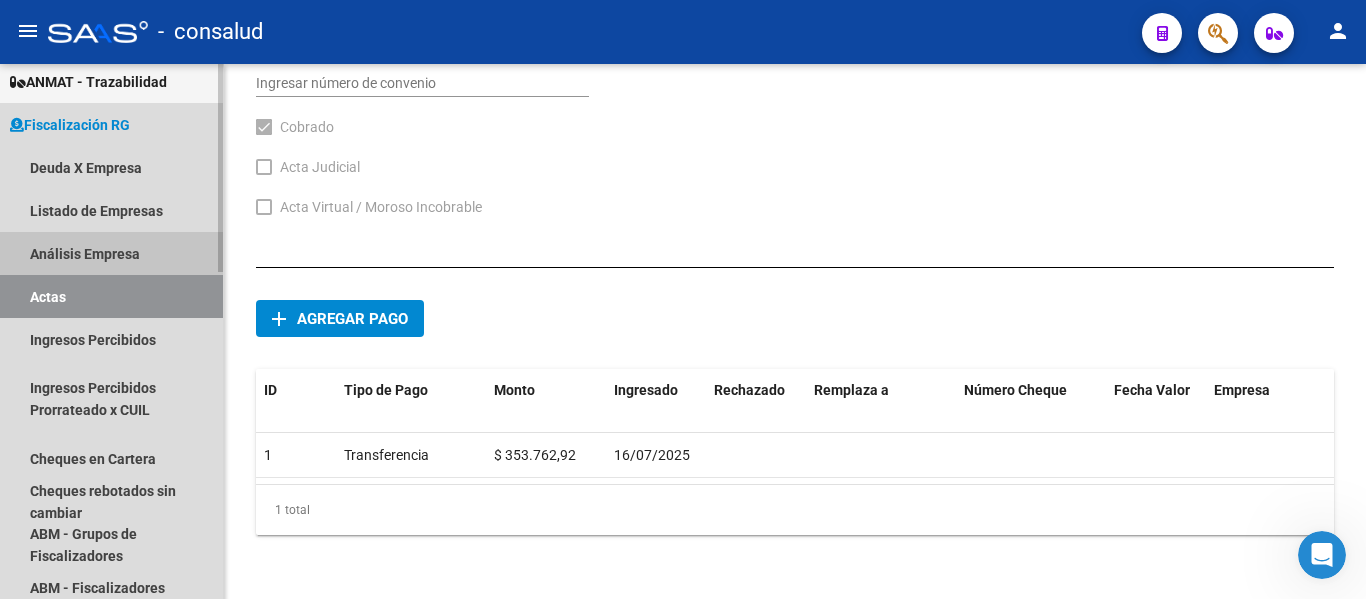click on "Análisis Empresa" at bounding box center [111, 253] 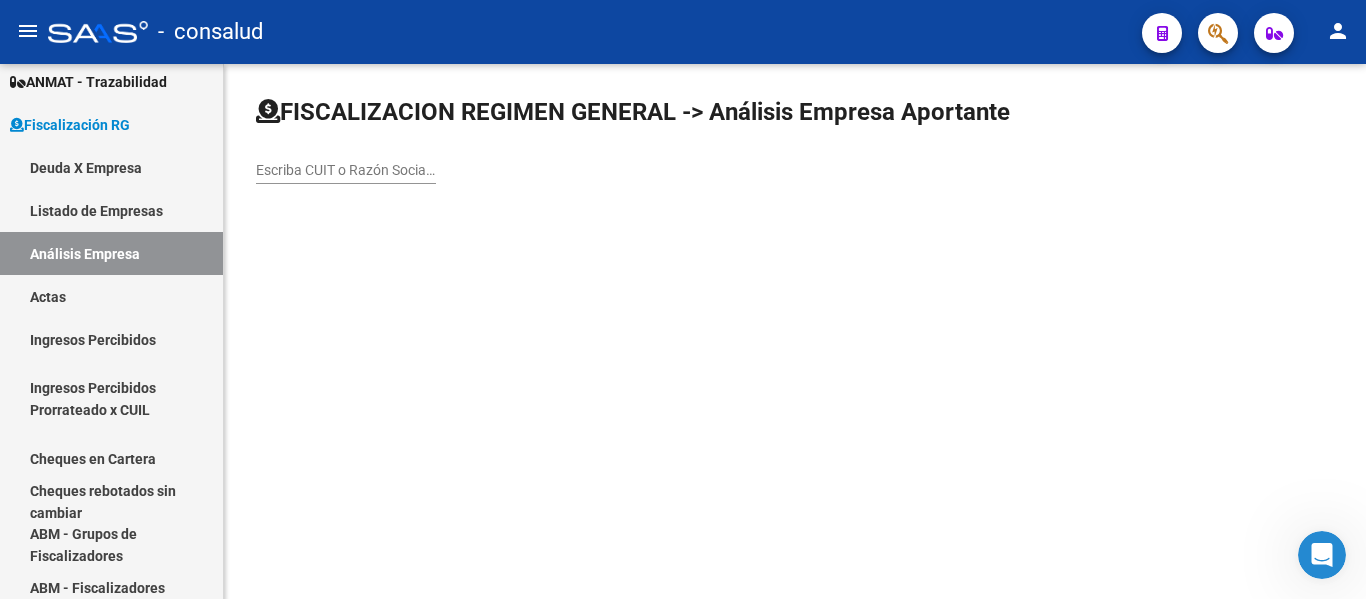 drag, startPoint x: 286, startPoint y: 170, endPoint x: 369, endPoint y: 108, distance: 103.6002 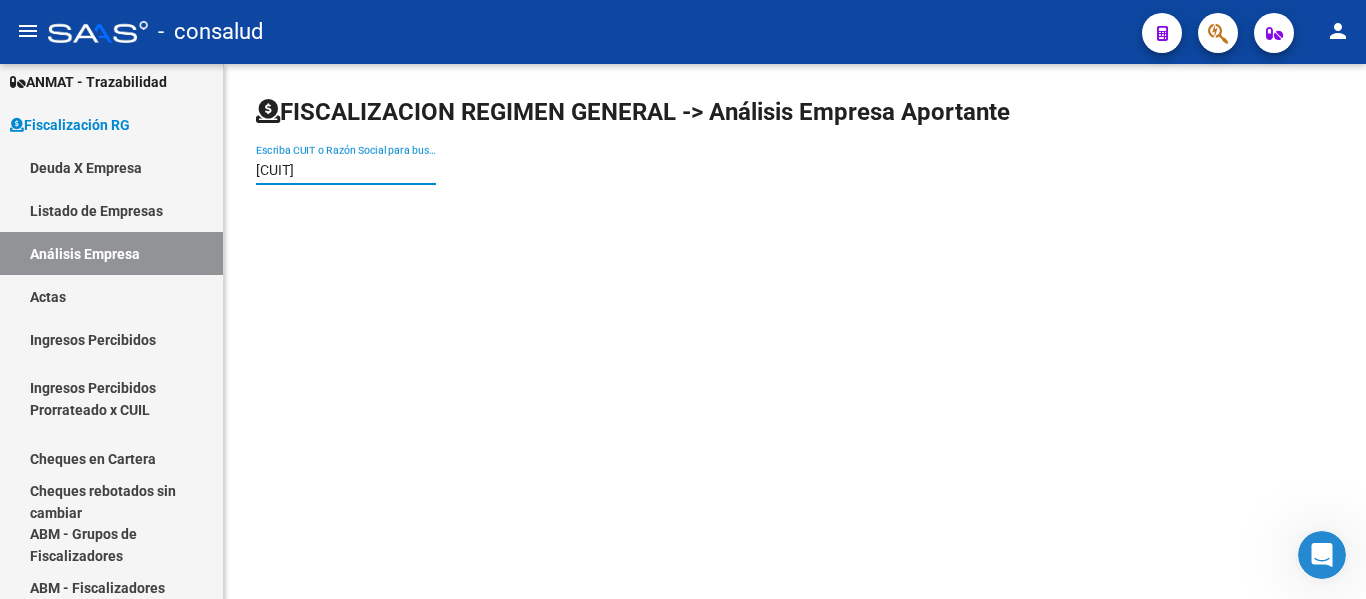 type on "[CUIT]" 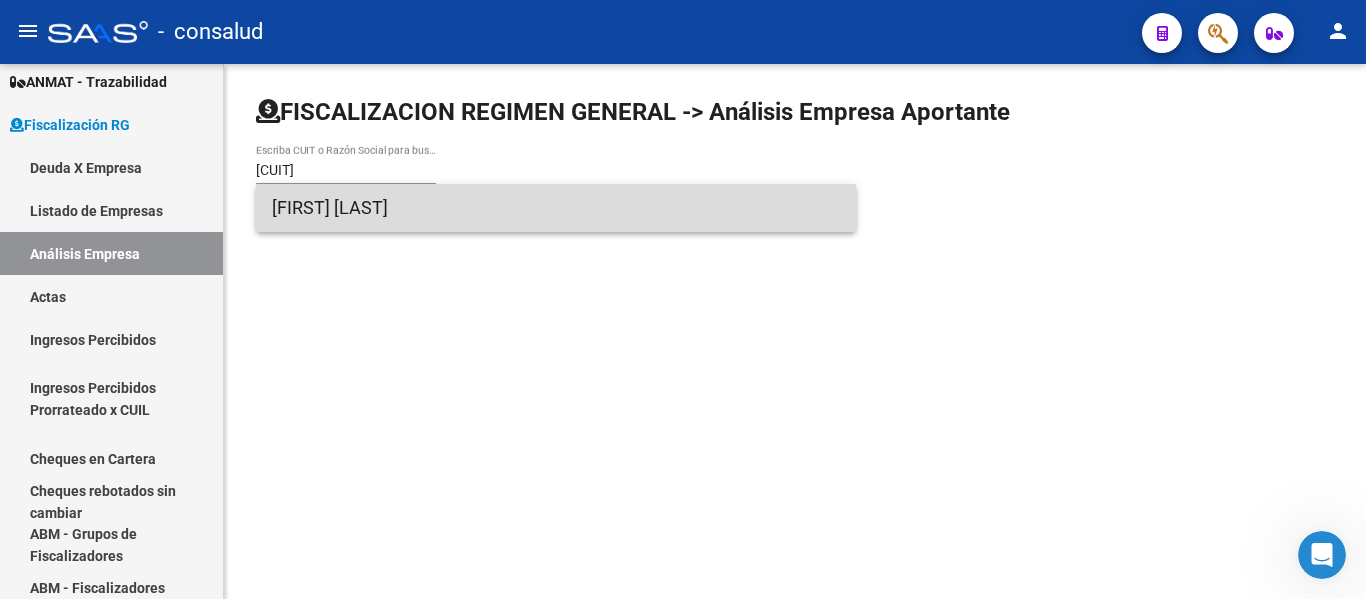 click on "[FIRST] [LAST]" at bounding box center (556, 208) 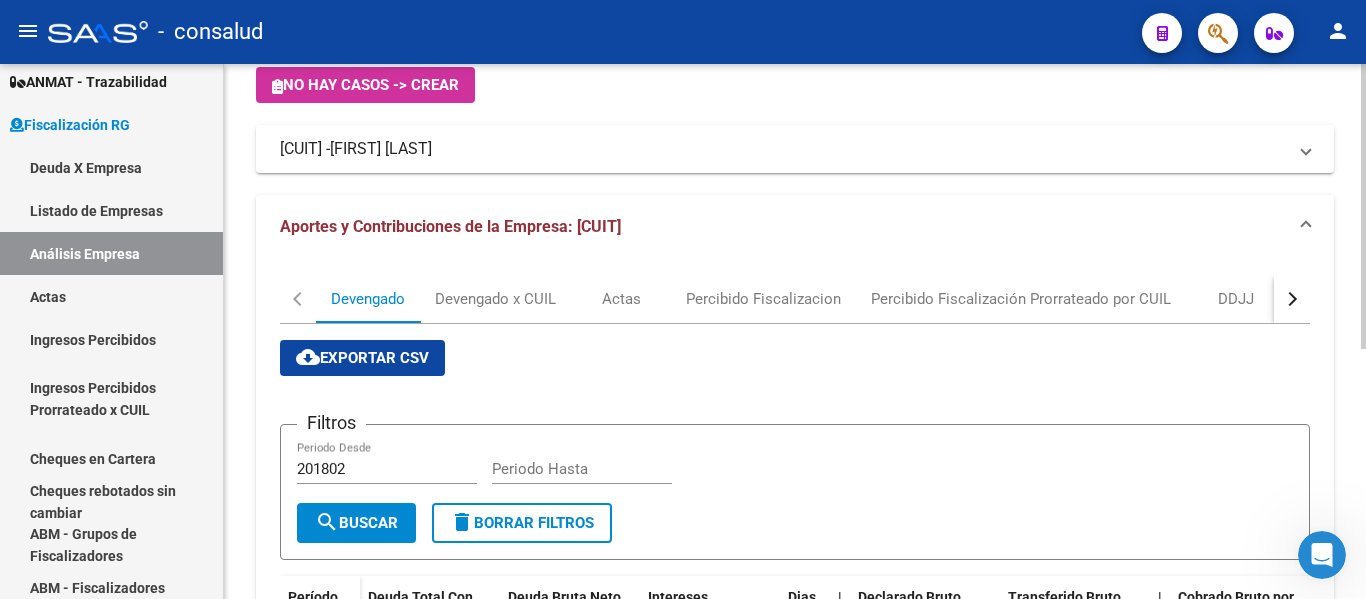 scroll, scrollTop: 468, scrollLeft: 0, axis: vertical 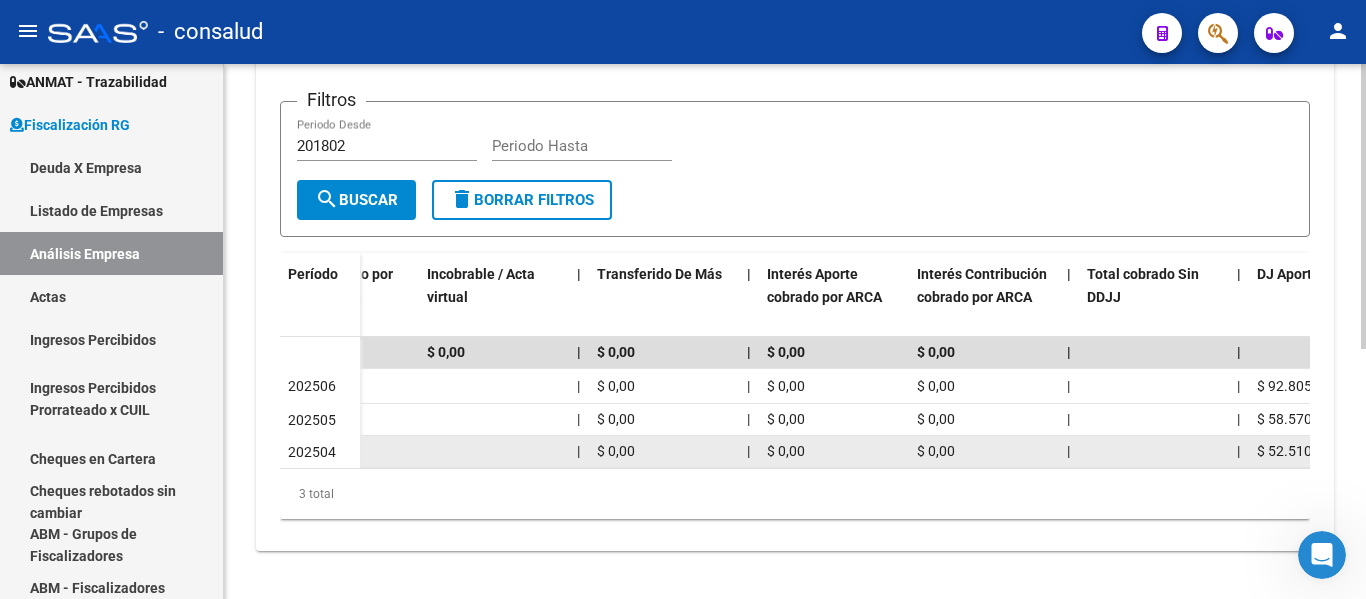 drag, startPoint x: 1018, startPoint y: 450, endPoint x: 1196, endPoint y: 448, distance: 178.01123 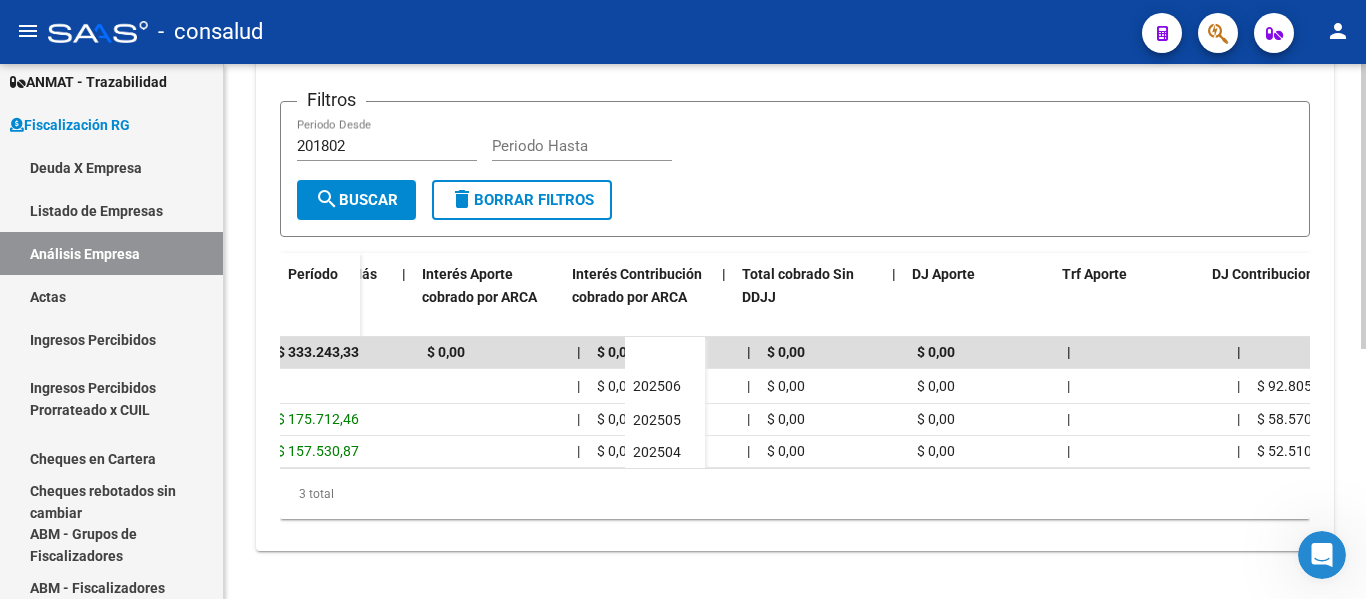 scroll, scrollTop: 0, scrollLeft: 1440, axis: horizontal 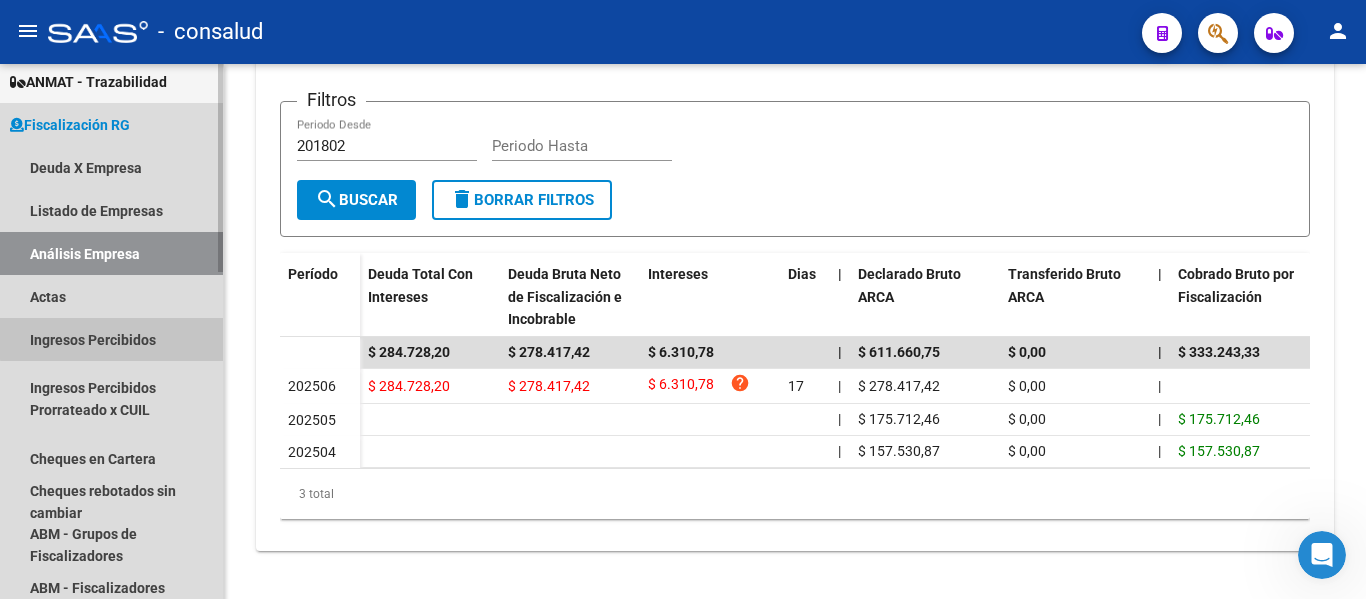 click on "Ingresos Percibidos" at bounding box center [111, 339] 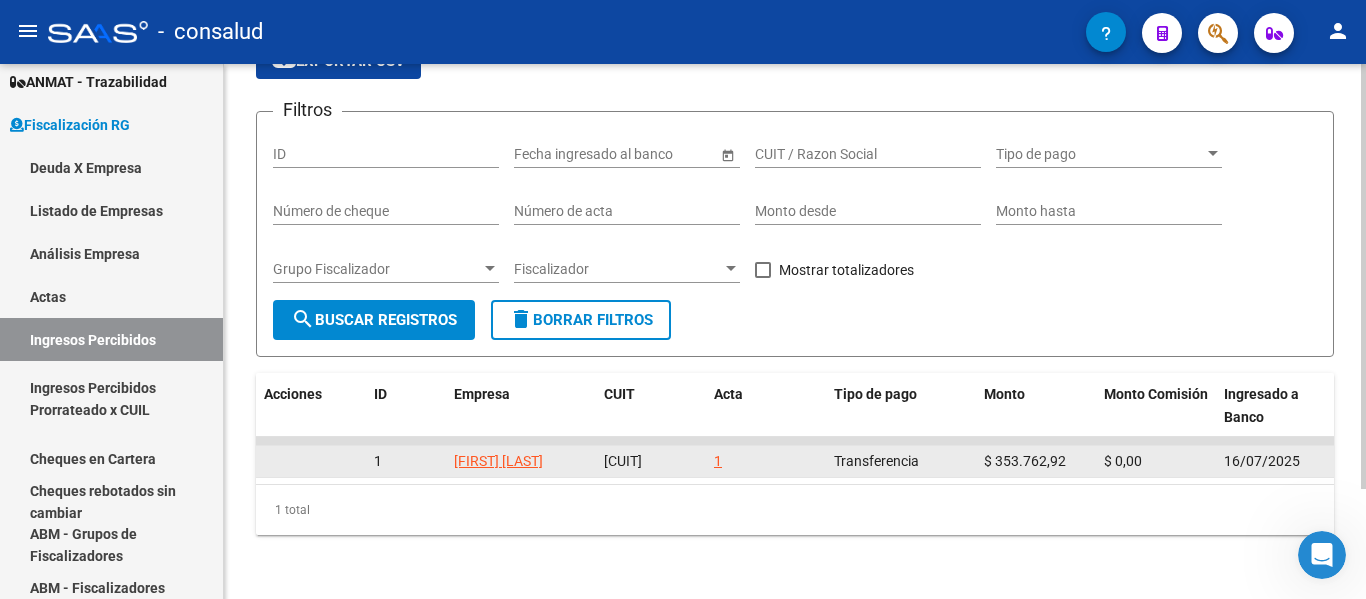 scroll, scrollTop: 138, scrollLeft: 0, axis: vertical 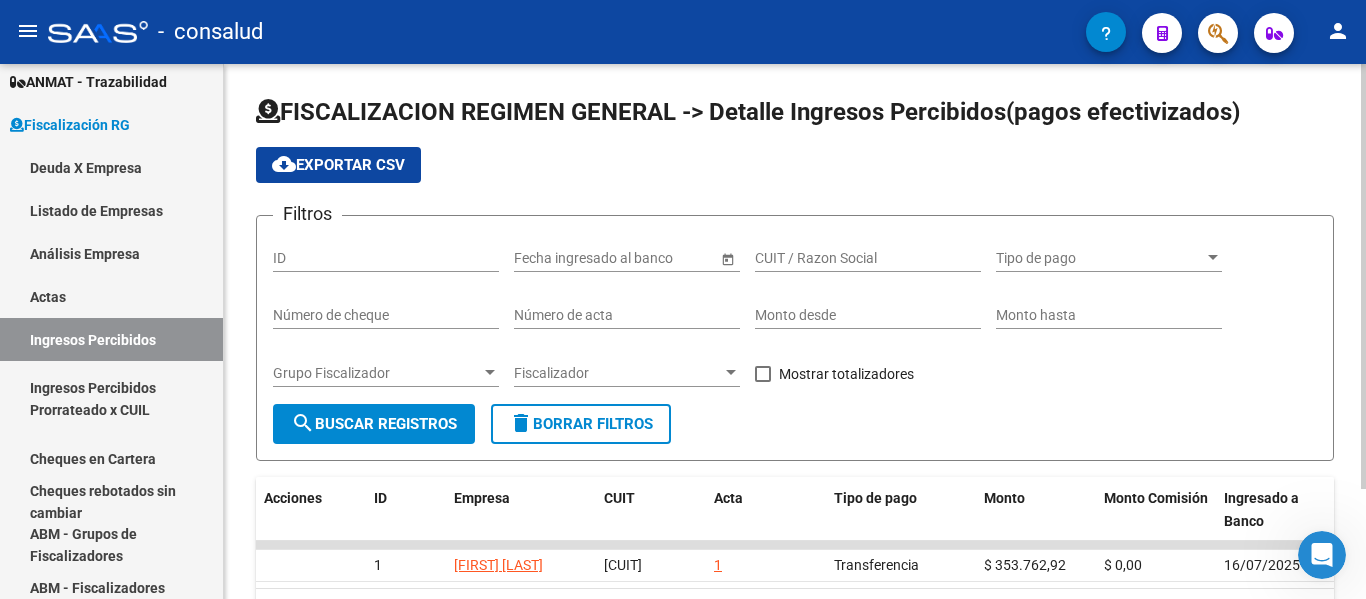 click on "cloud_download  Exportar CSV" 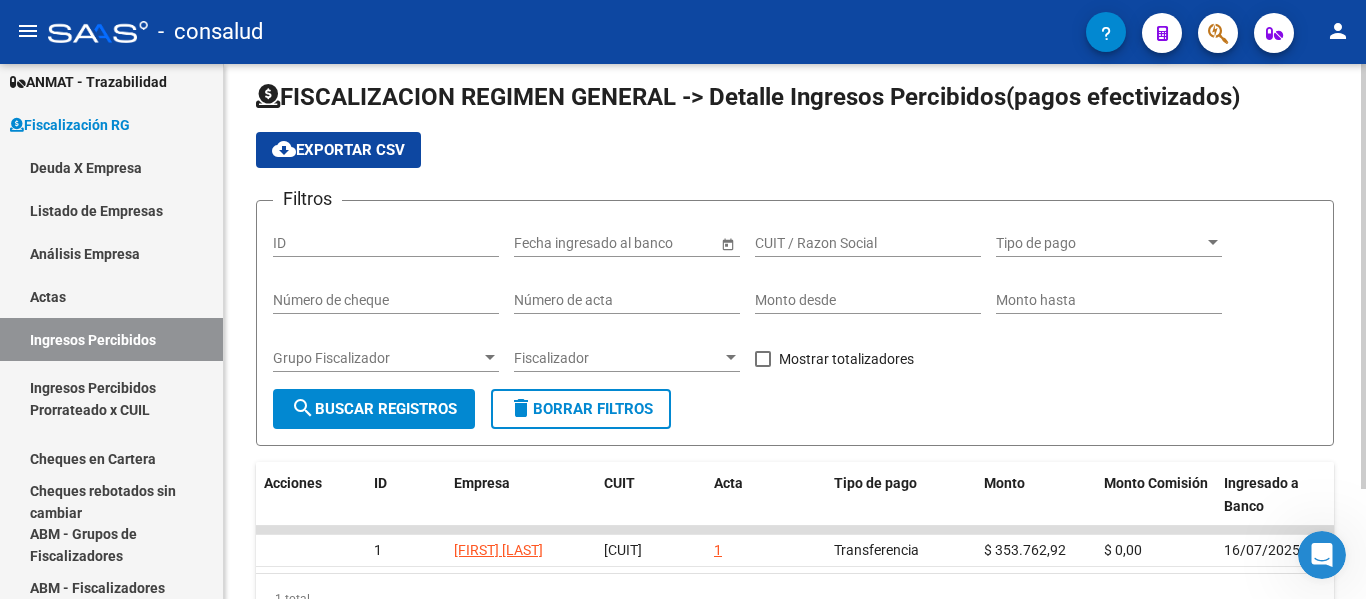 scroll, scrollTop: 0, scrollLeft: 0, axis: both 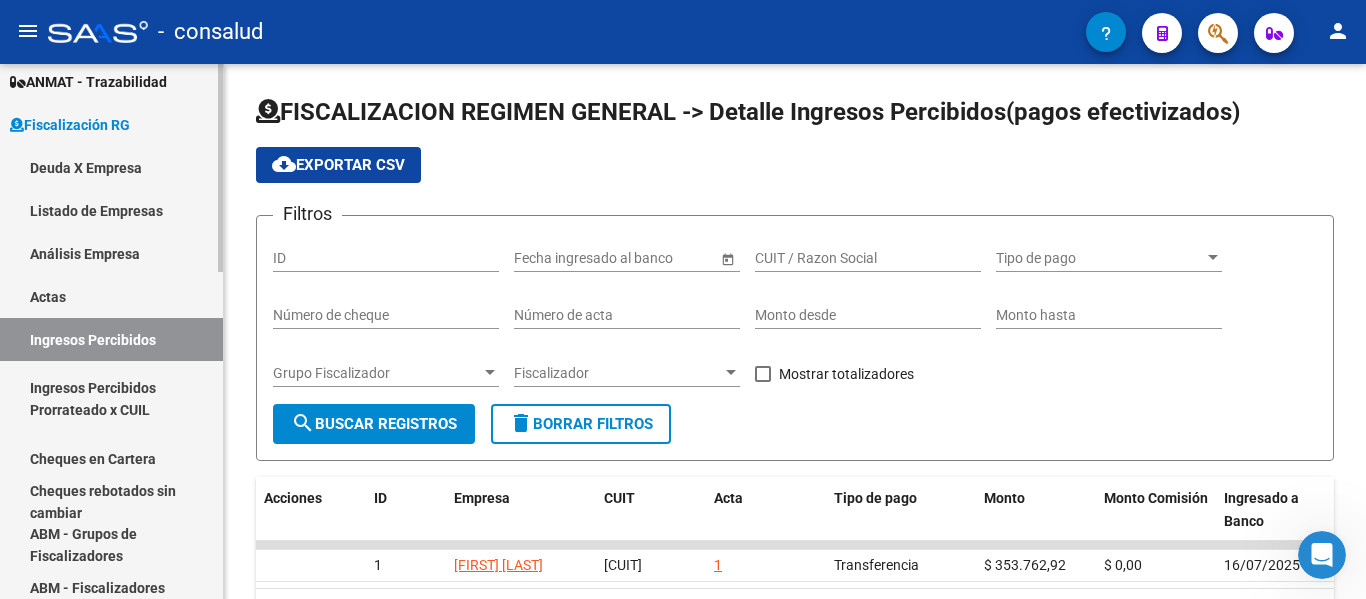 click on "Actas" at bounding box center (111, 296) 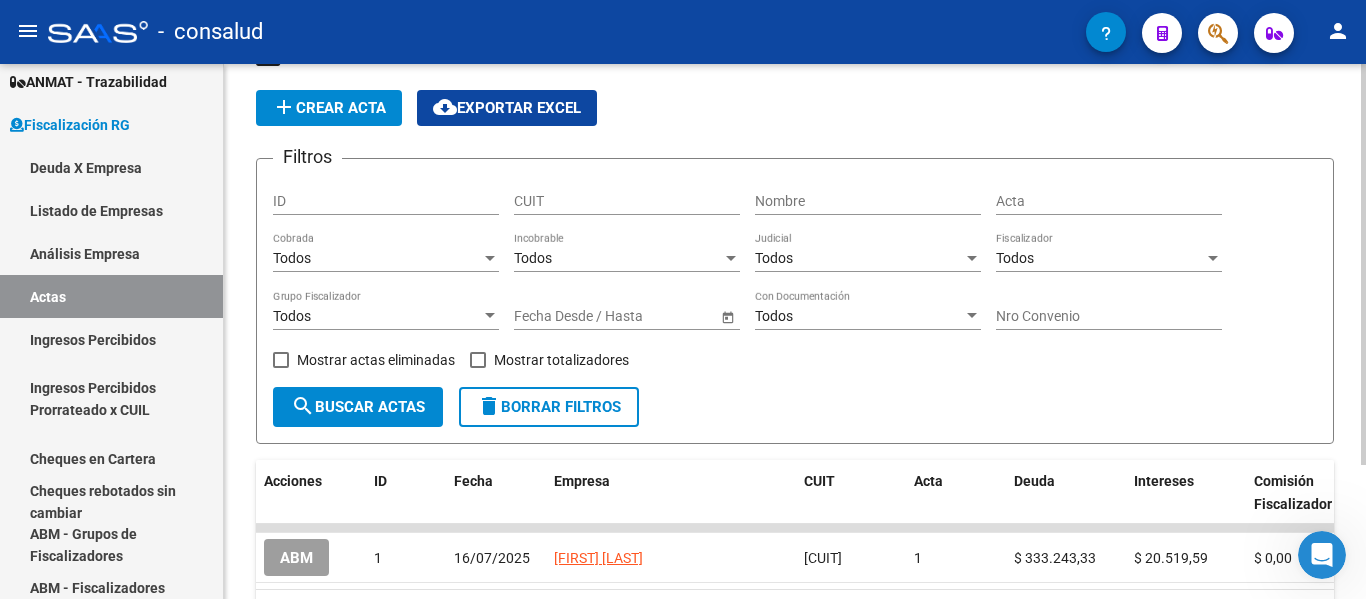 scroll, scrollTop: 178, scrollLeft: 0, axis: vertical 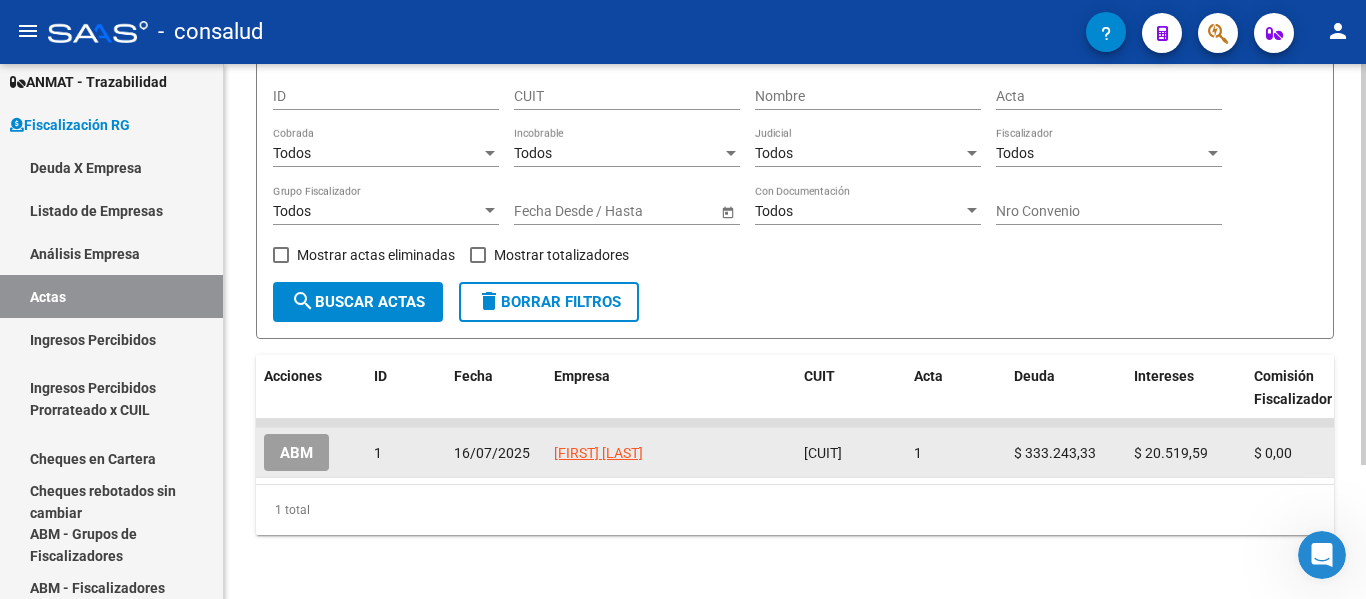 click on "ABM" 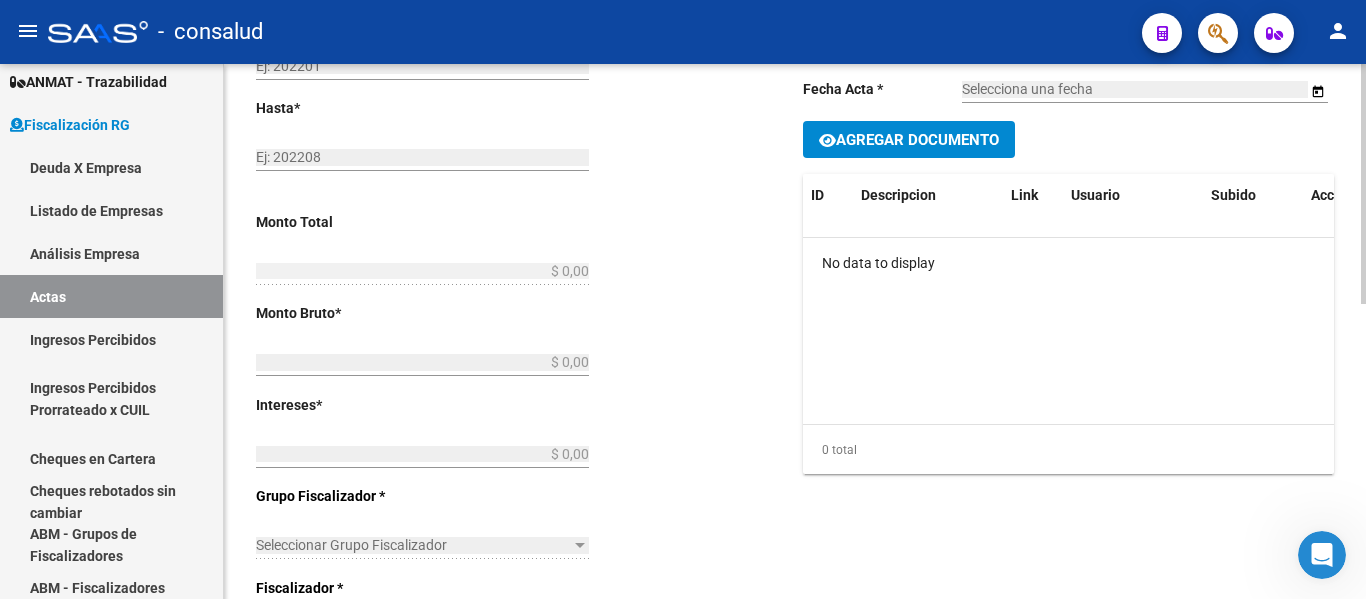 type on "202504" 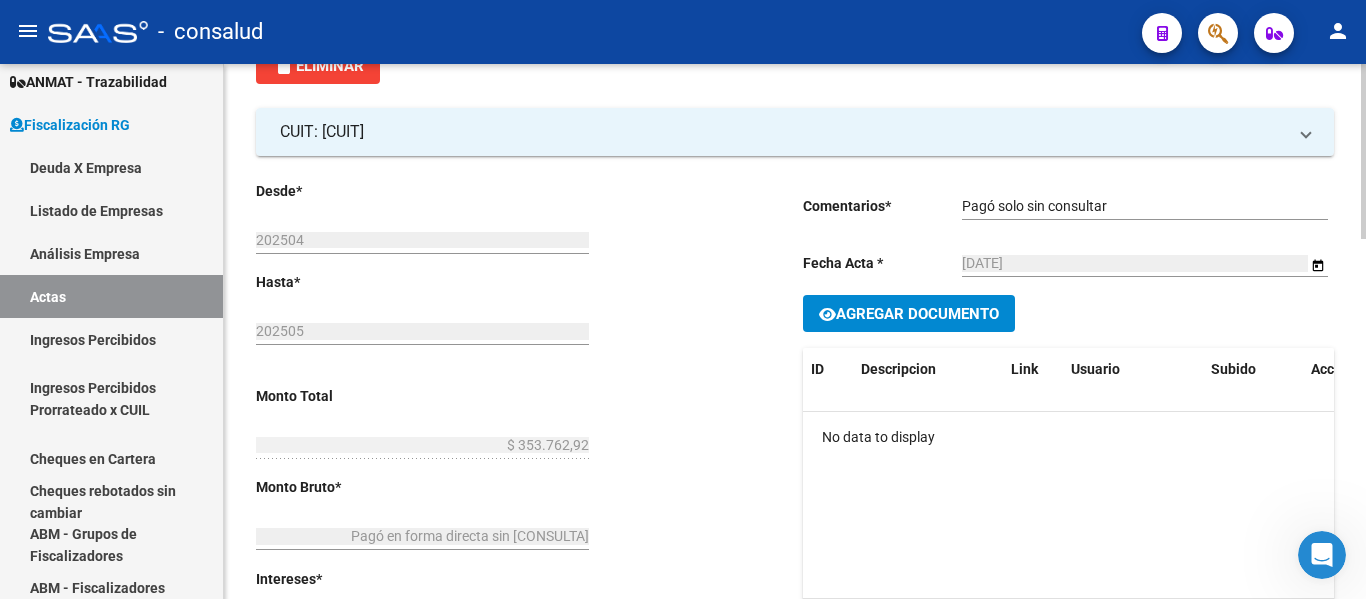 scroll, scrollTop: 0, scrollLeft: 0, axis: both 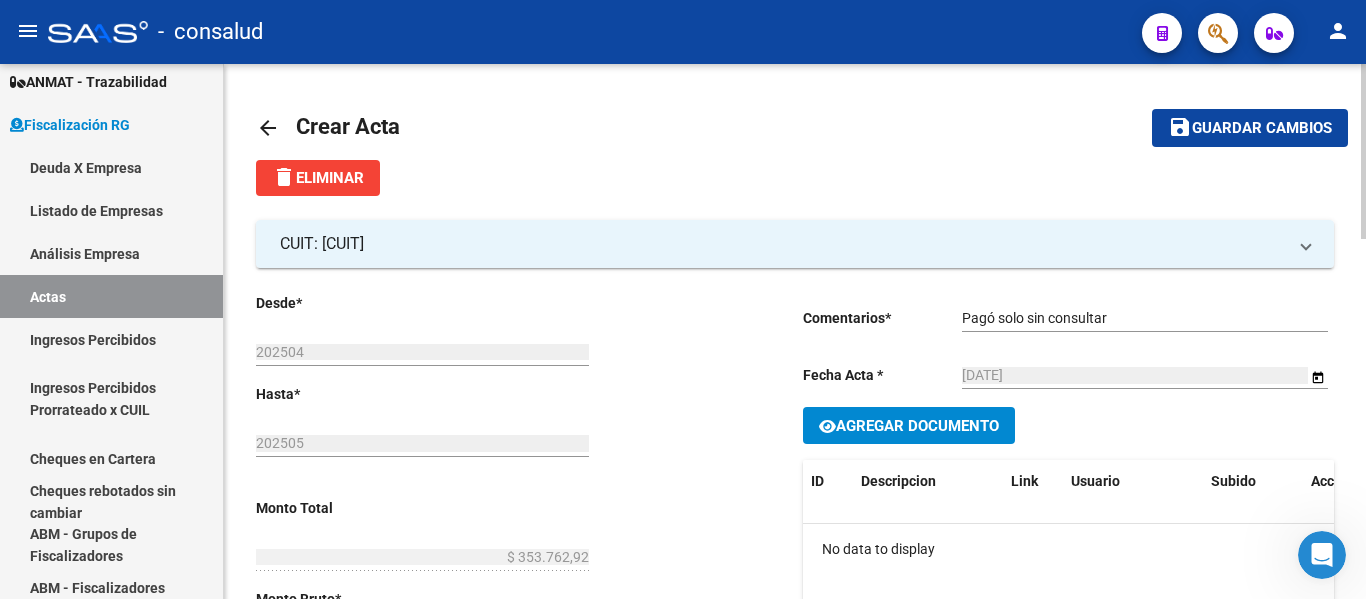 click on "arrow_back" 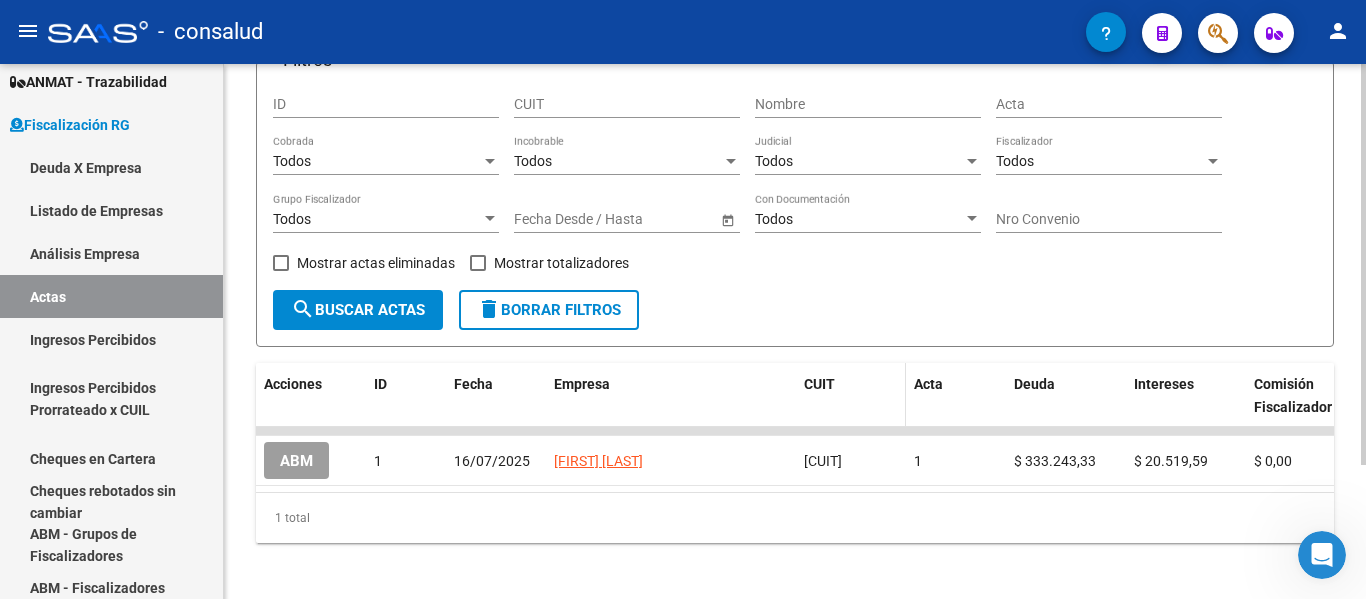 scroll, scrollTop: 178, scrollLeft: 0, axis: vertical 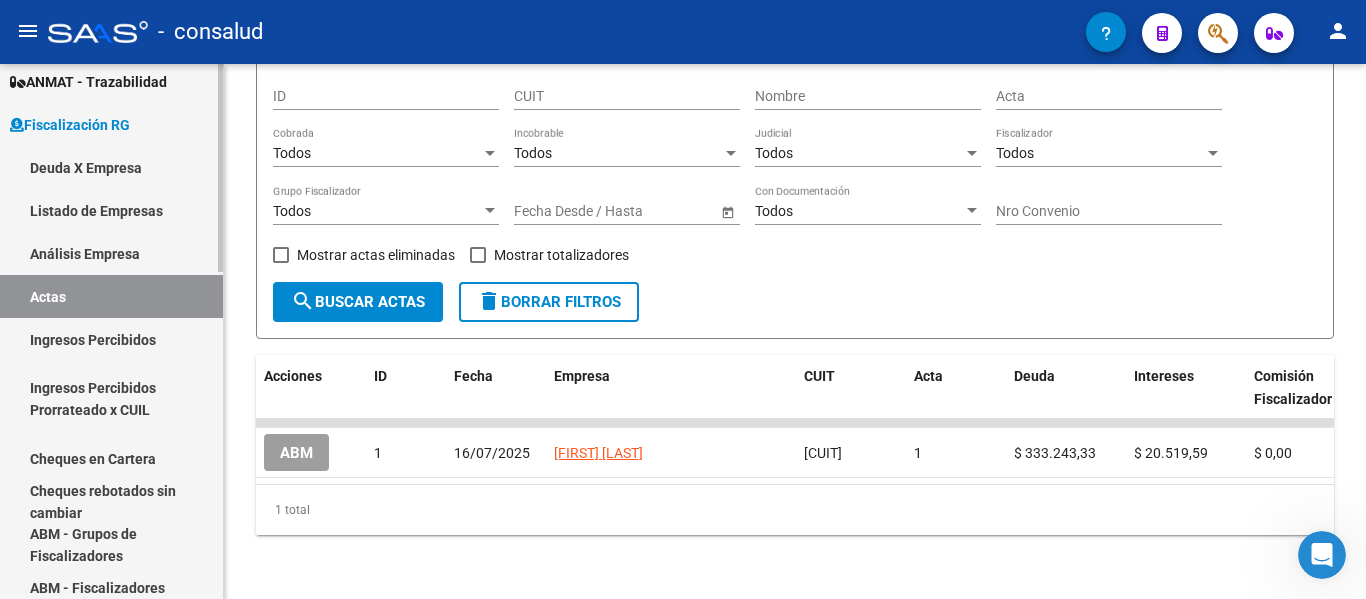 click on "Ingresos Percibidos" at bounding box center (111, 339) 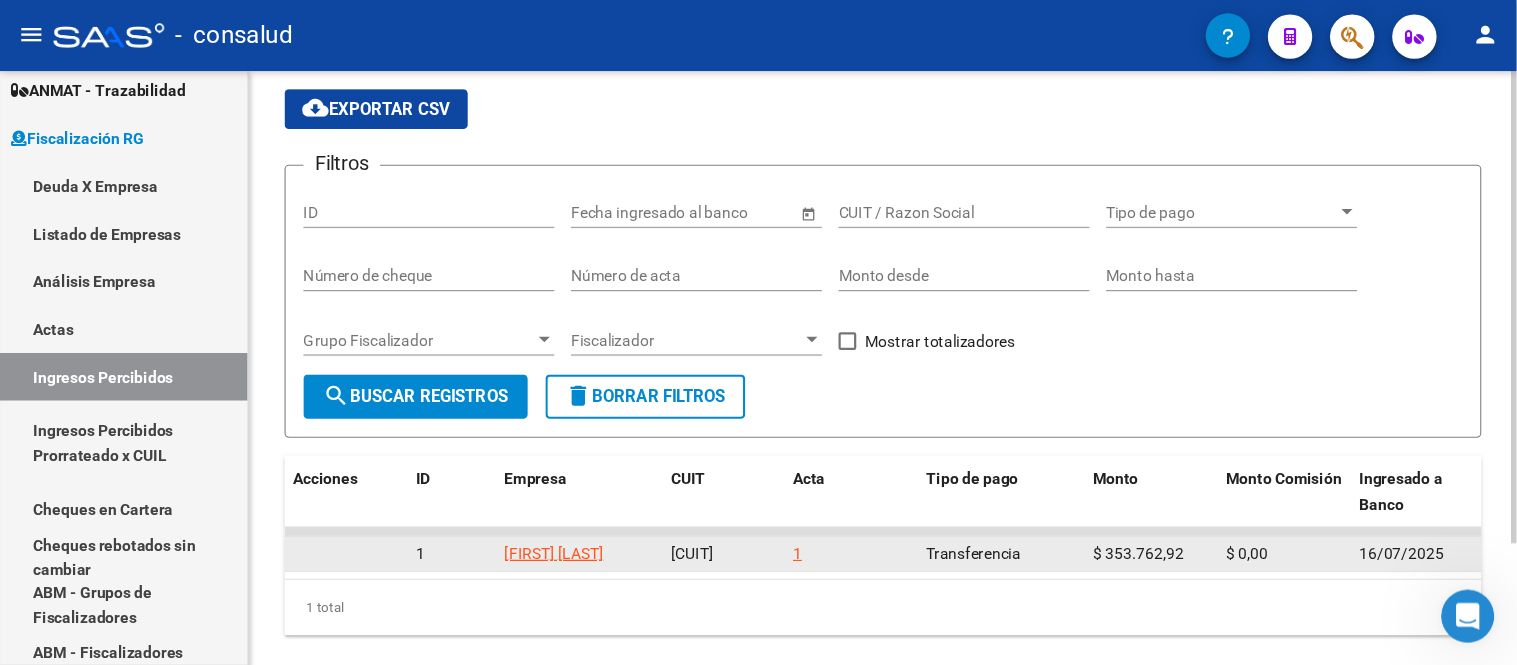 scroll, scrollTop: 0, scrollLeft: 0, axis: both 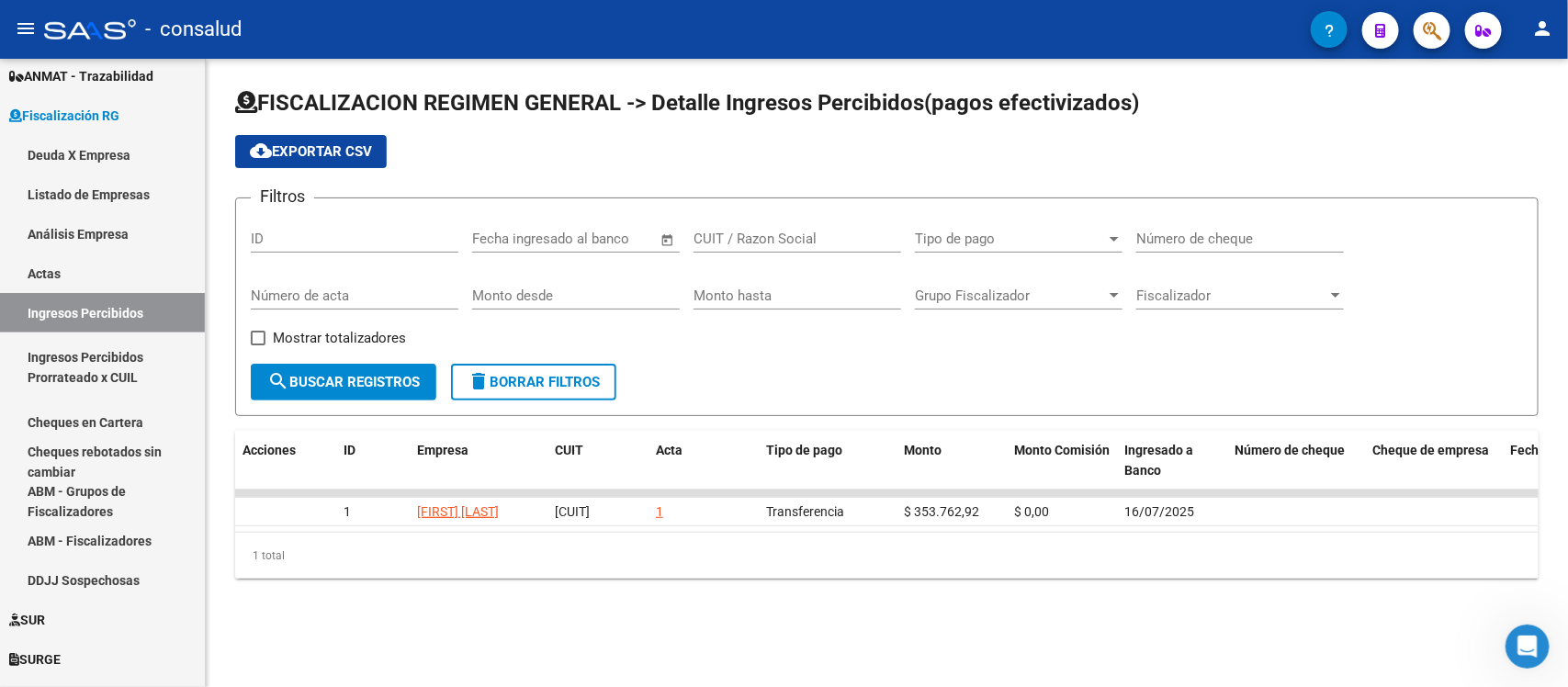drag, startPoint x: 1228, startPoint y: 0, endPoint x: 864, endPoint y: 580, distance: 684.7598 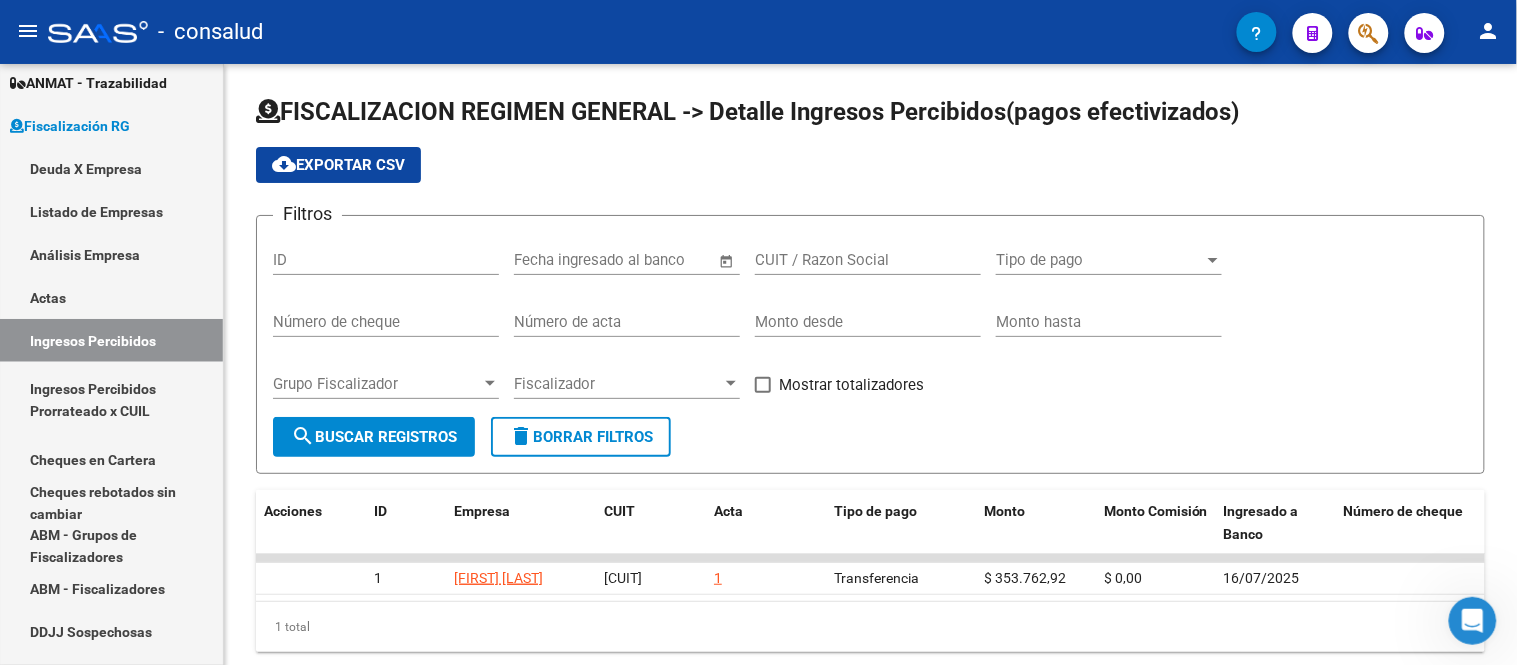 scroll, scrollTop: 398, scrollLeft: 0, axis: vertical 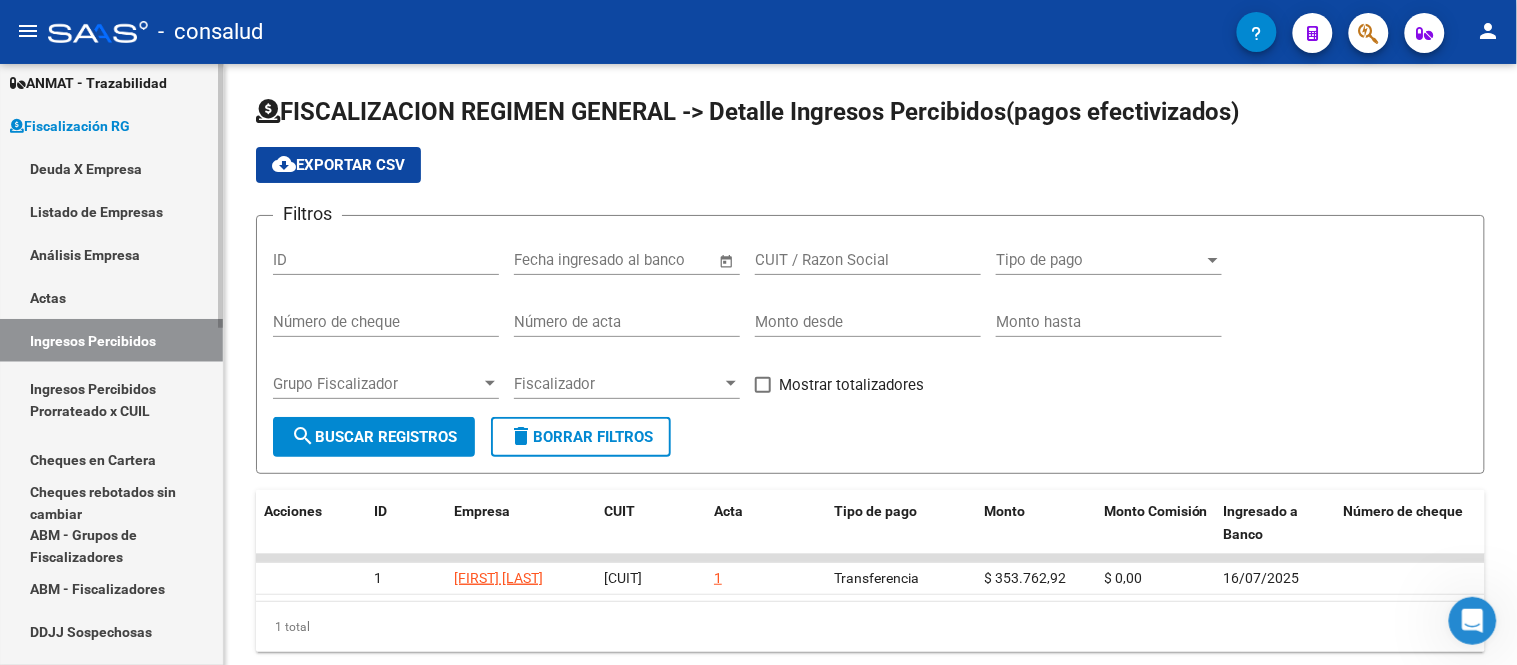 click on "Ingresos Percibidos Prorrateado x CUIL" at bounding box center (111, 400) 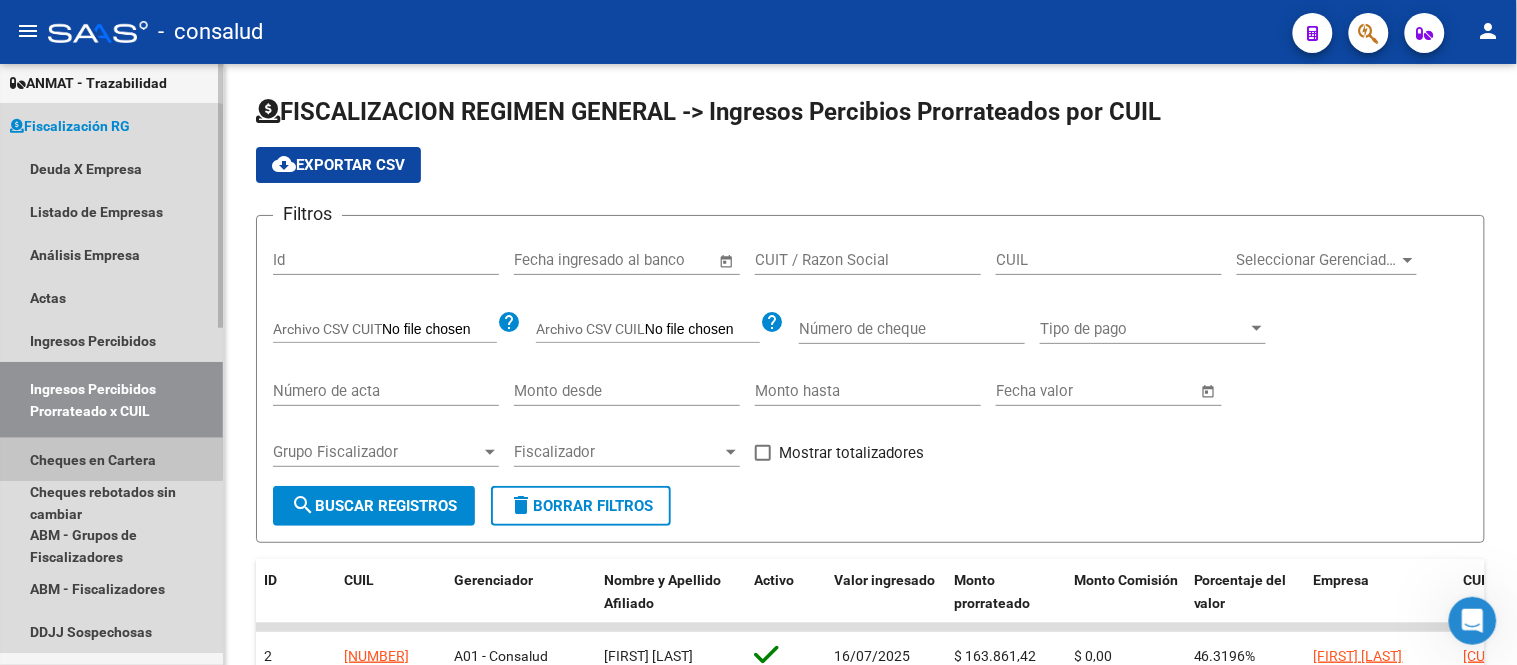 click on "Cheques en Cartera" at bounding box center [111, 459] 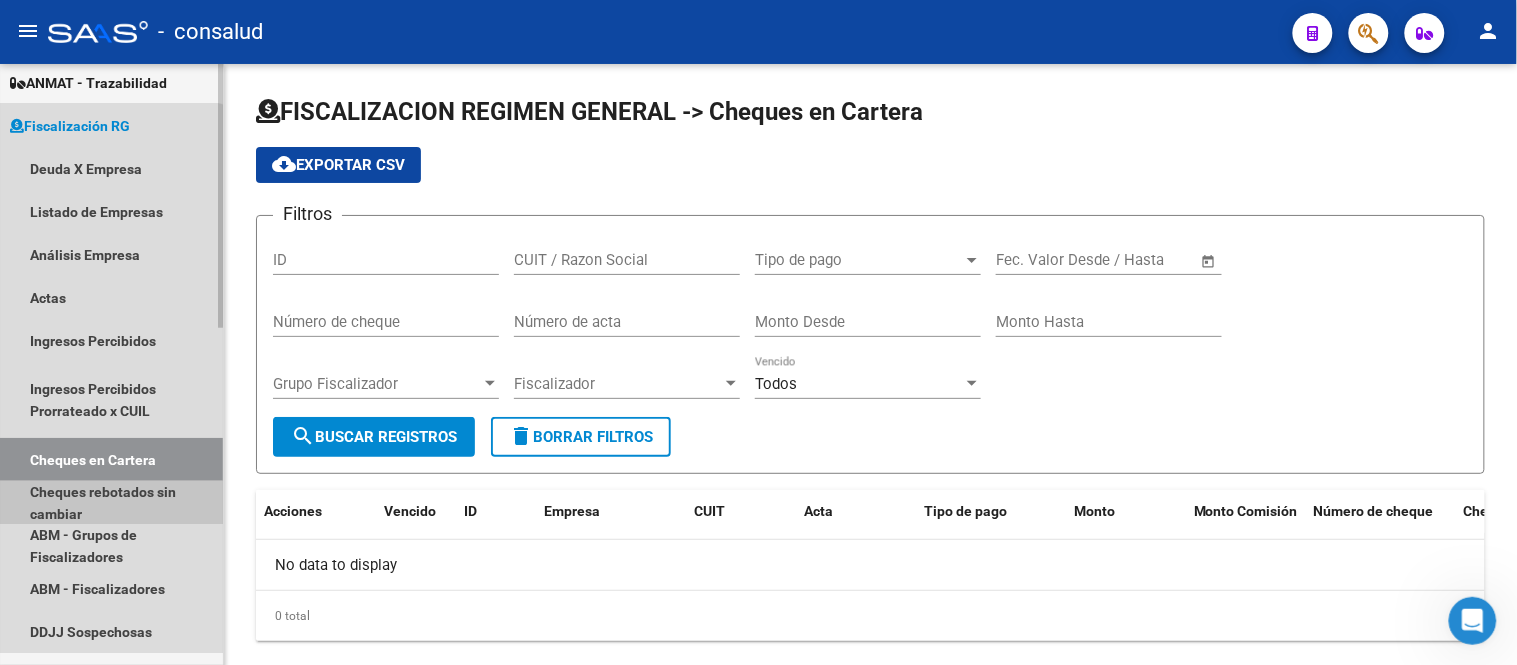 click on "Cheques rebotados sin cambiar" at bounding box center [111, 502] 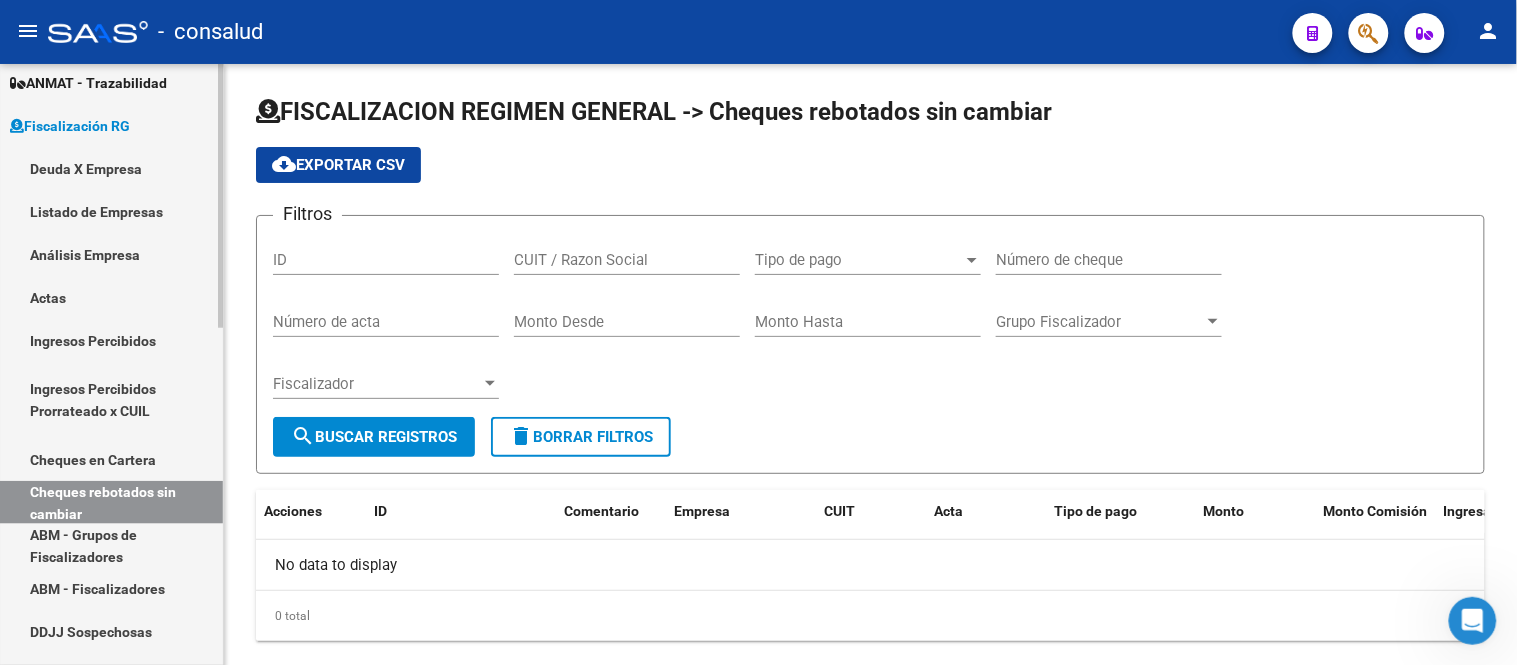 click on "ABM - Grupos de Fiscalizadores" at bounding box center [111, 545] 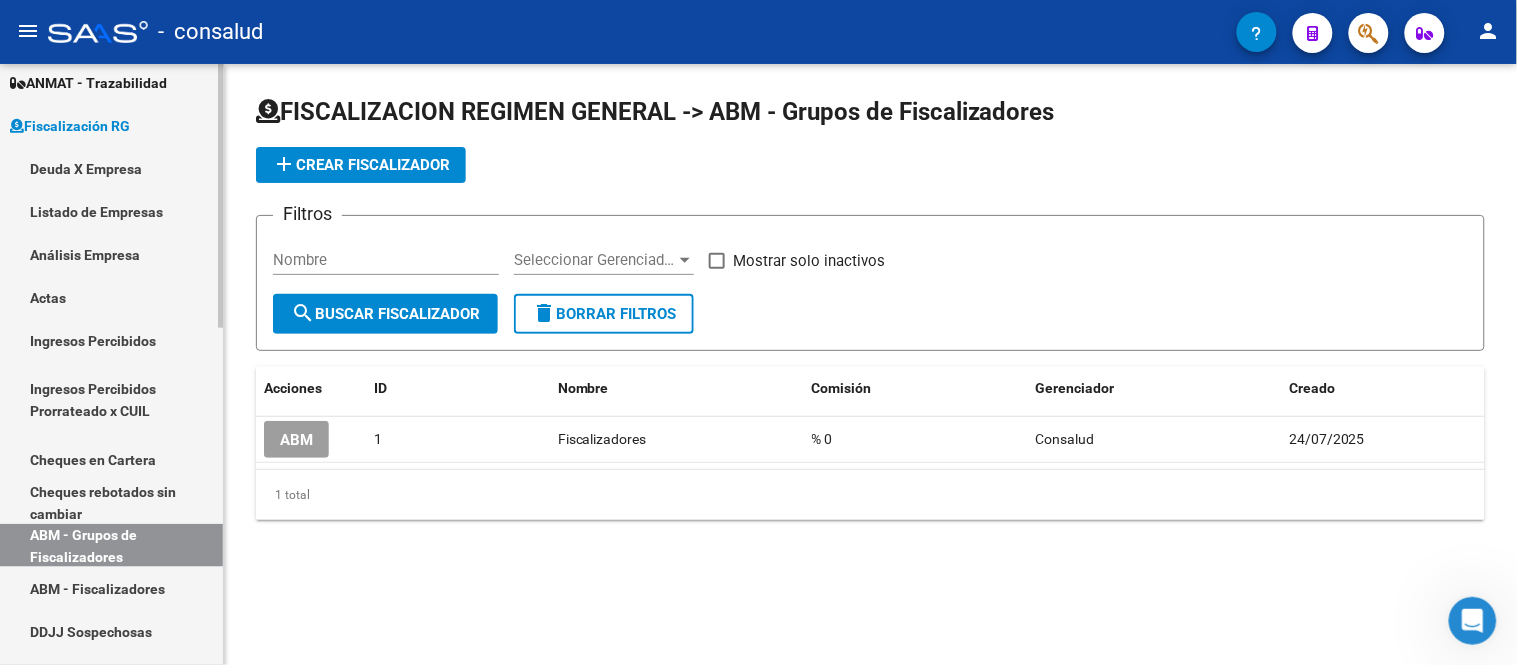 click on "ABM - Fiscalizadores" at bounding box center [111, 588] 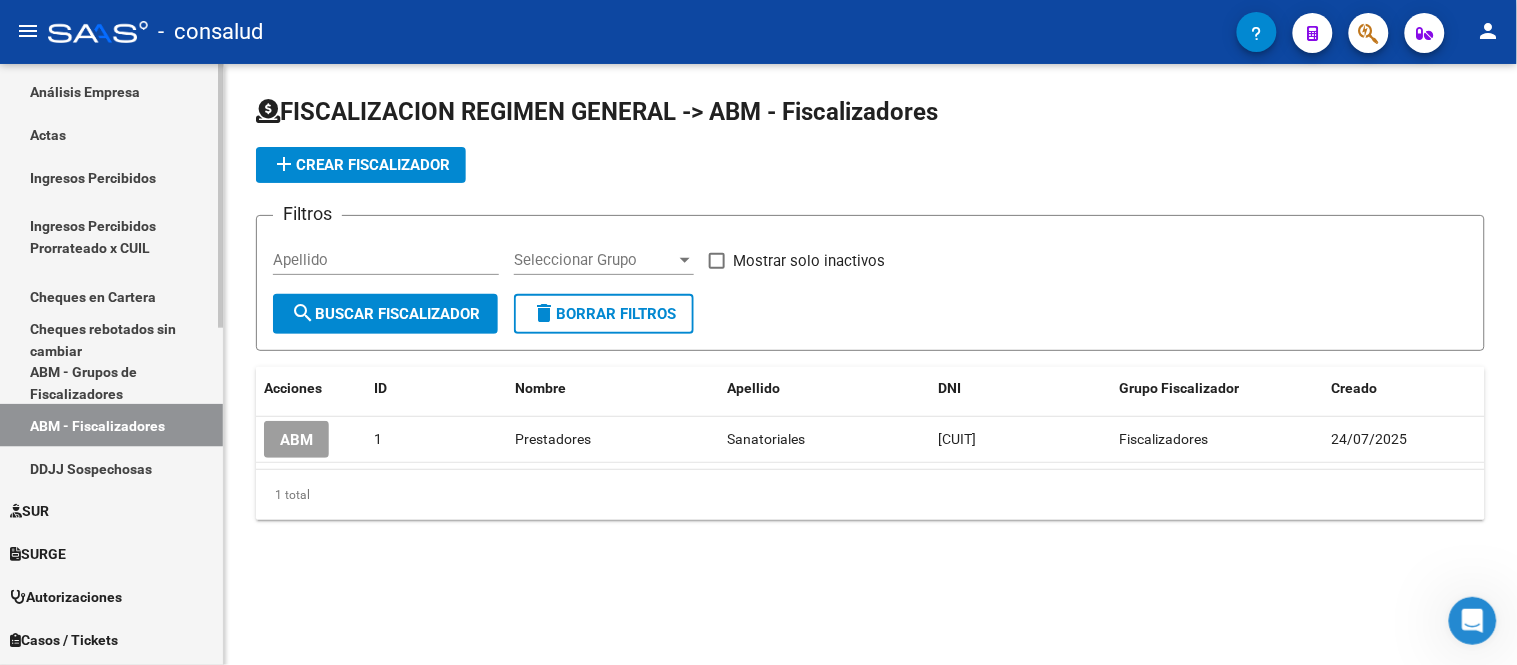 scroll, scrollTop: 621, scrollLeft: 0, axis: vertical 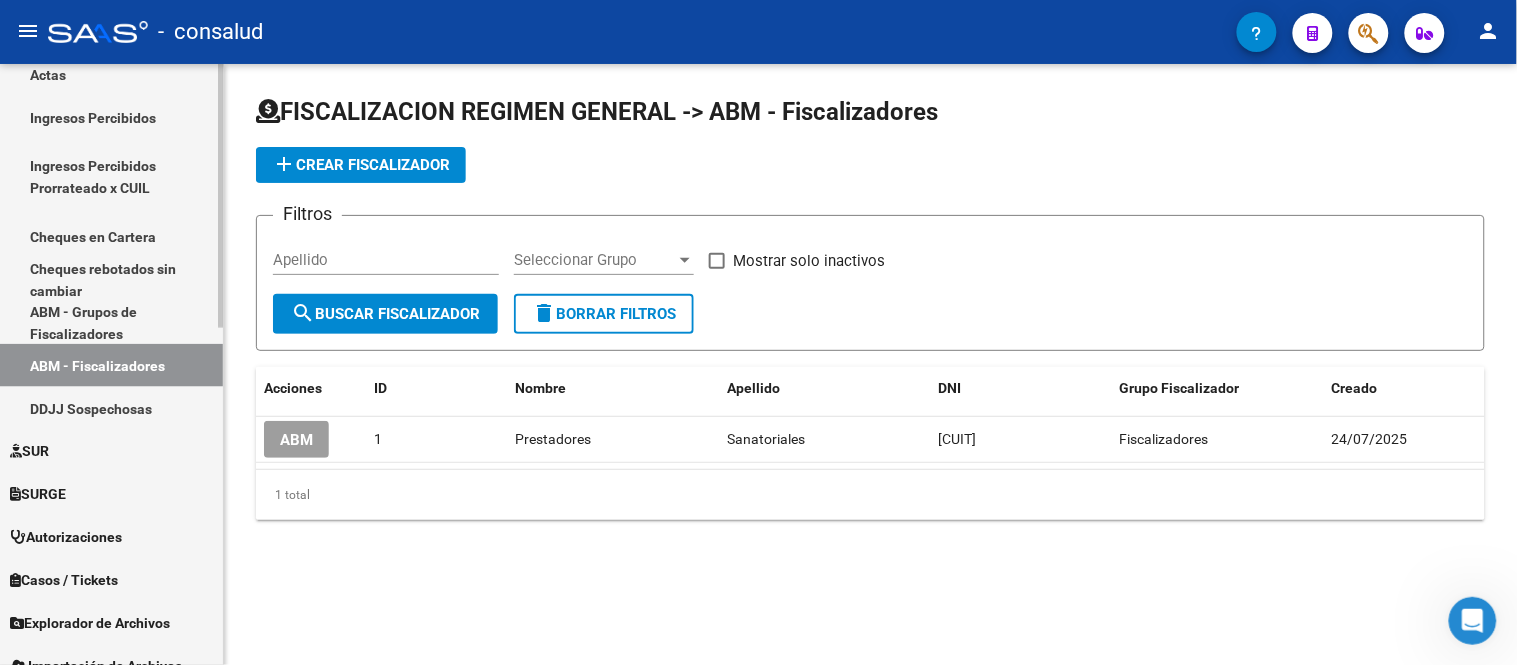 click on "DDJJ Sospechosas" at bounding box center (111, 408) 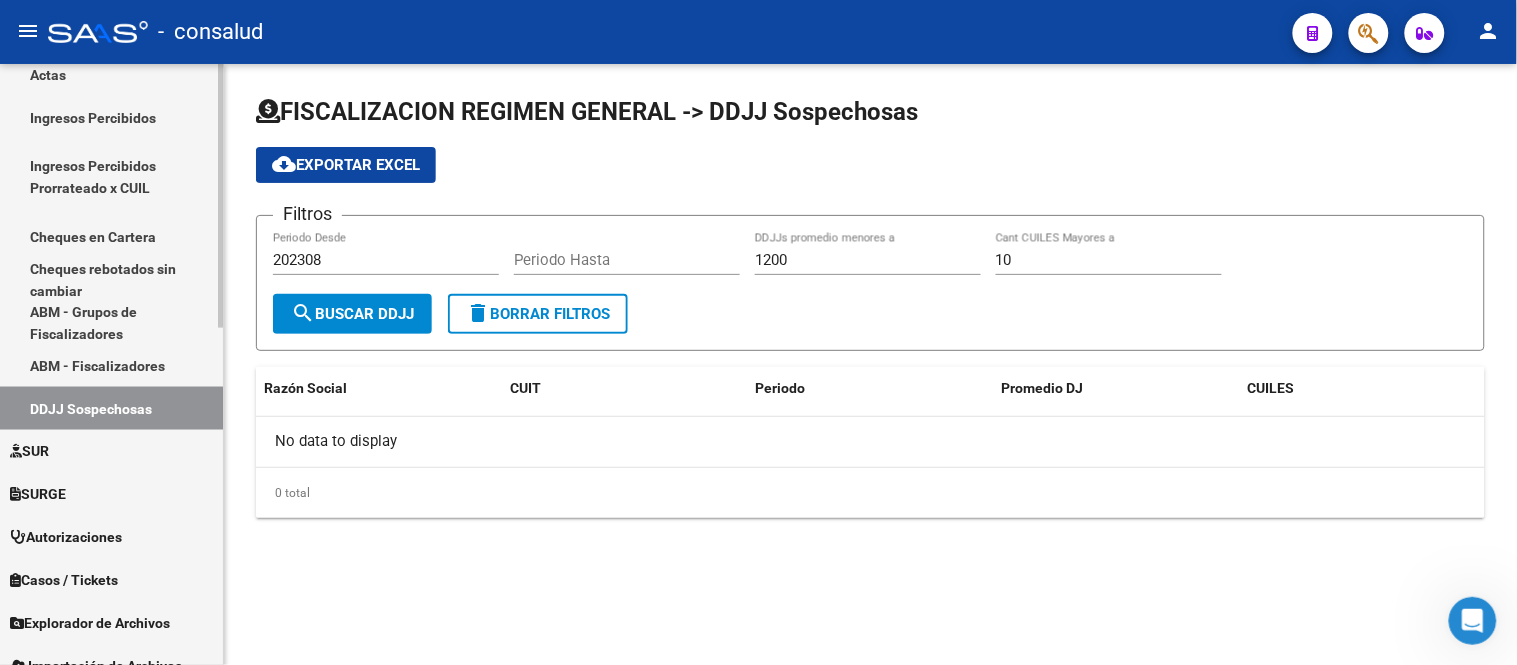 click on "Ingresos Percibidos" at bounding box center [111, 117] 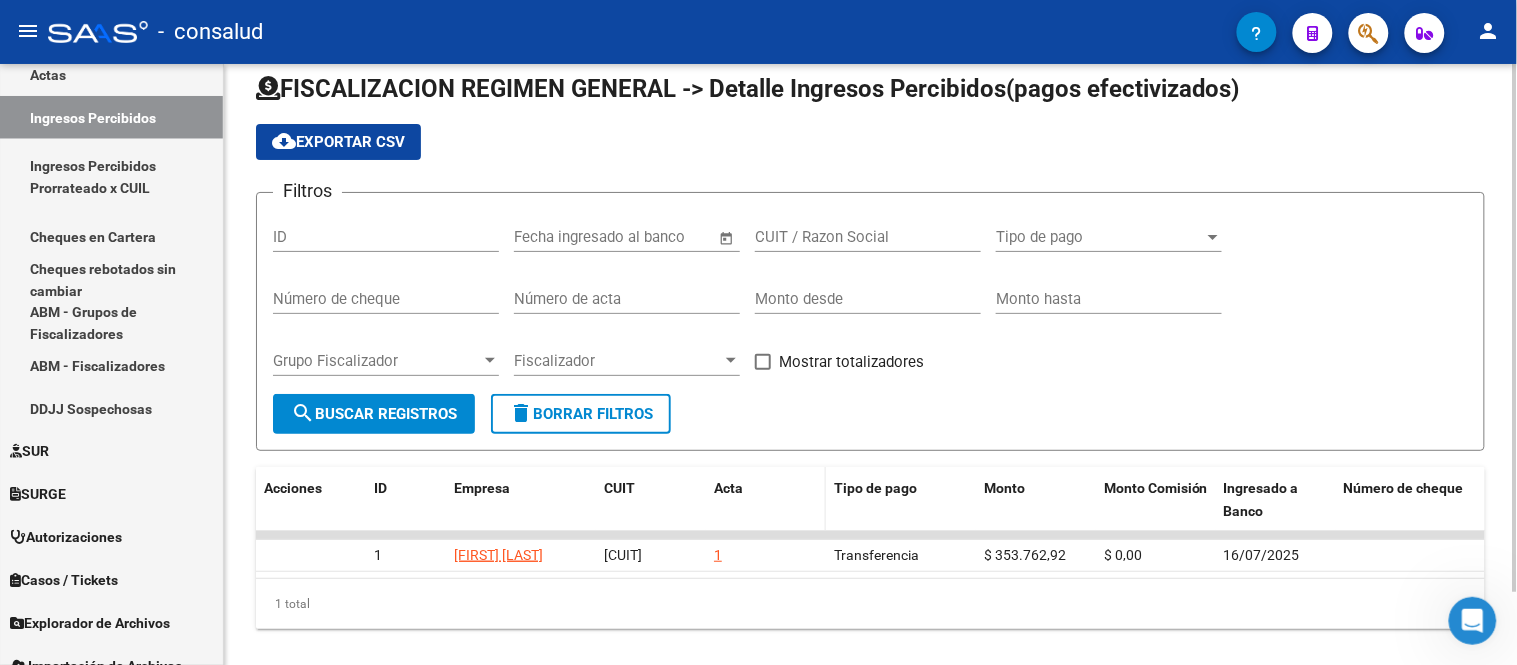 scroll, scrollTop: 0, scrollLeft: 0, axis: both 